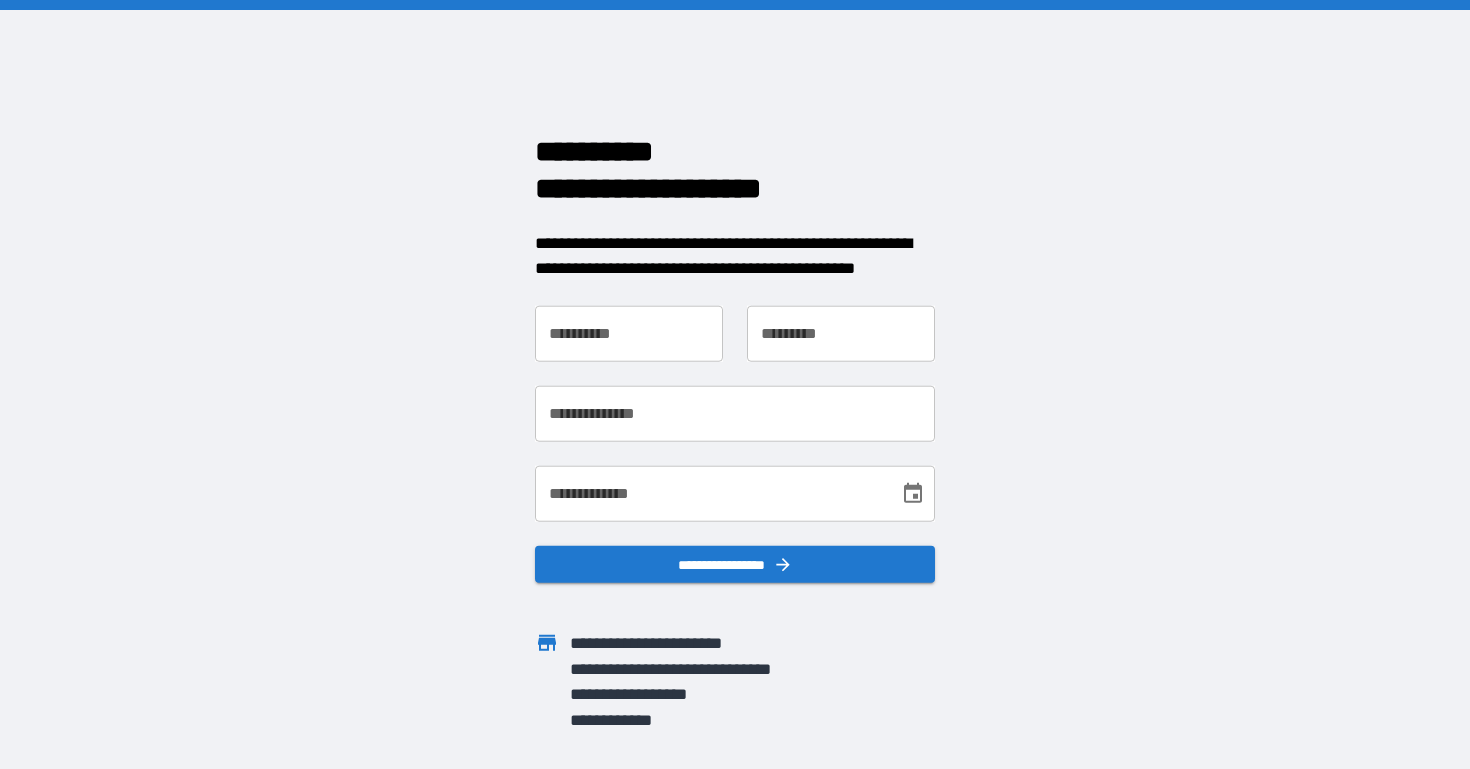 scroll, scrollTop: 0, scrollLeft: 0, axis: both 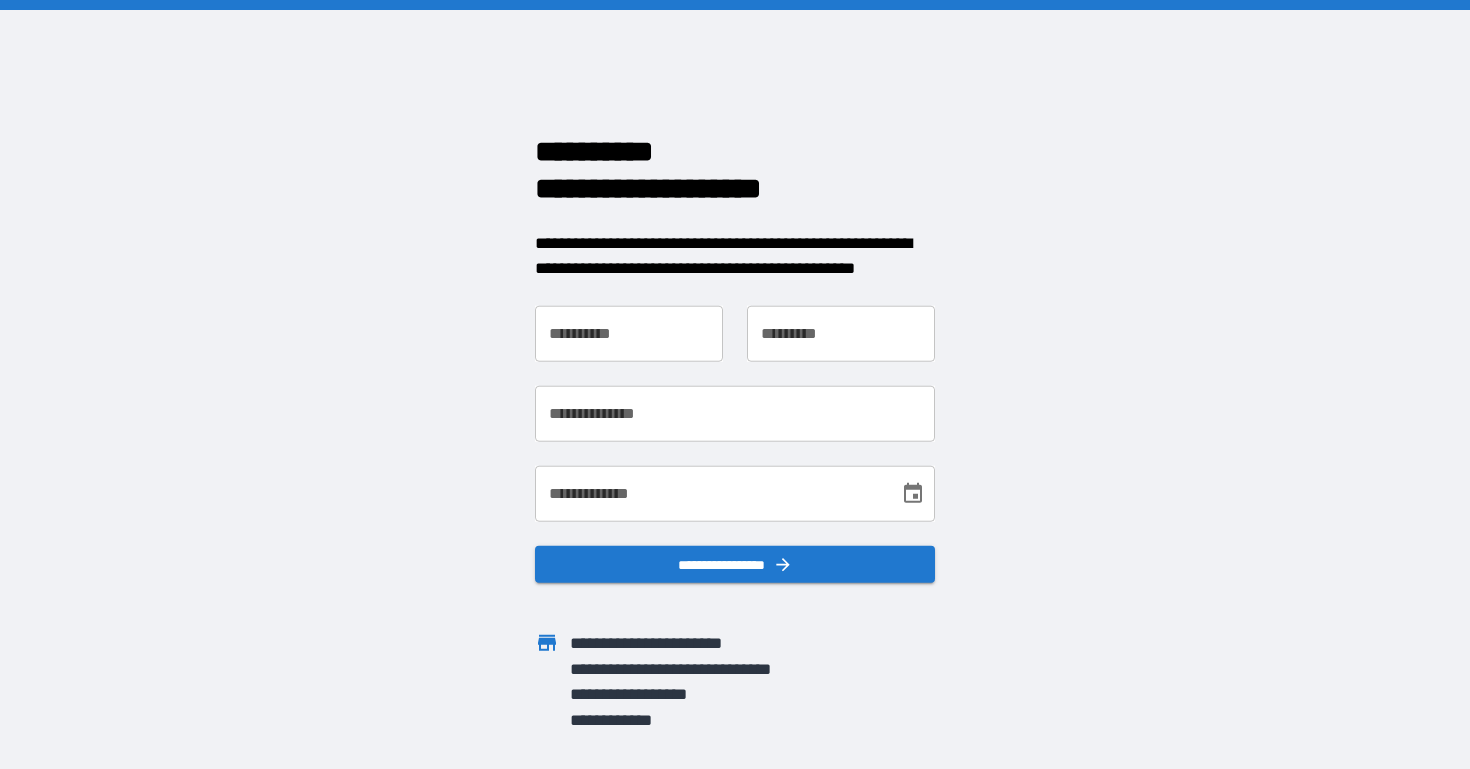 click on "**********" at bounding box center [629, 333] 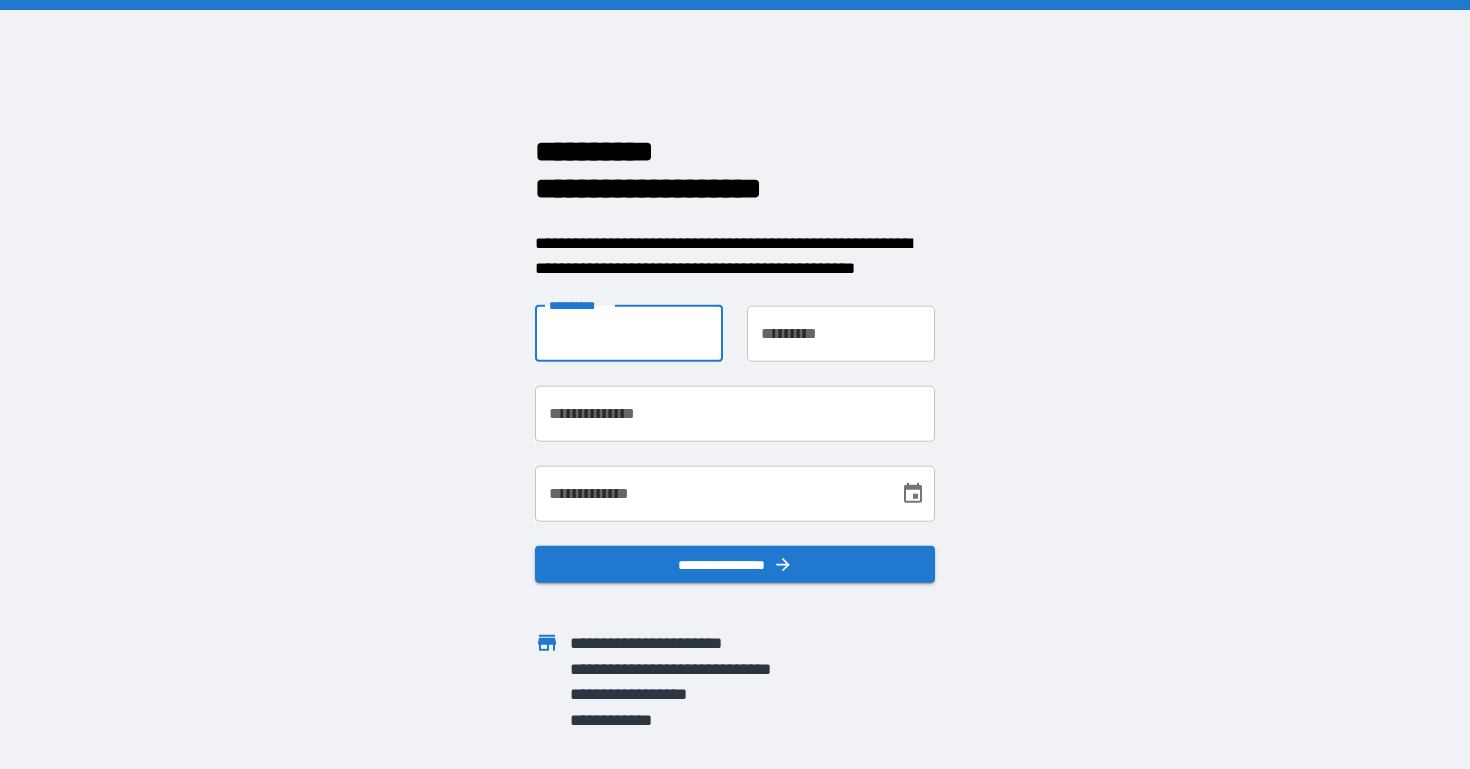 type on "*****" 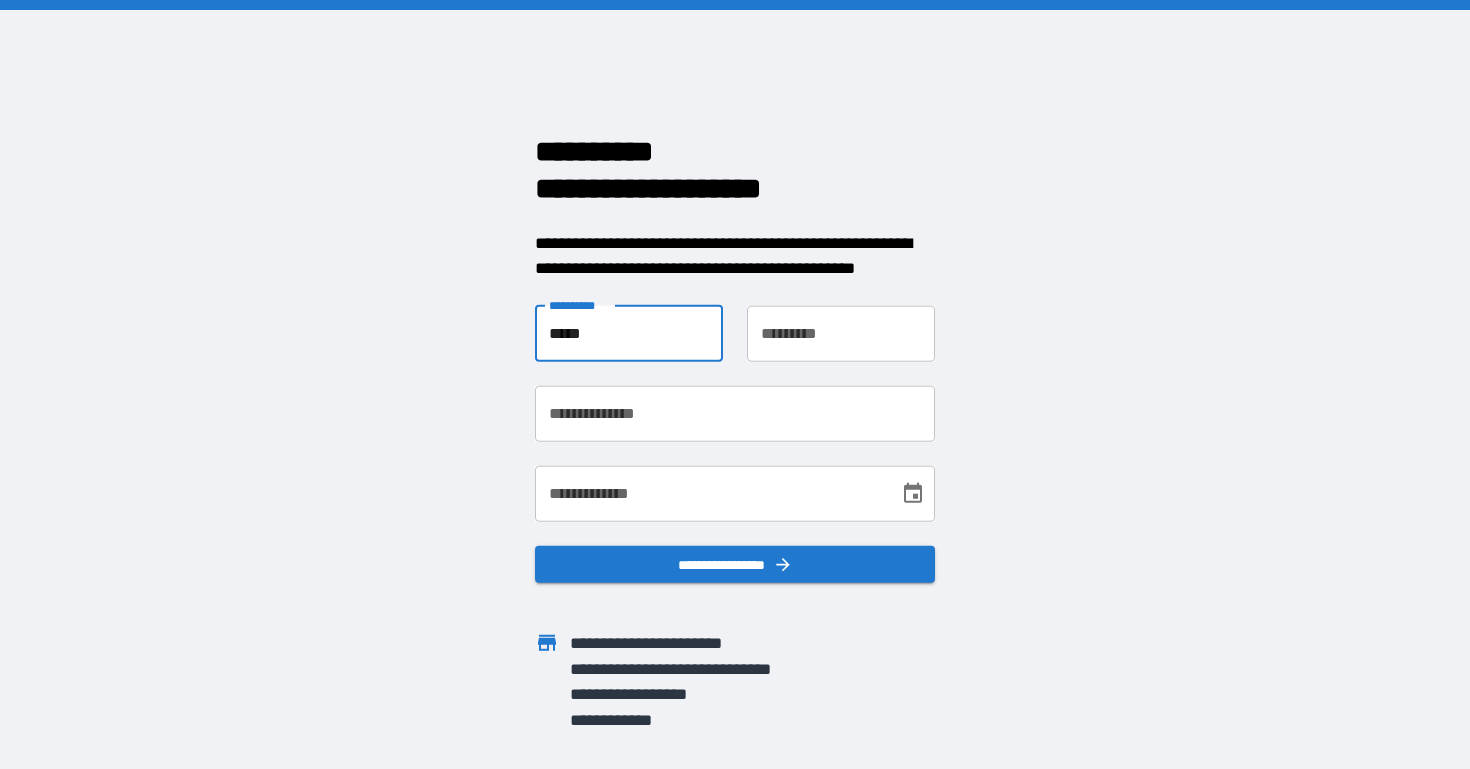type on "********" 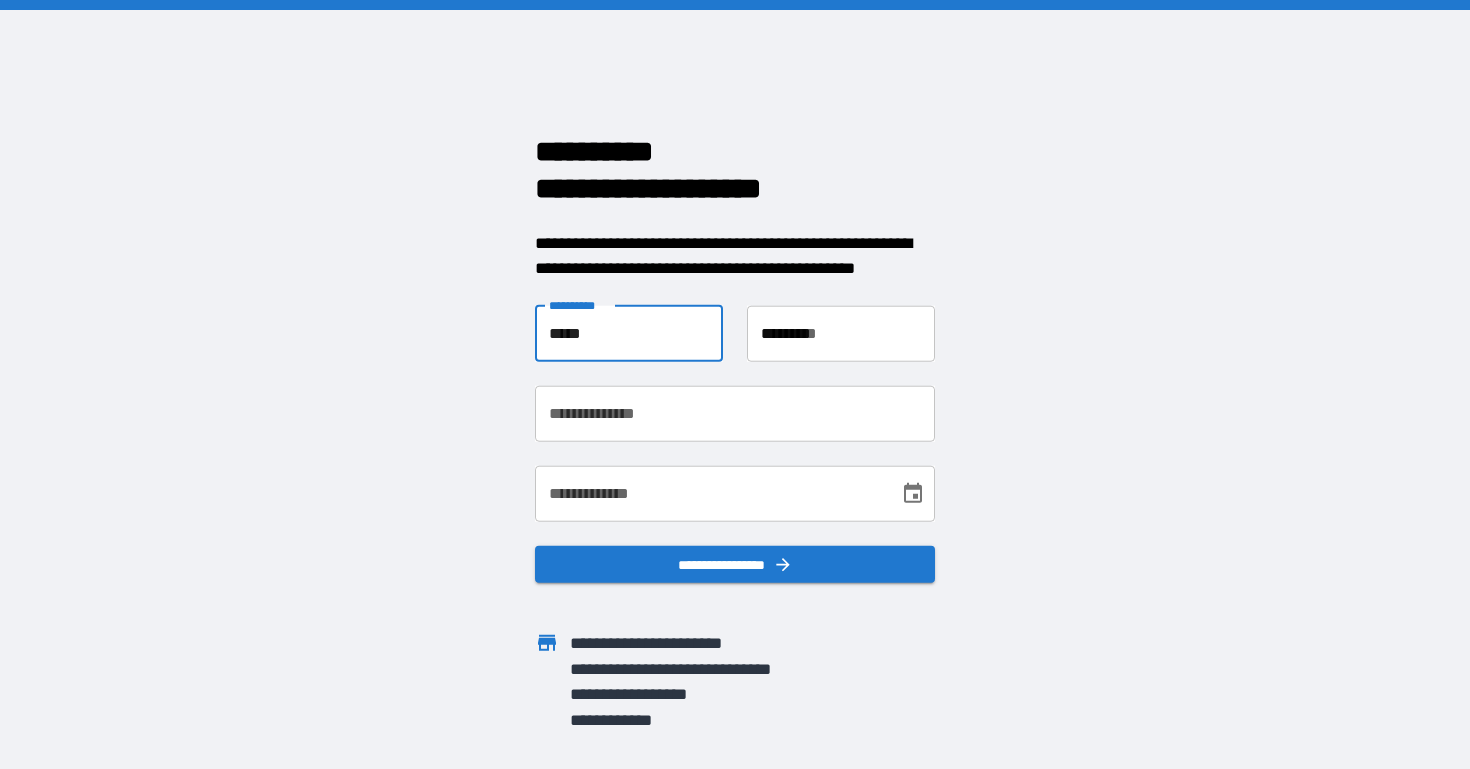 type on "**********" 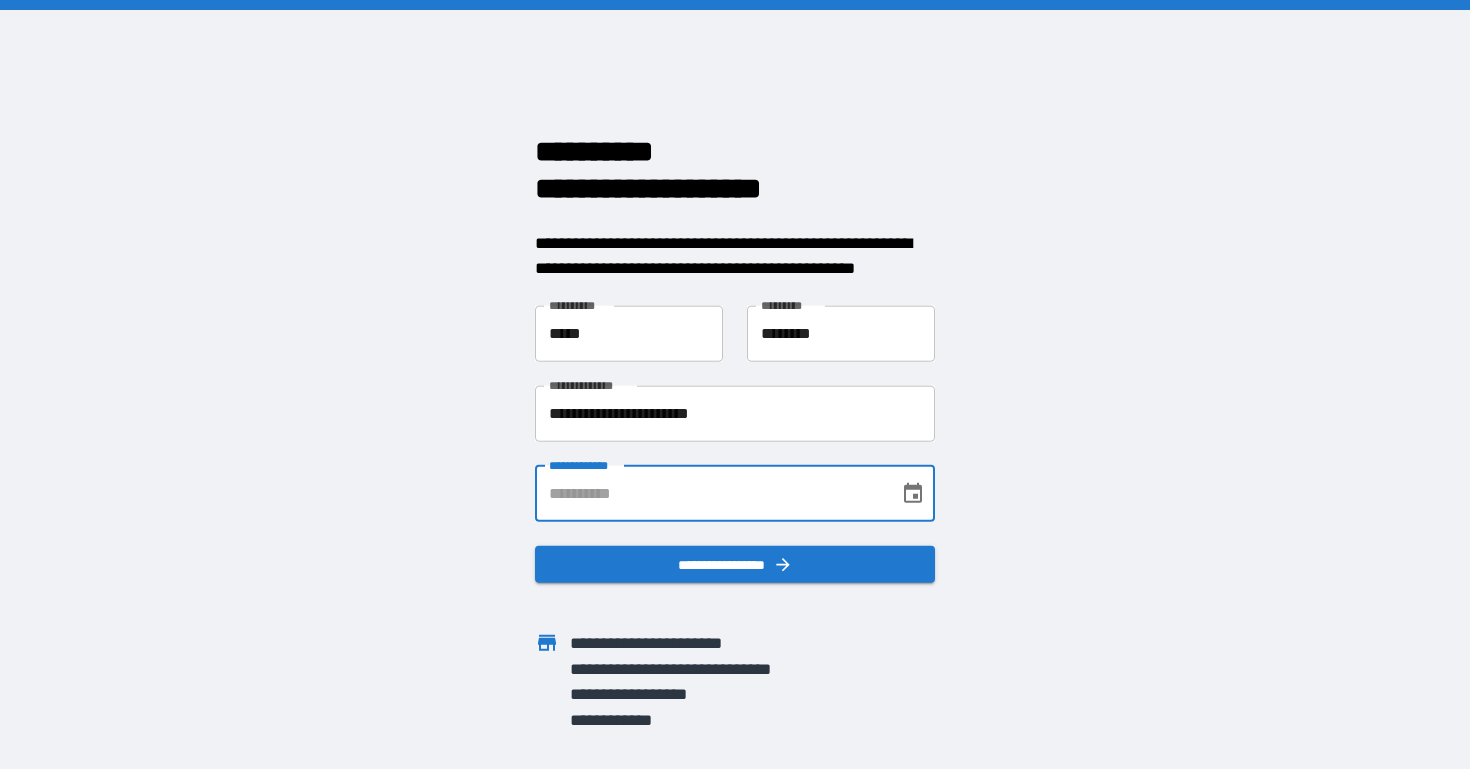 click on "**********" at bounding box center [710, 493] 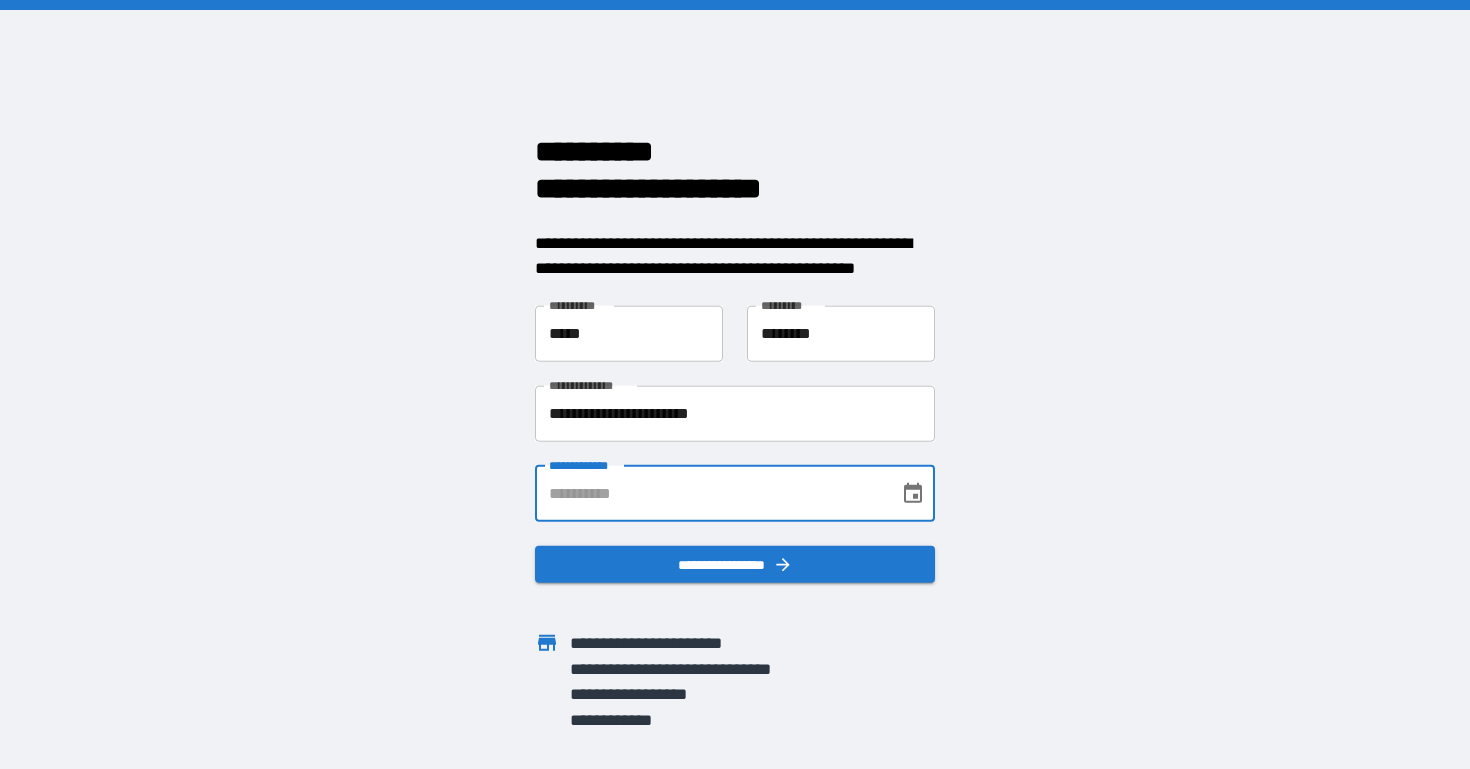 type on "**********" 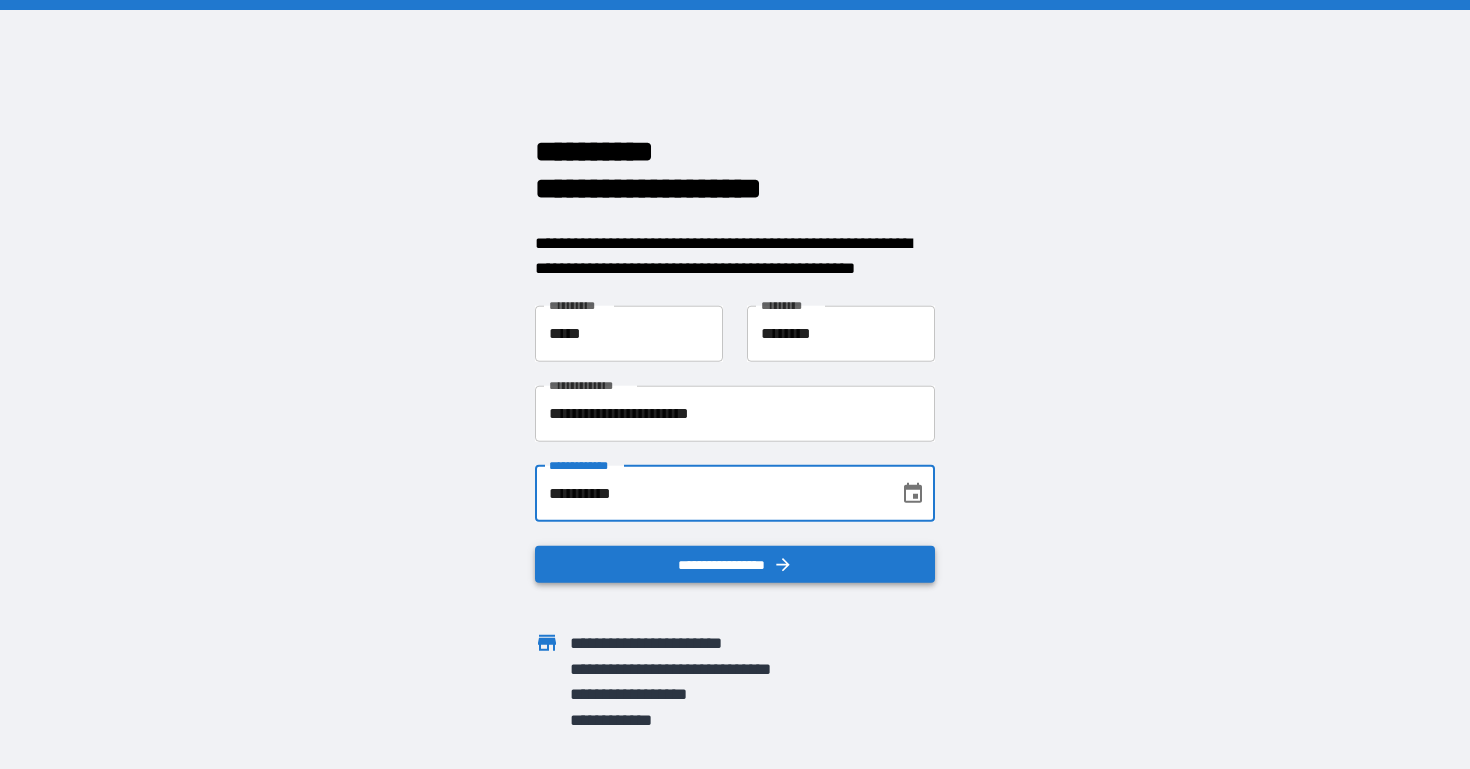 click on "**********" at bounding box center (735, 564) 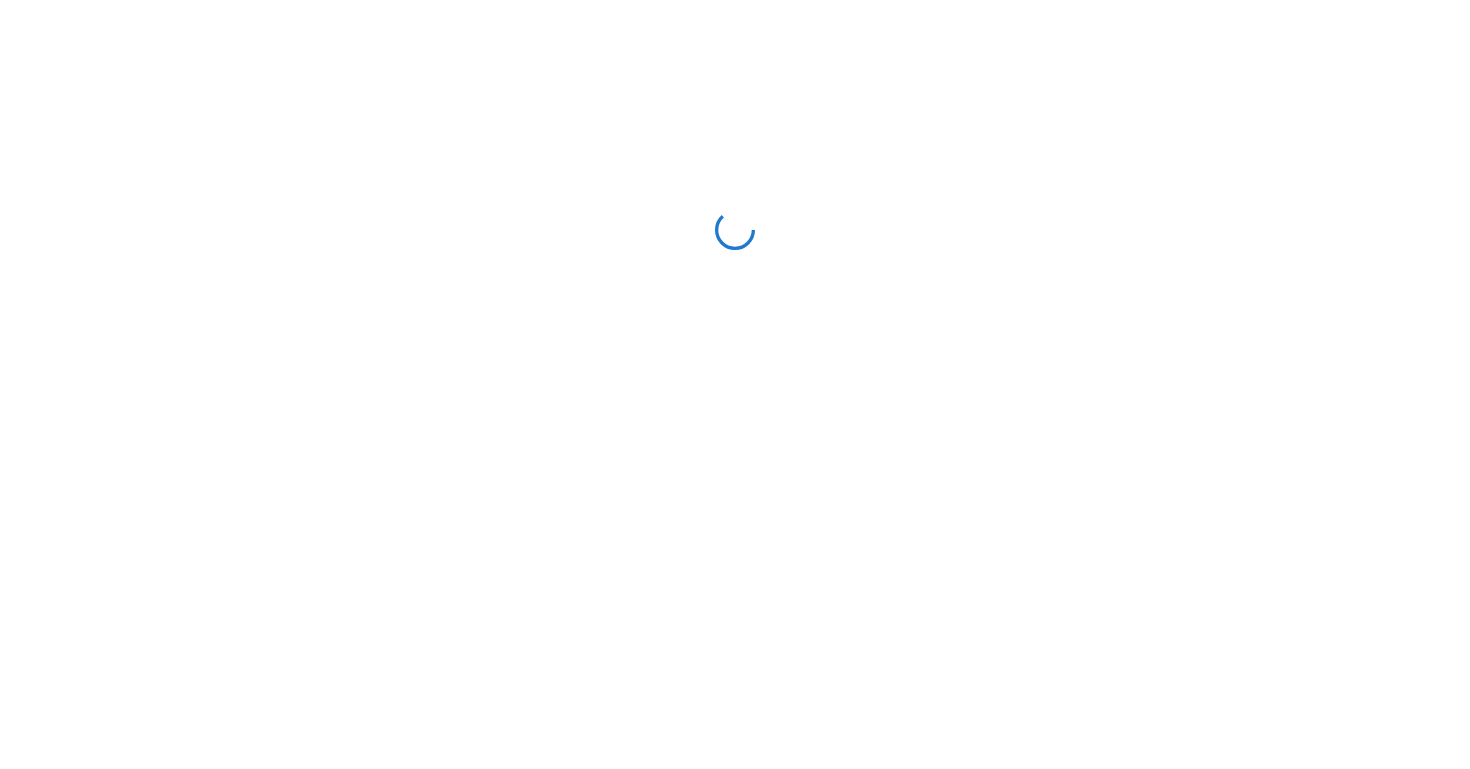 scroll, scrollTop: 0, scrollLeft: 0, axis: both 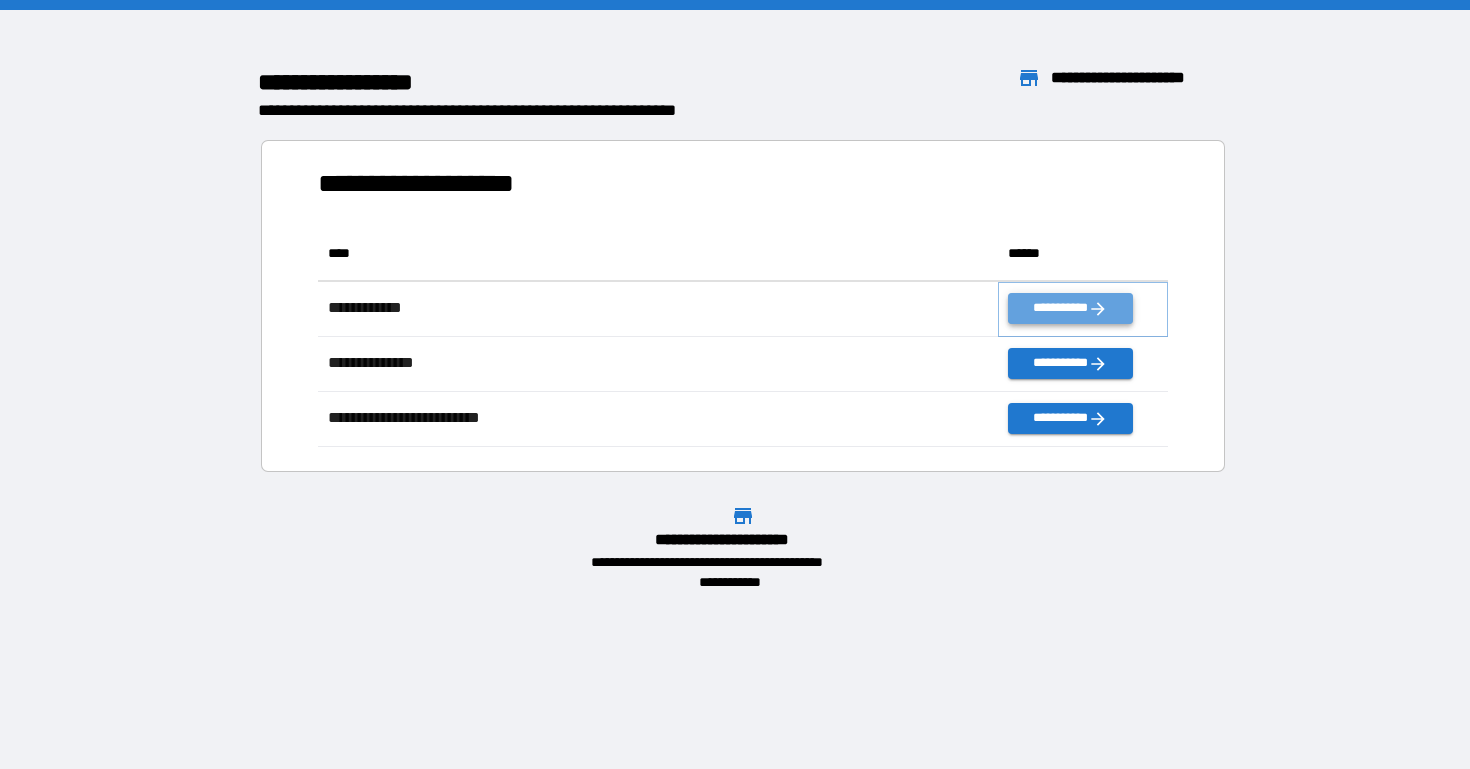 click on "**********" at bounding box center [1070, 308] 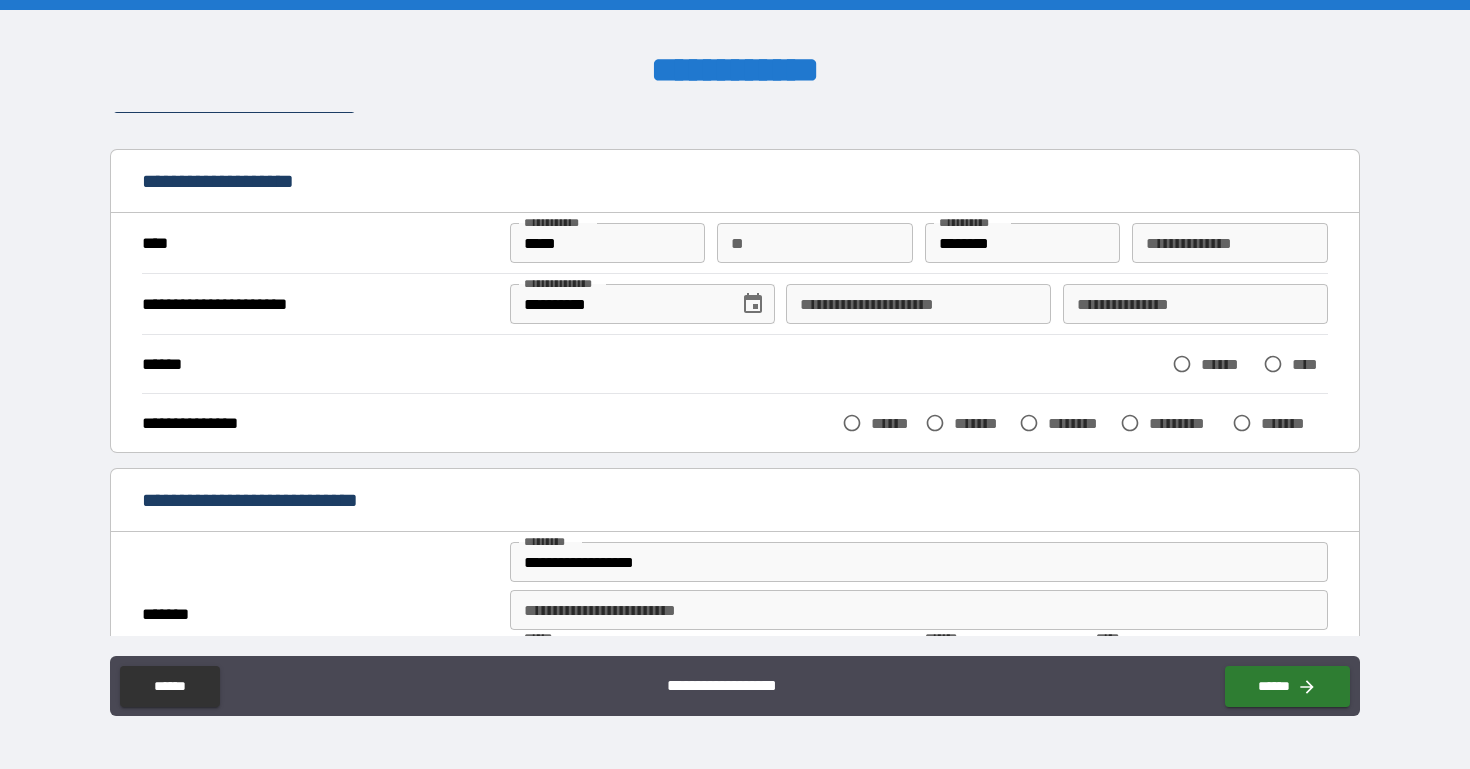 scroll, scrollTop: 48, scrollLeft: 0, axis: vertical 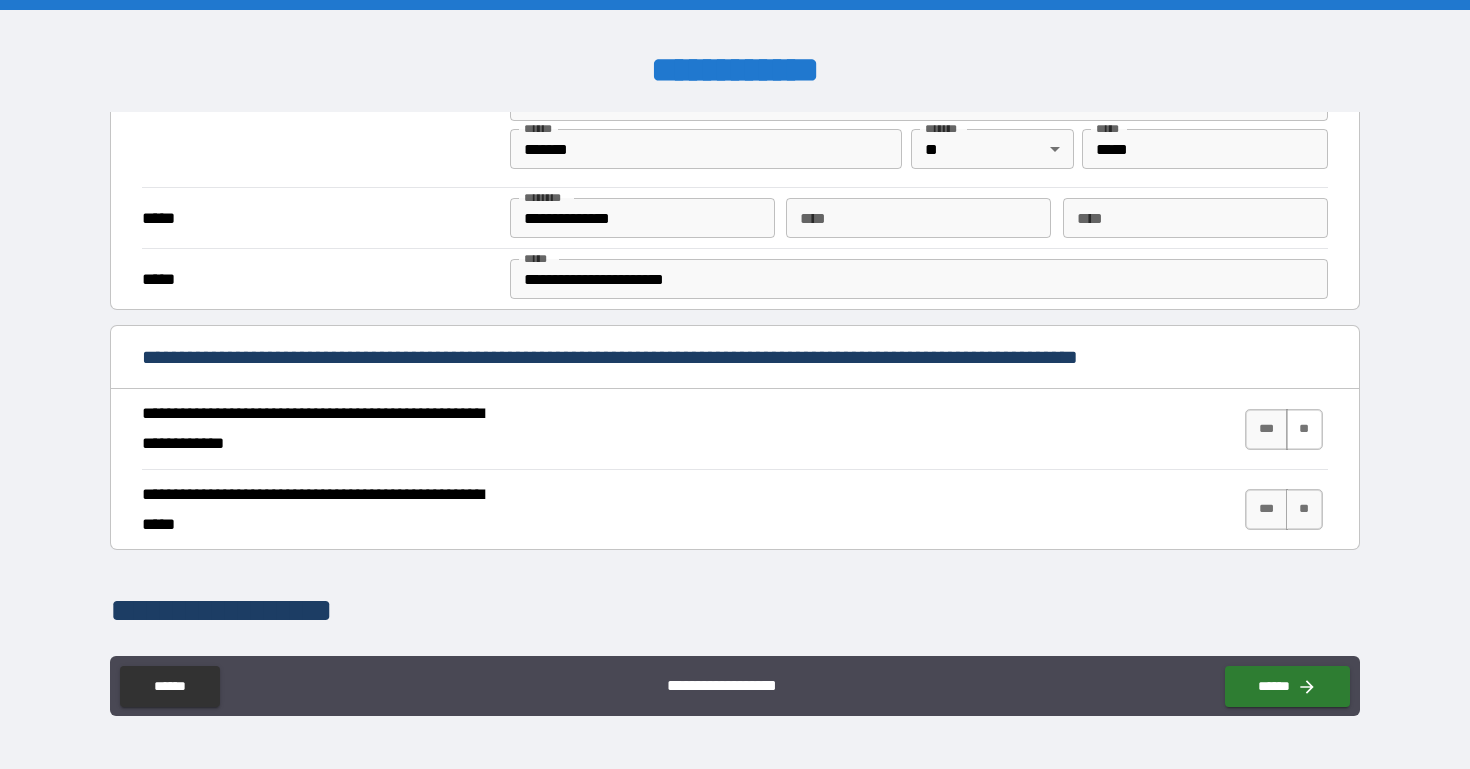 click on "**" at bounding box center (1304, 429) 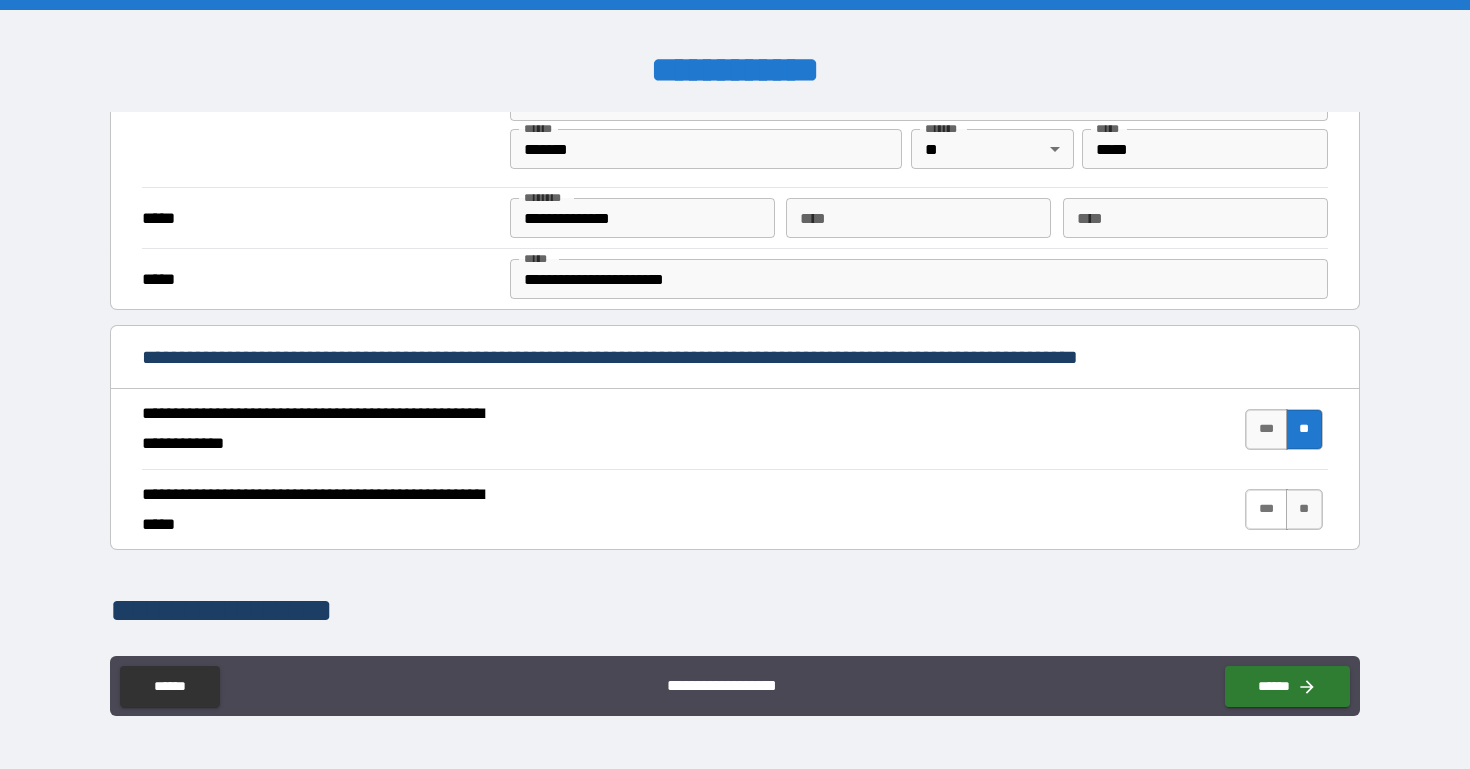 click on "***" at bounding box center (1266, 509) 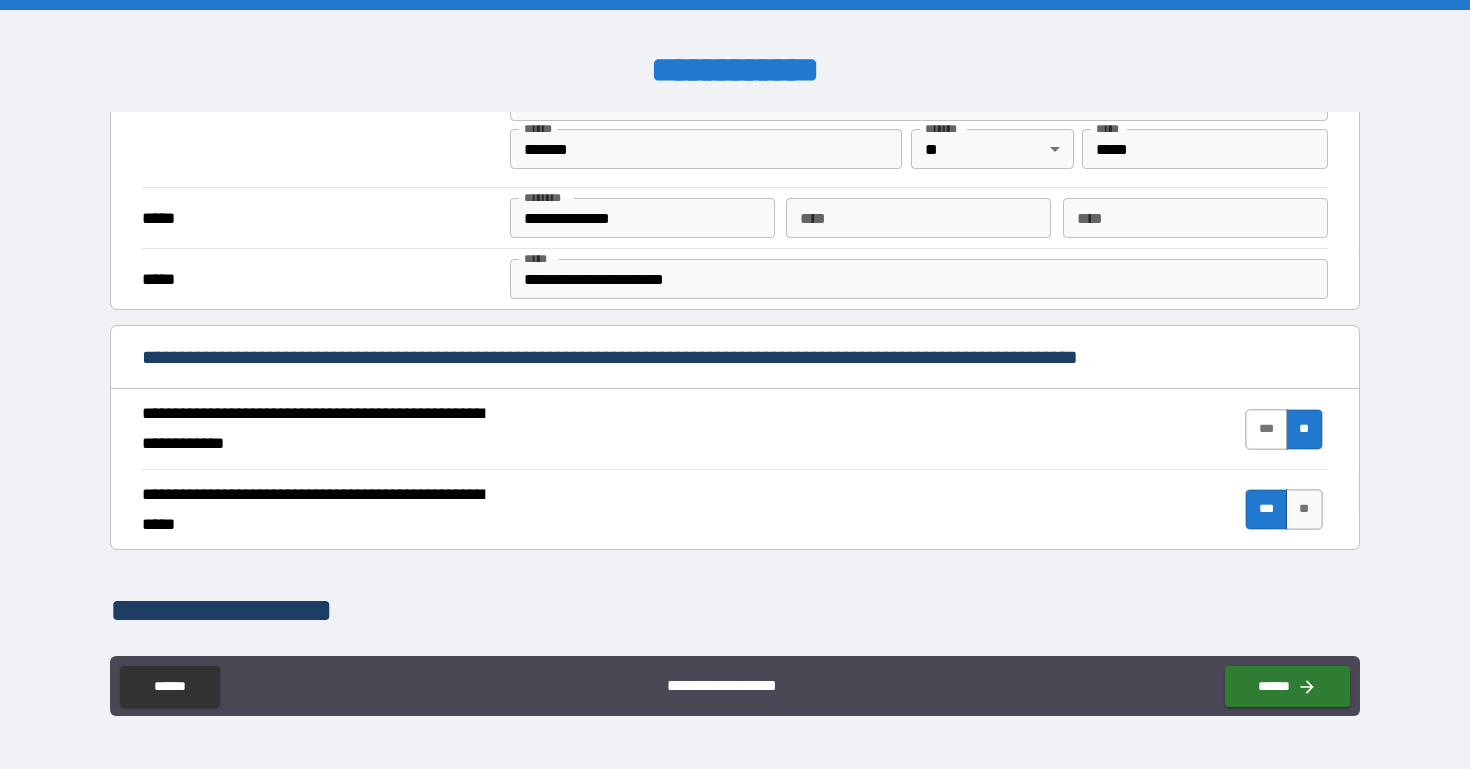 click on "***" at bounding box center [1266, 429] 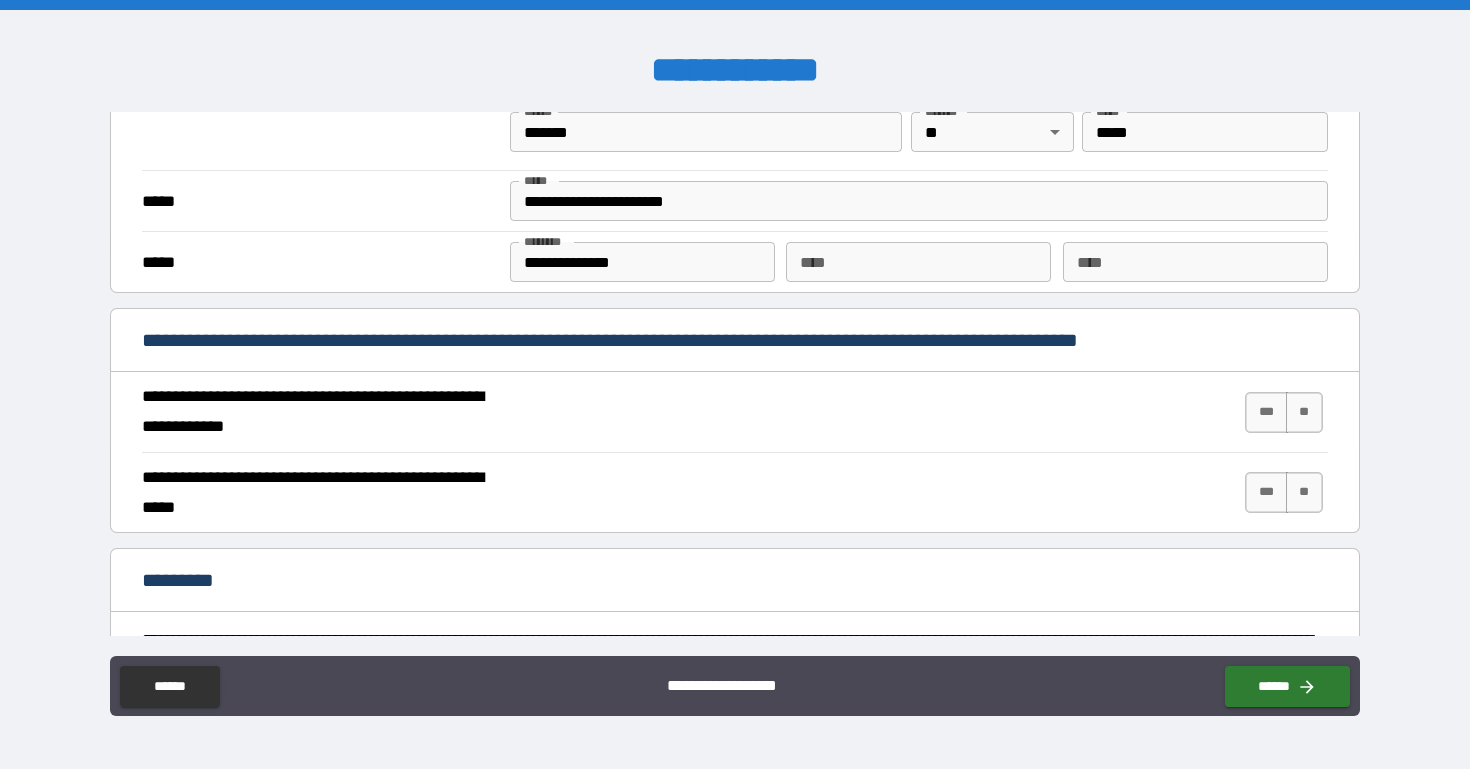 scroll, scrollTop: 1605, scrollLeft: 0, axis: vertical 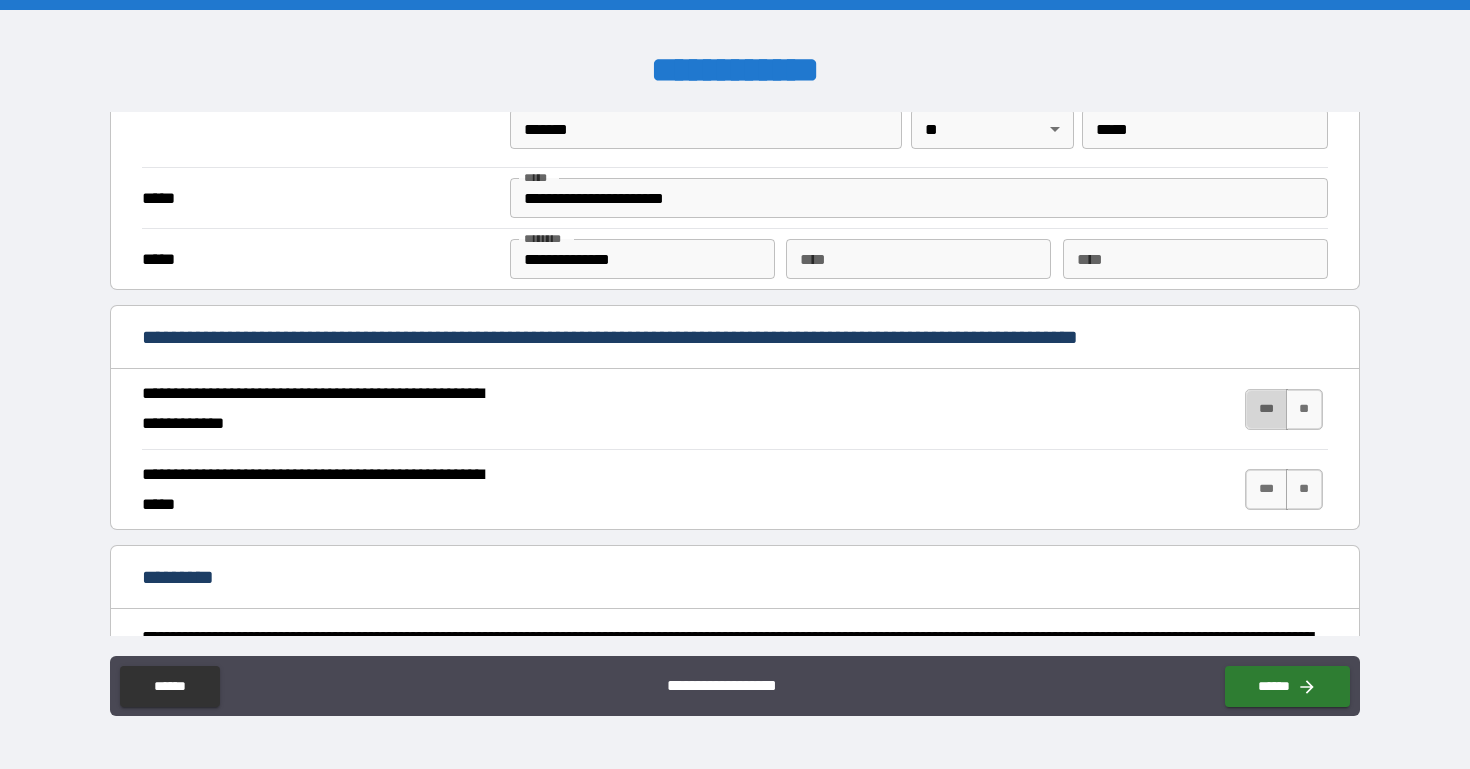 click on "***" at bounding box center [1266, 409] 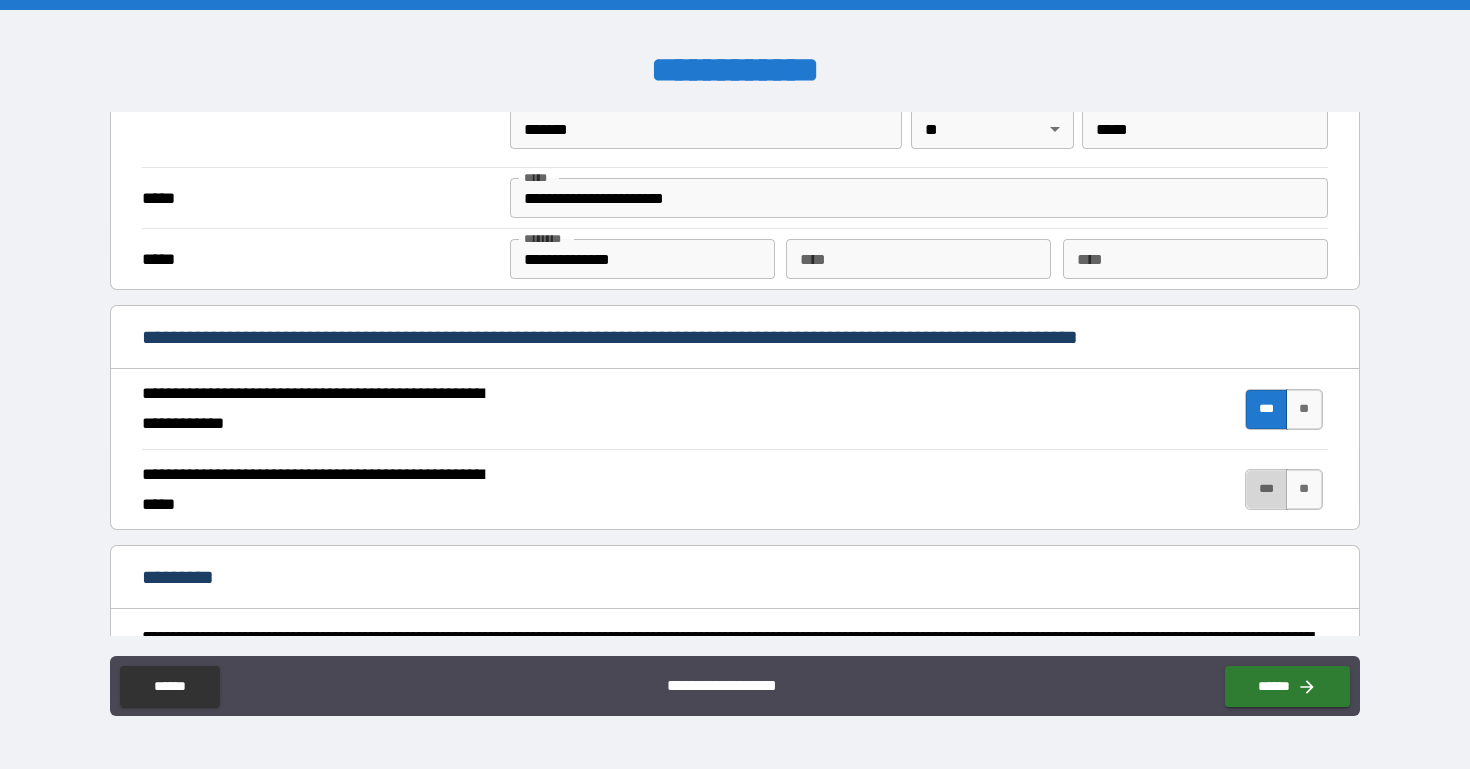 click on "***" at bounding box center (1266, 489) 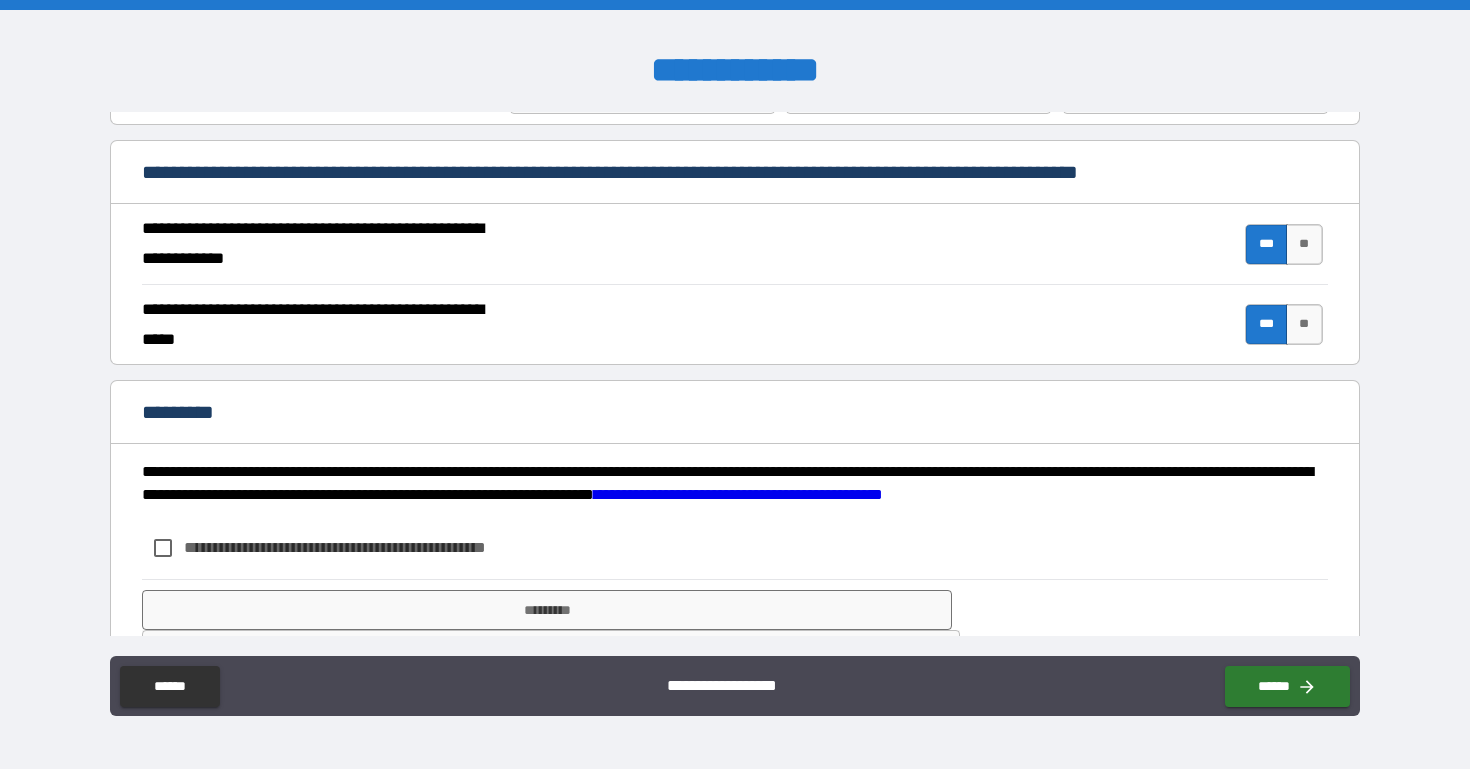 scroll, scrollTop: 1821, scrollLeft: 0, axis: vertical 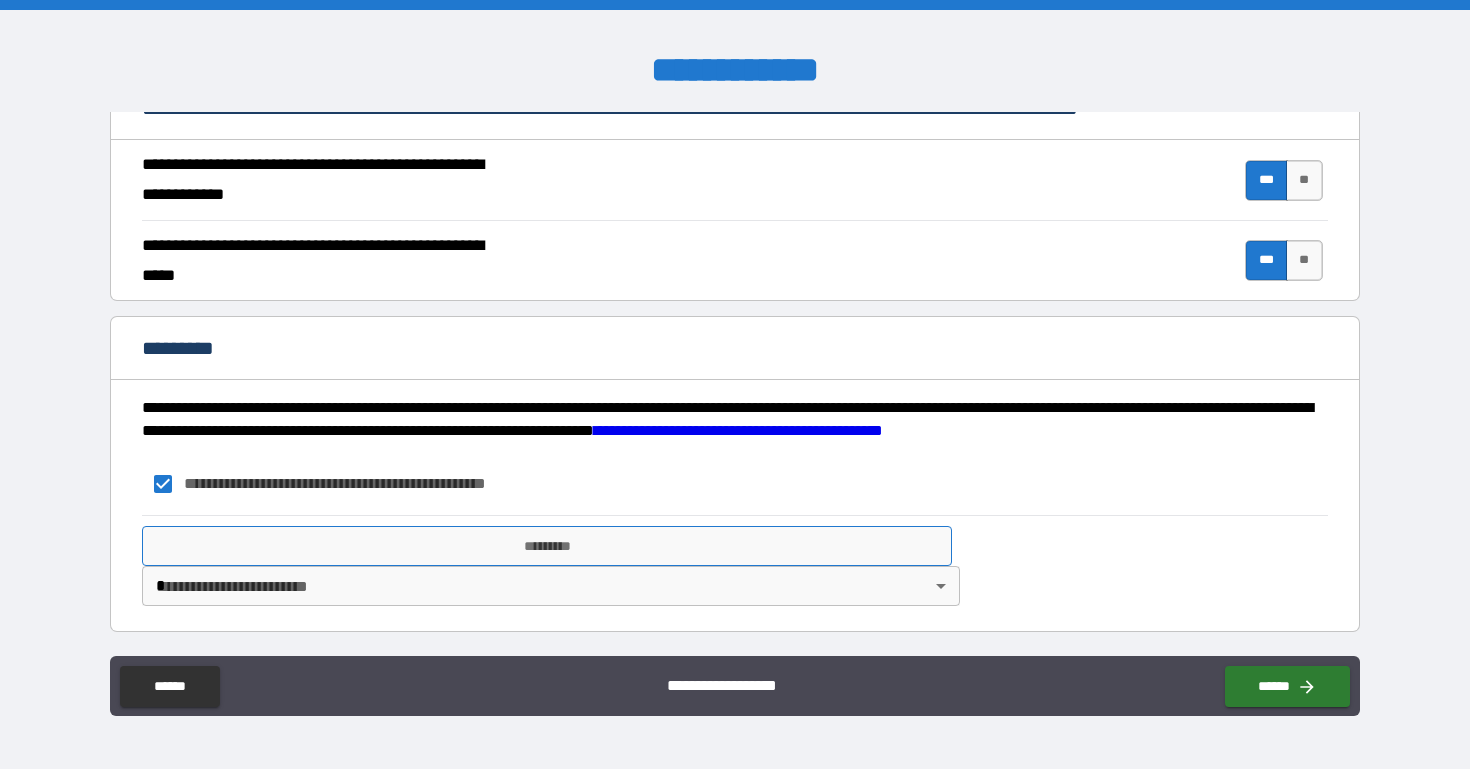 click on "*********" at bounding box center (547, 546) 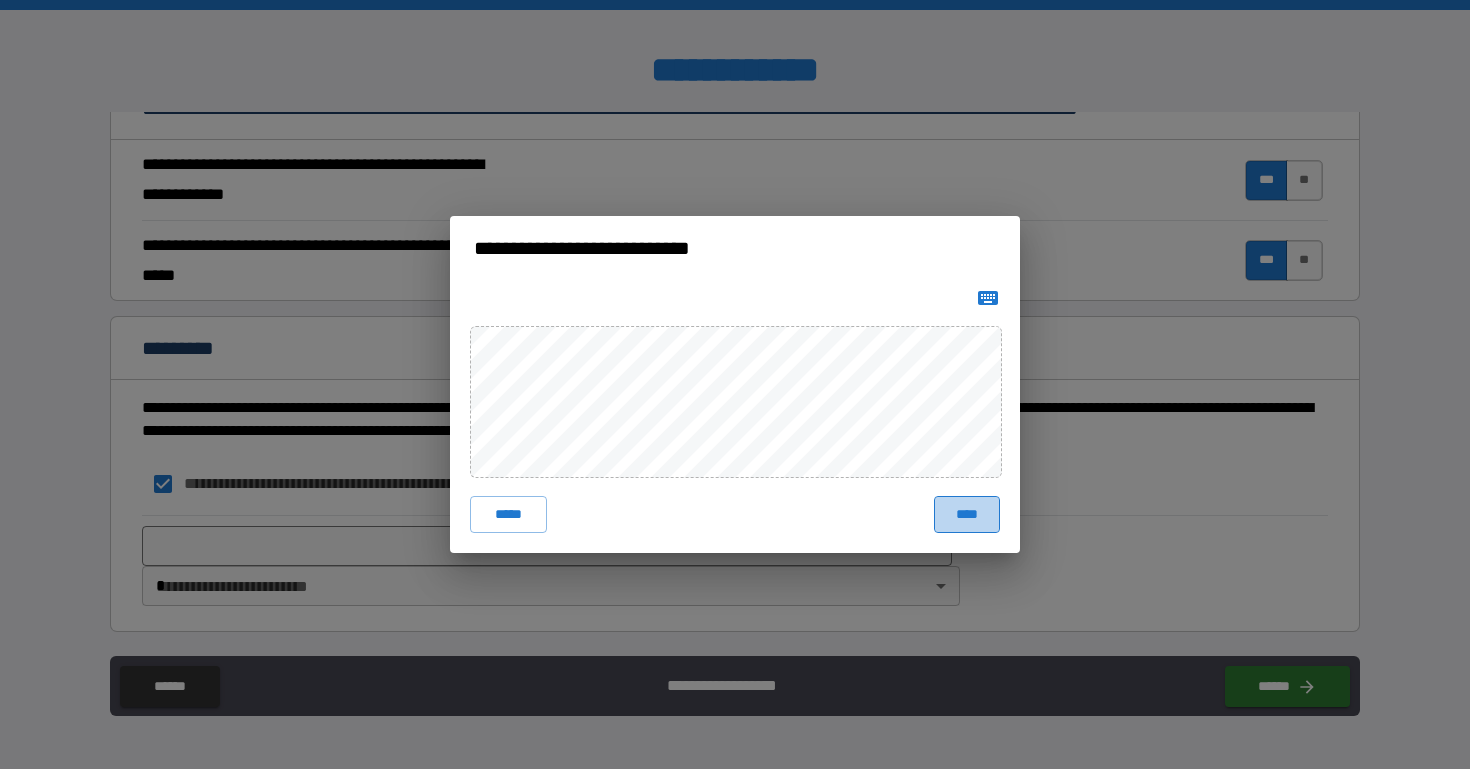 click on "****" at bounding box center [967, 514] 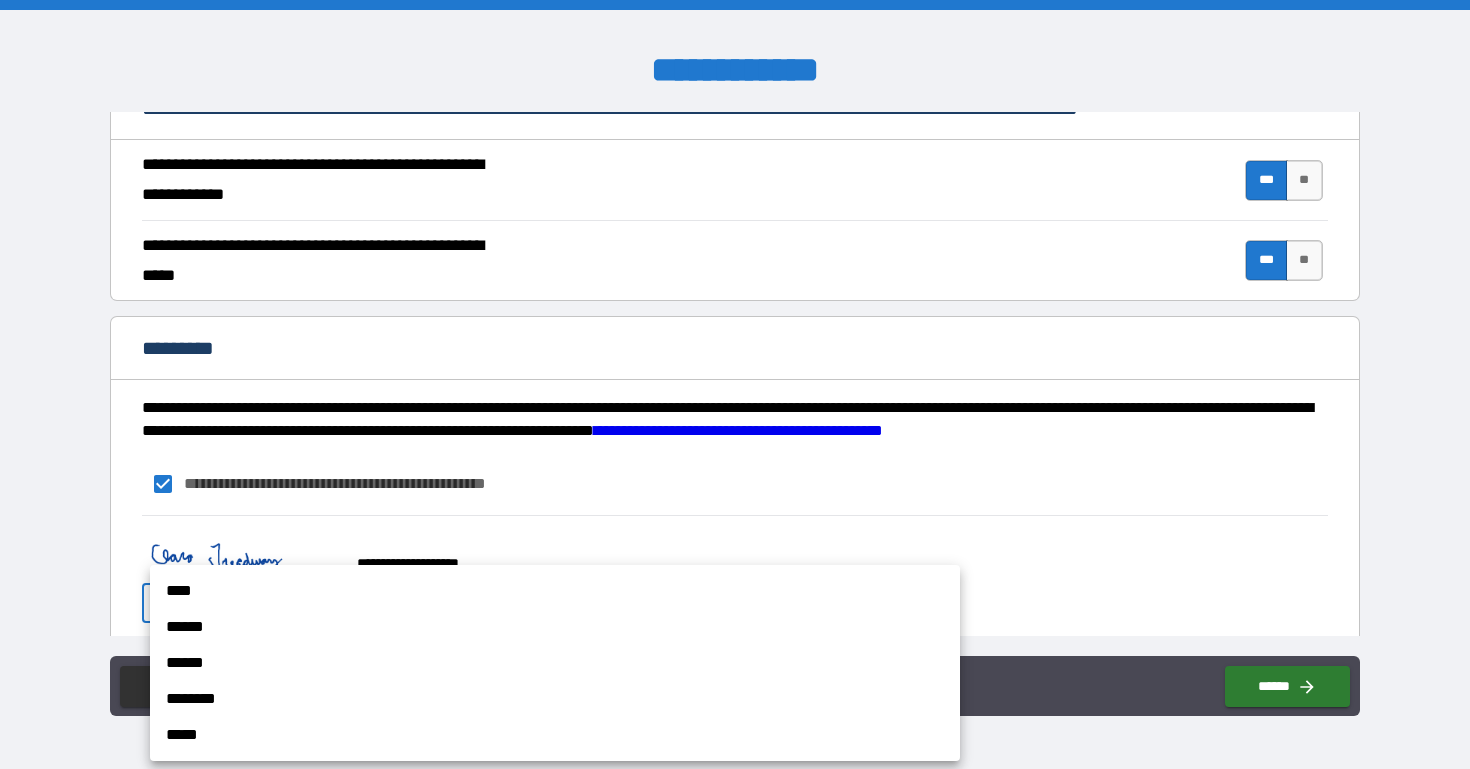 click on "**********" at bounding box center (735, 384) 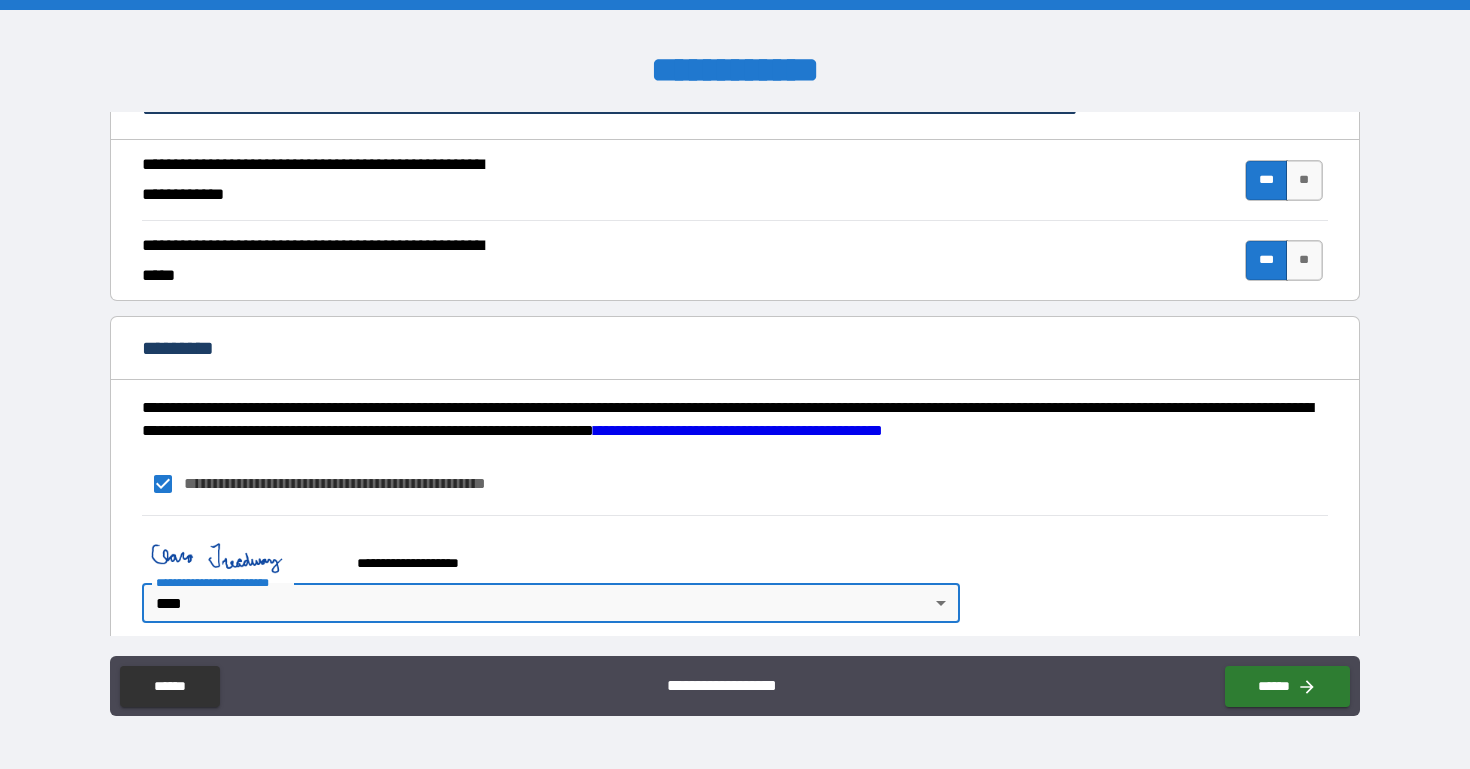 scroll, scrollTop: 1851, scrollLeft: 0, axis: vertical 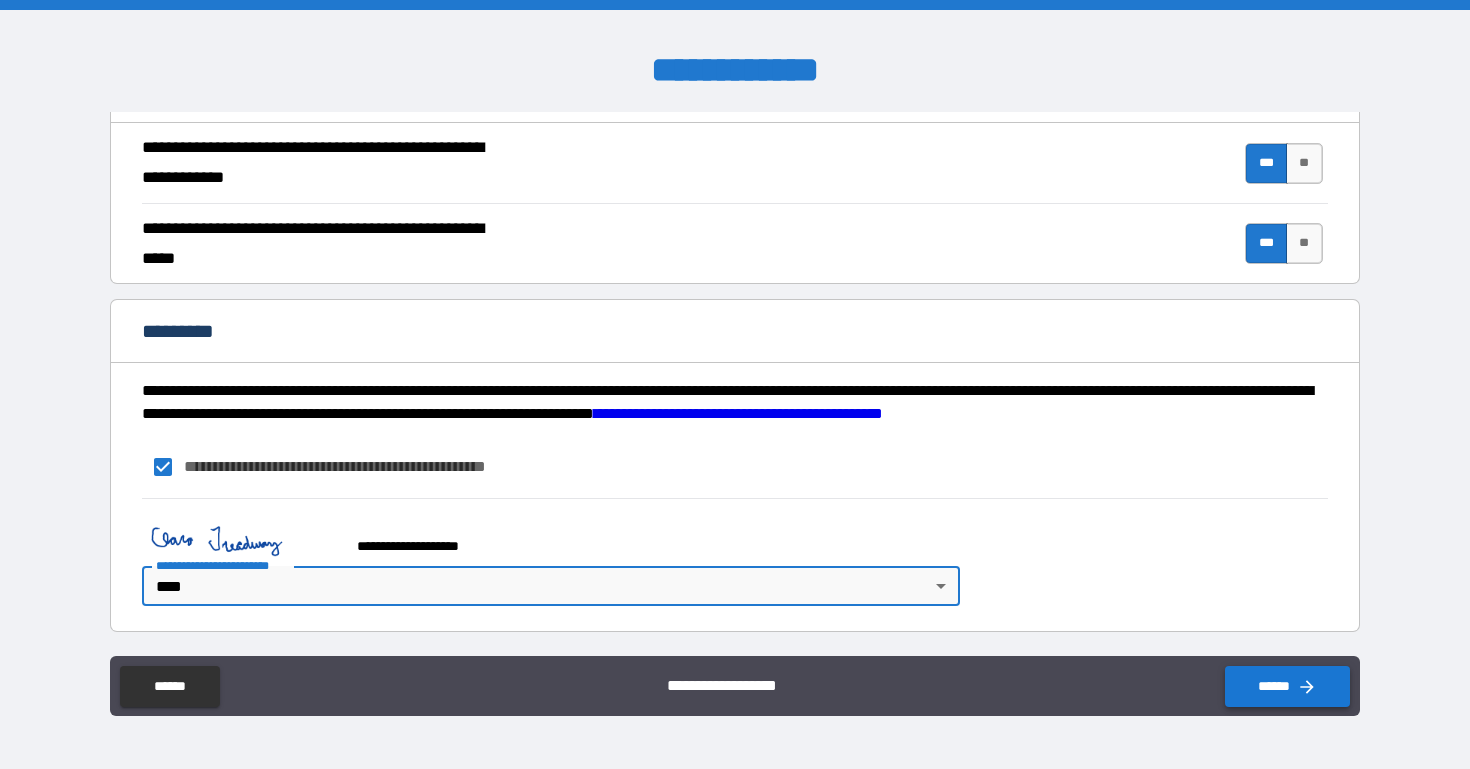 click on "******" at bounding box center [1287, 686] 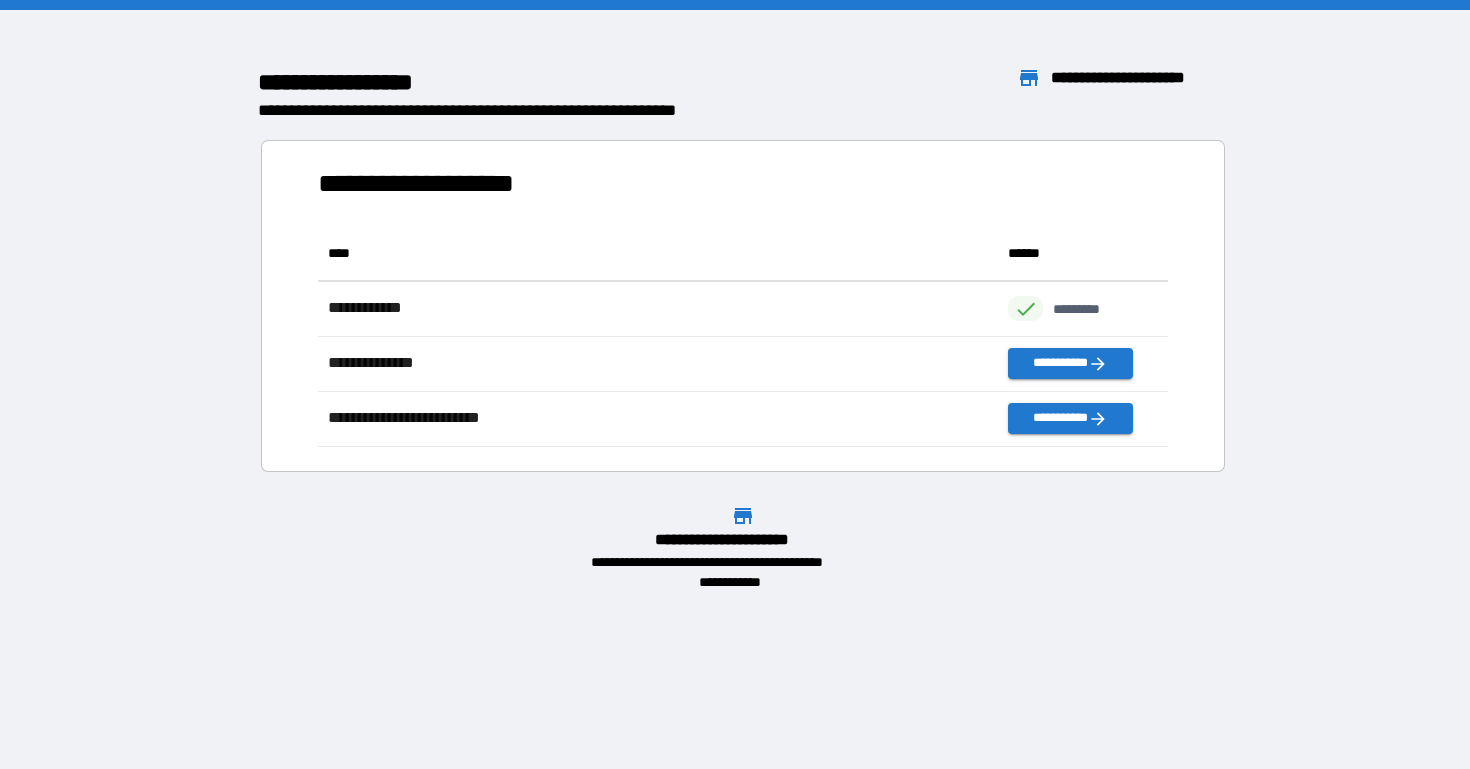 scroll, scrollTop: 1, scrollLeft: 1, axis: both 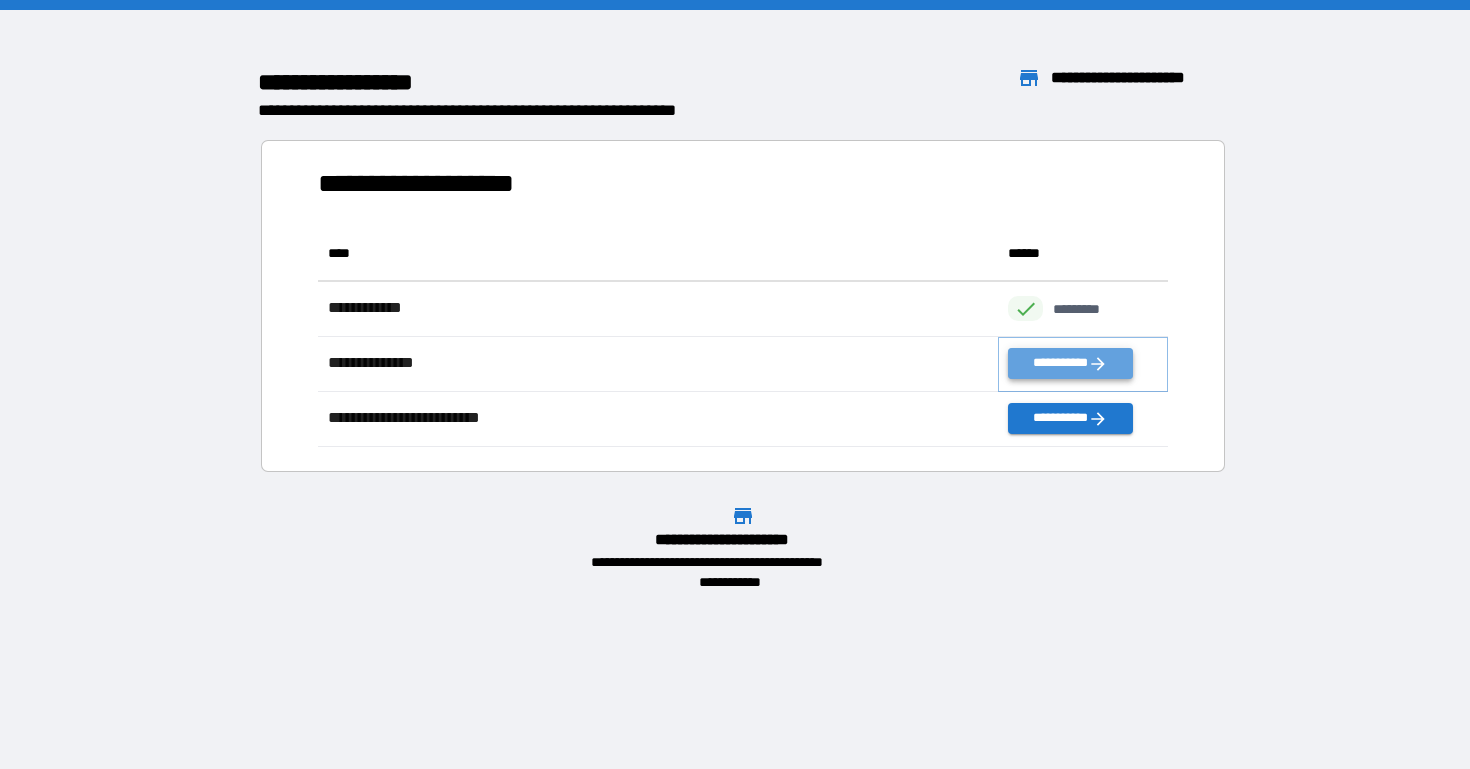 click on "**********" at bounding box center (1070, 363) 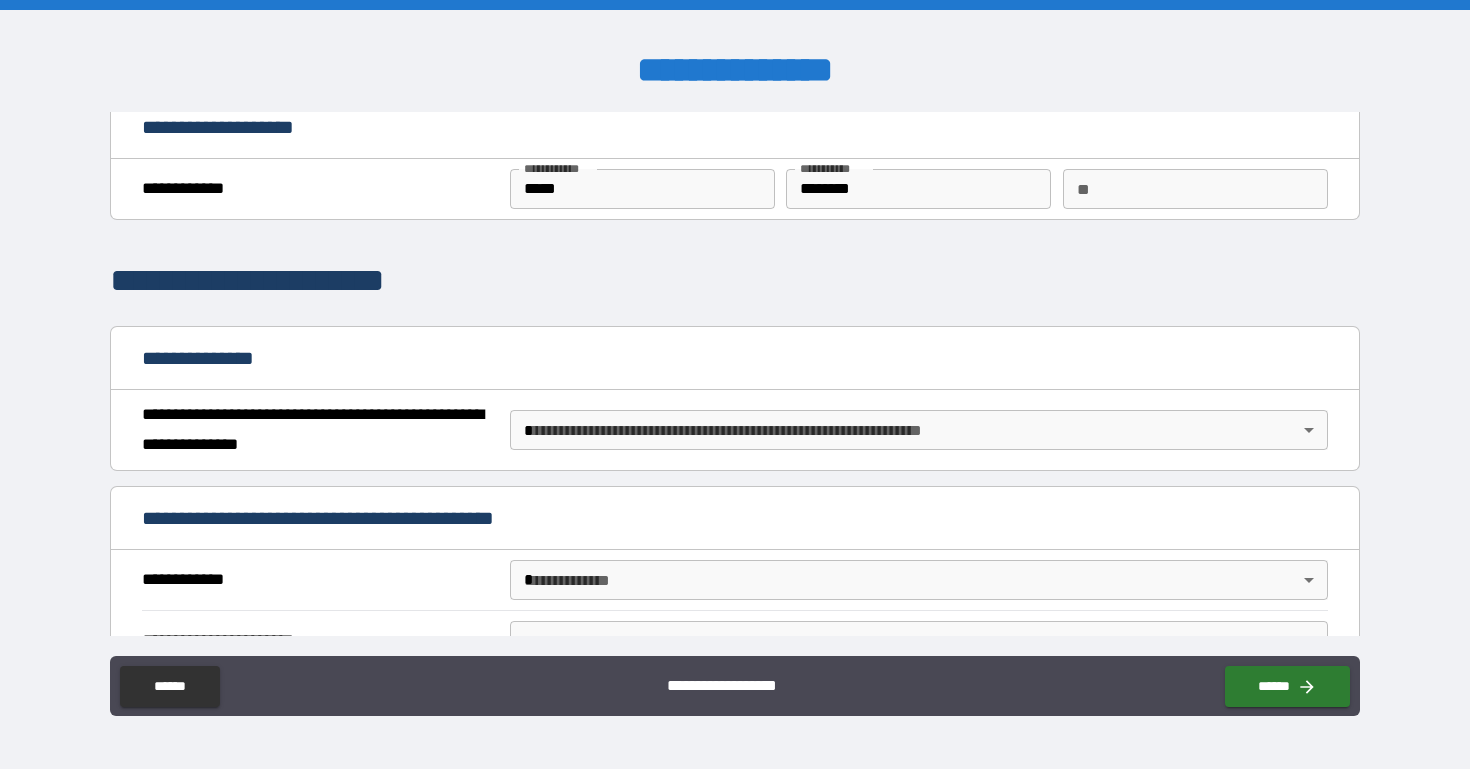 scroll, scrollTop: 33, scrollLeft: 0, axis: vertical 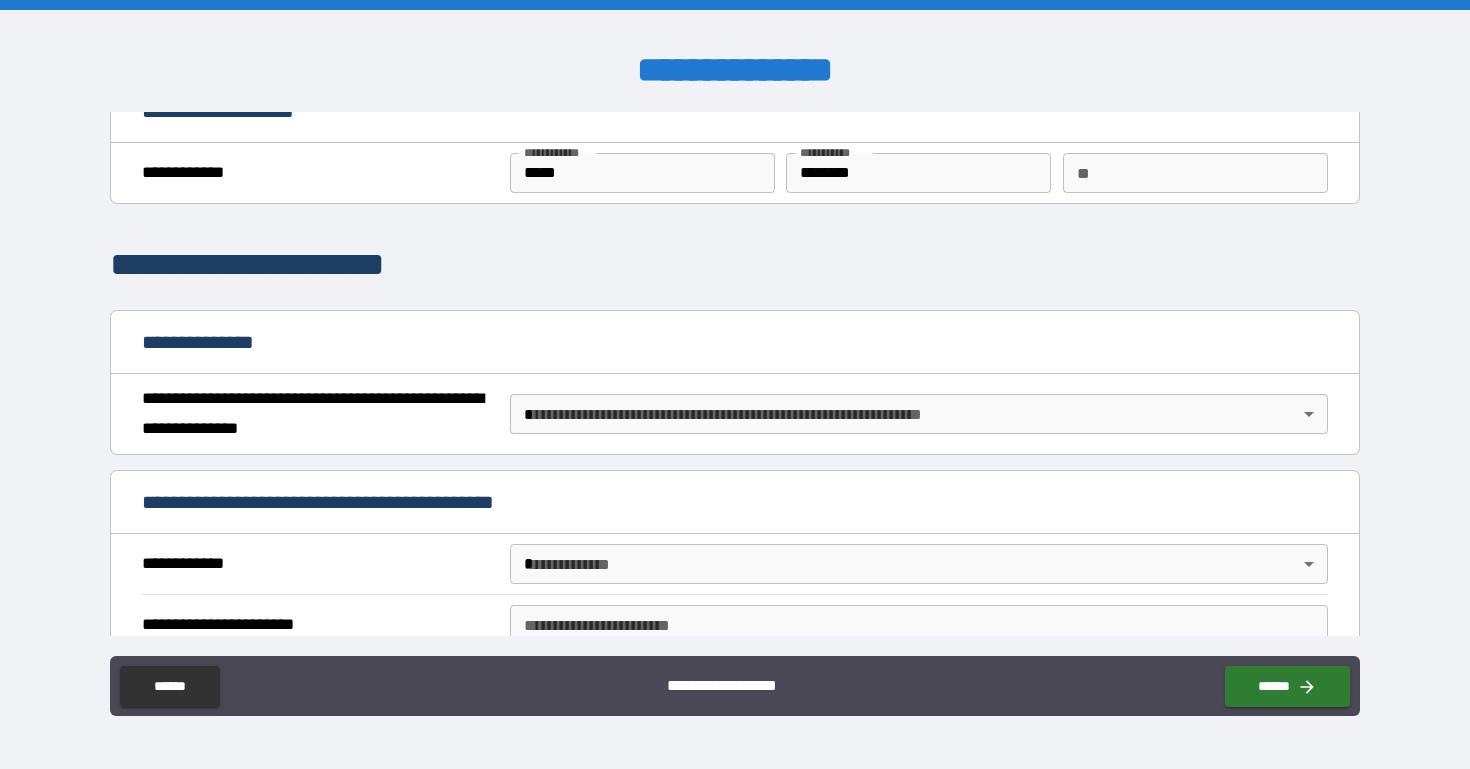 click on "**********" at bounding box center (735, 384) 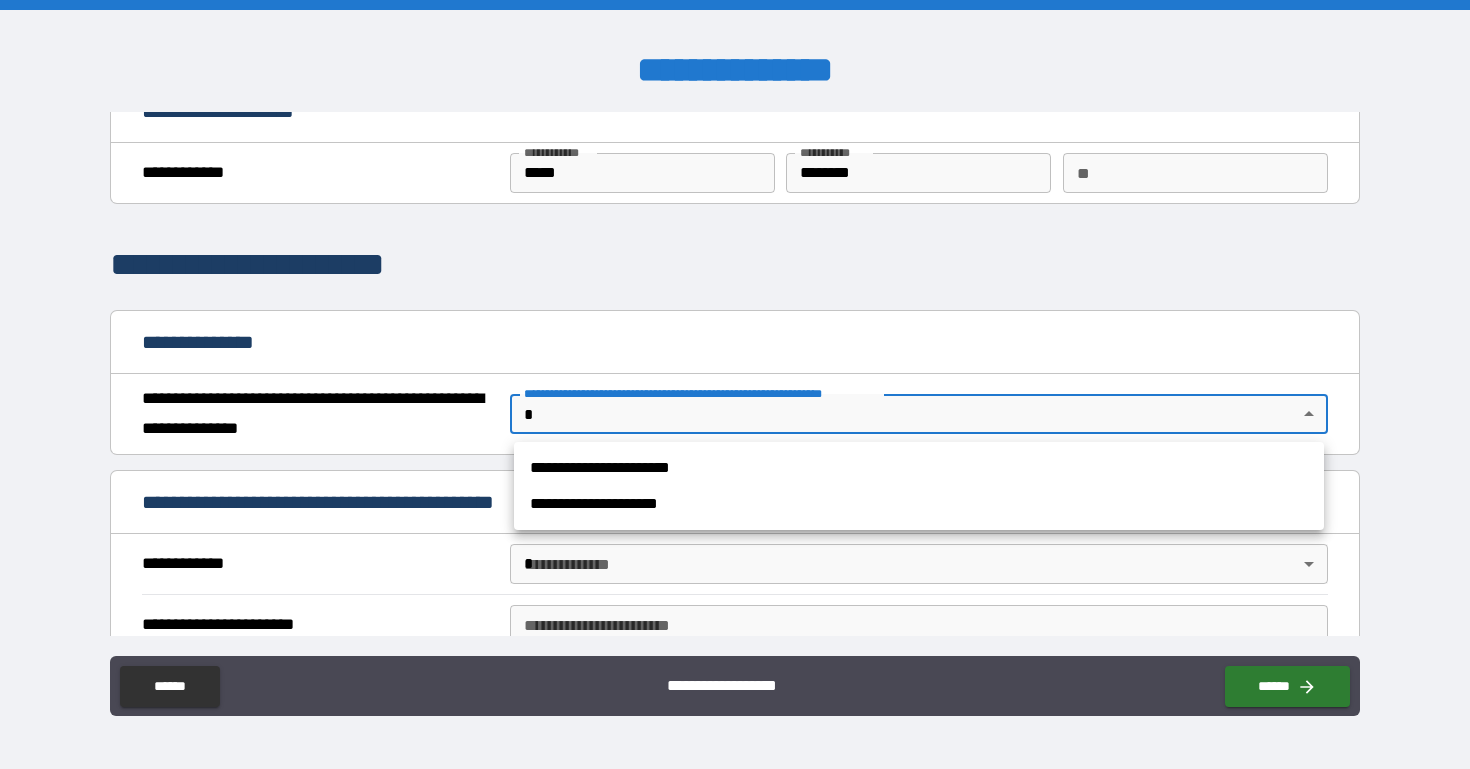 click on "**********" at bounding box center [919, 468] 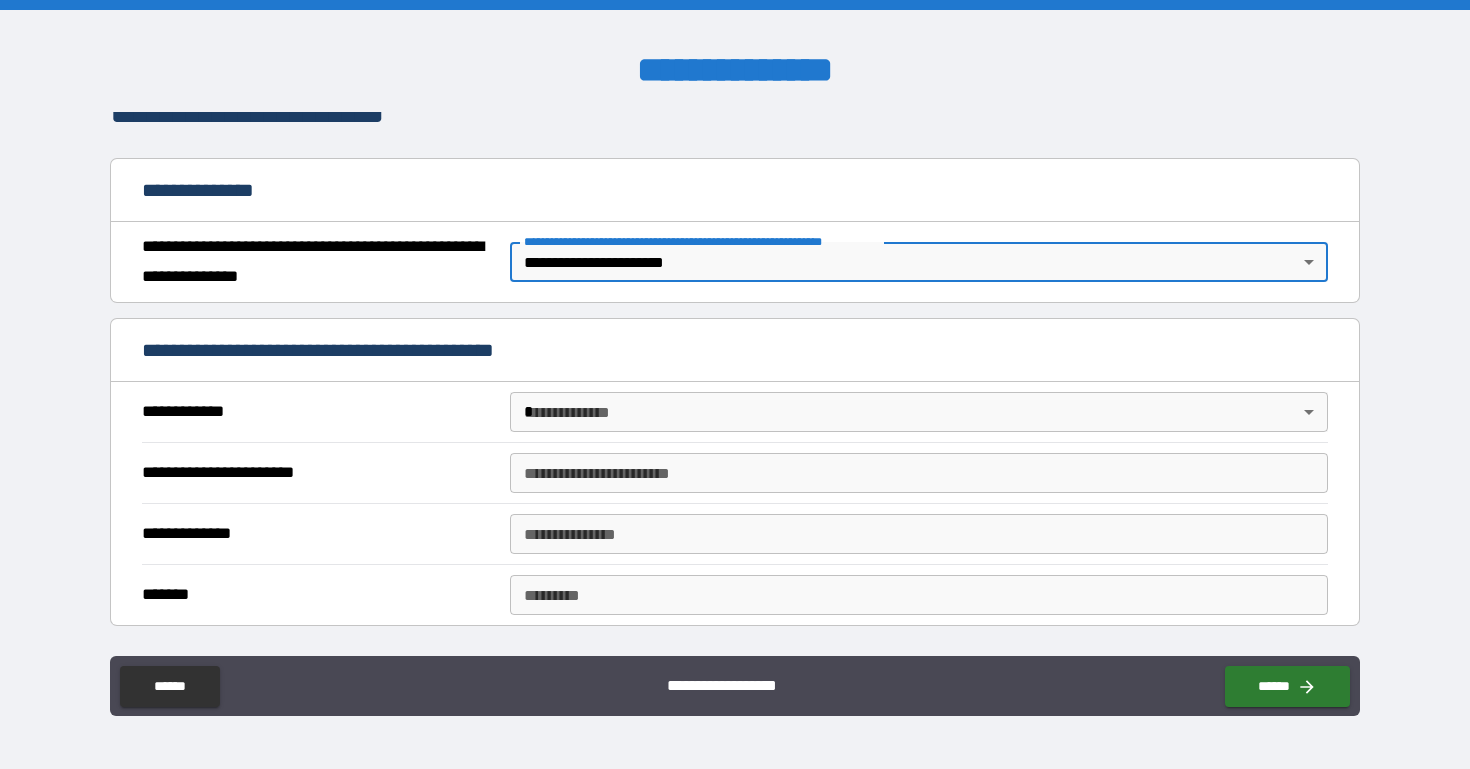 scroll, scrollTop: 209, scrollLeft: 0, axis: vertical 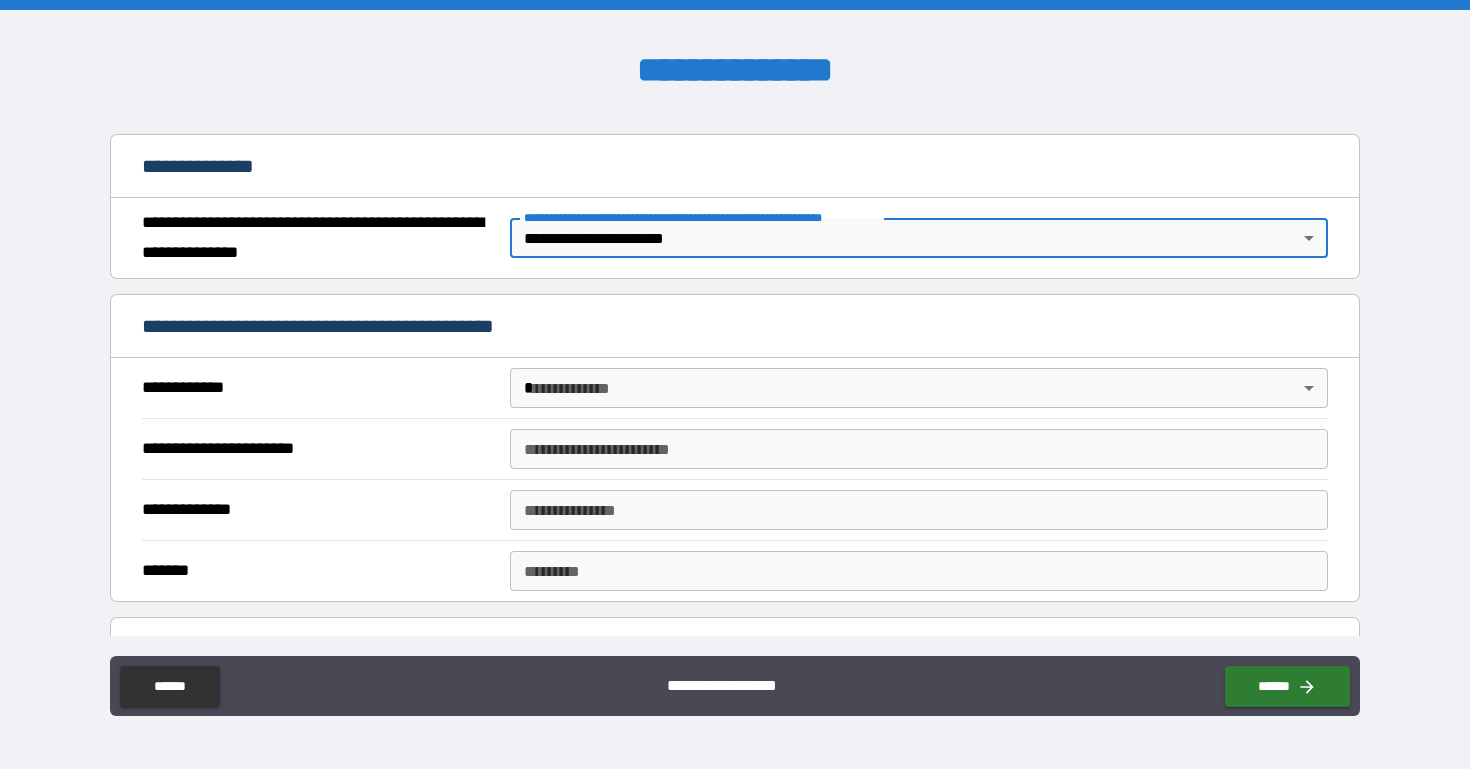 click on "**********" at bounding box center [735, 384] 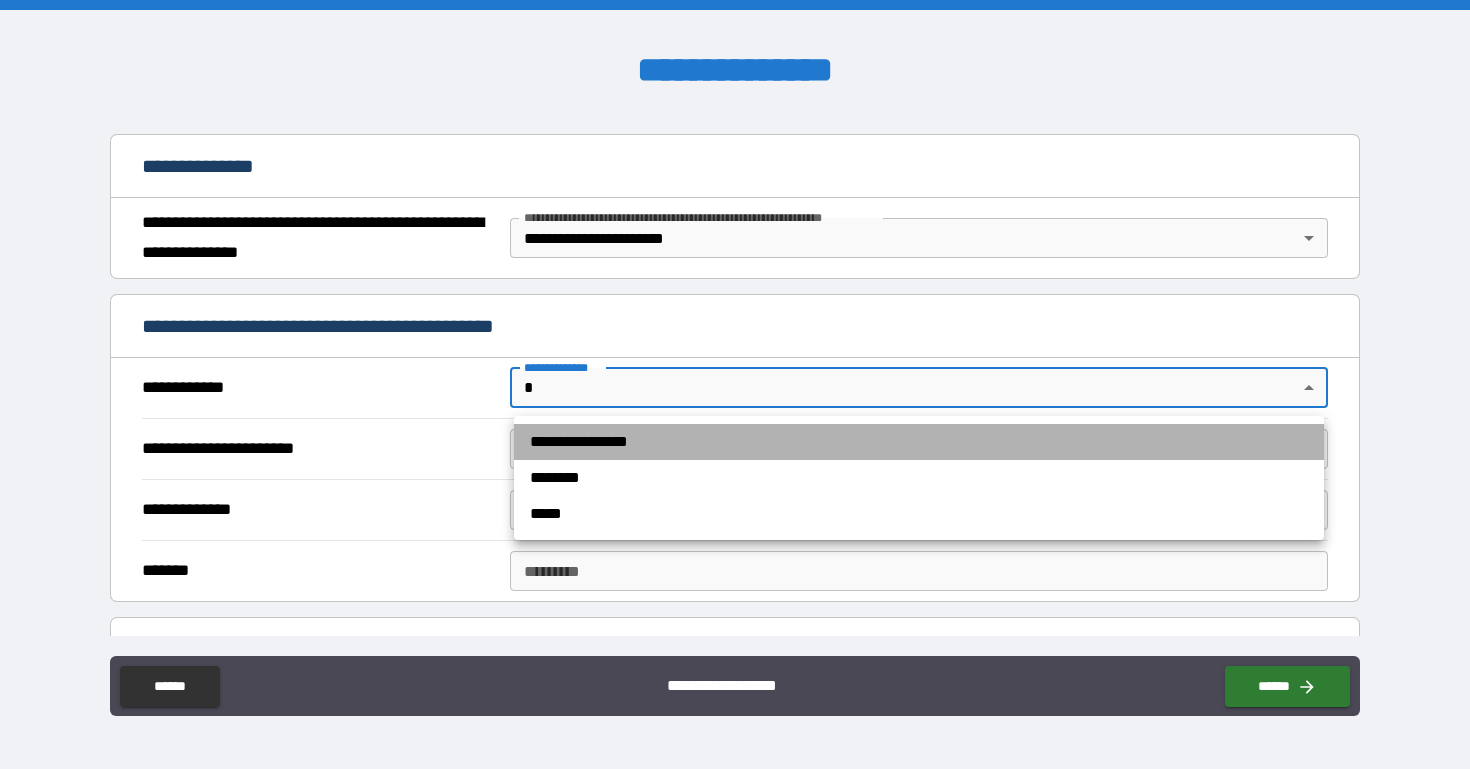 click on "**********" at bounding box center [919, 442] 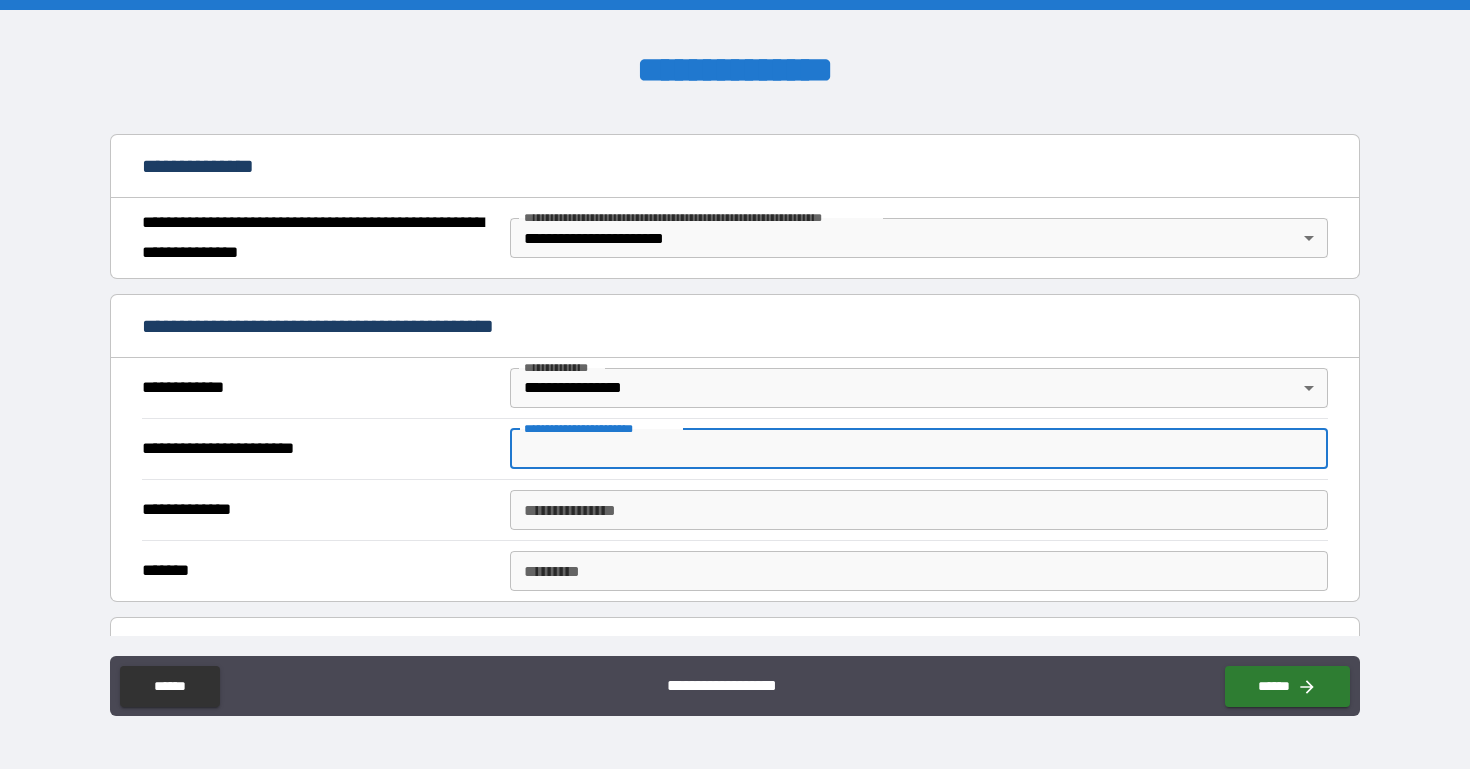 click on "**********" at bounding box center [919, 449] 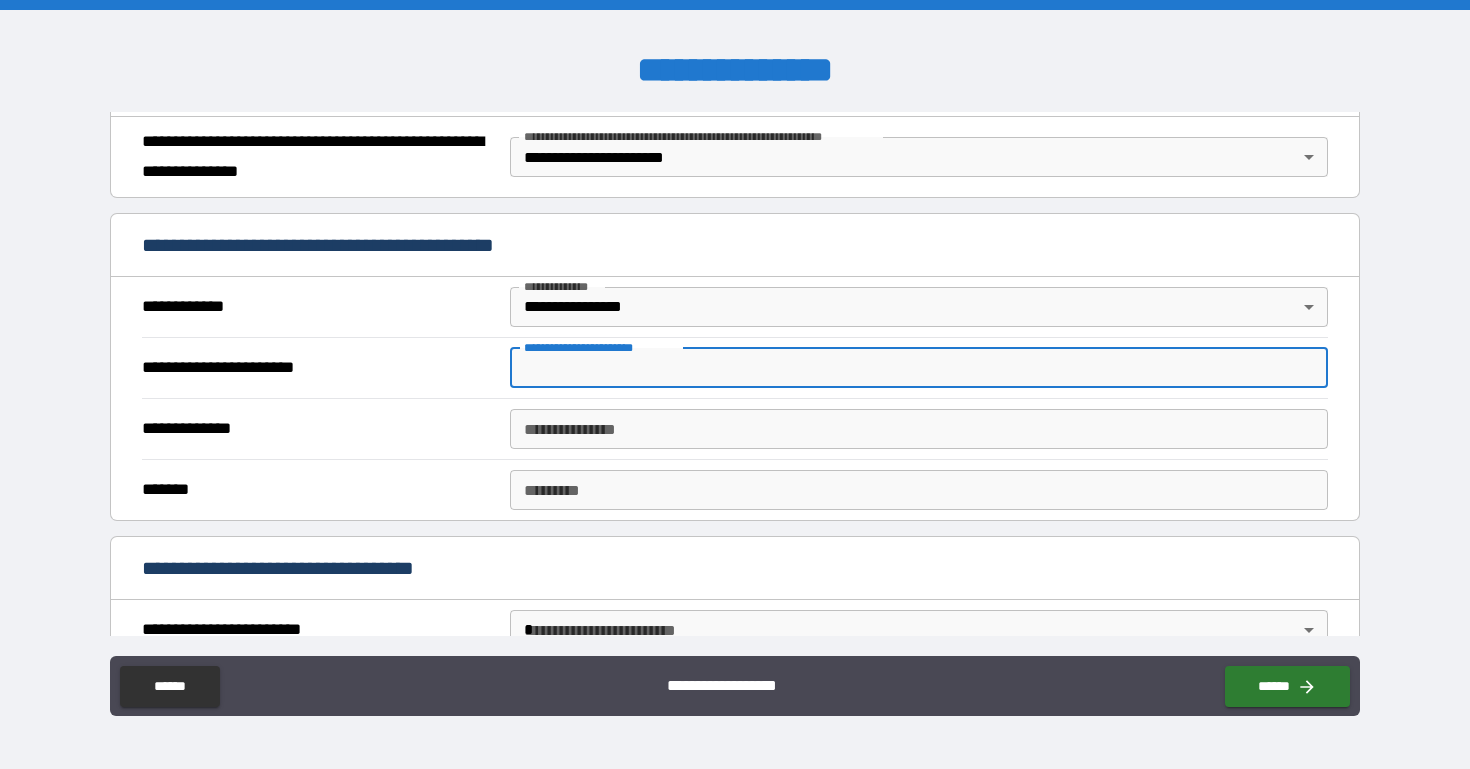 scroll, scrollTop: 316, scrollLeft: 0, axis: vertical 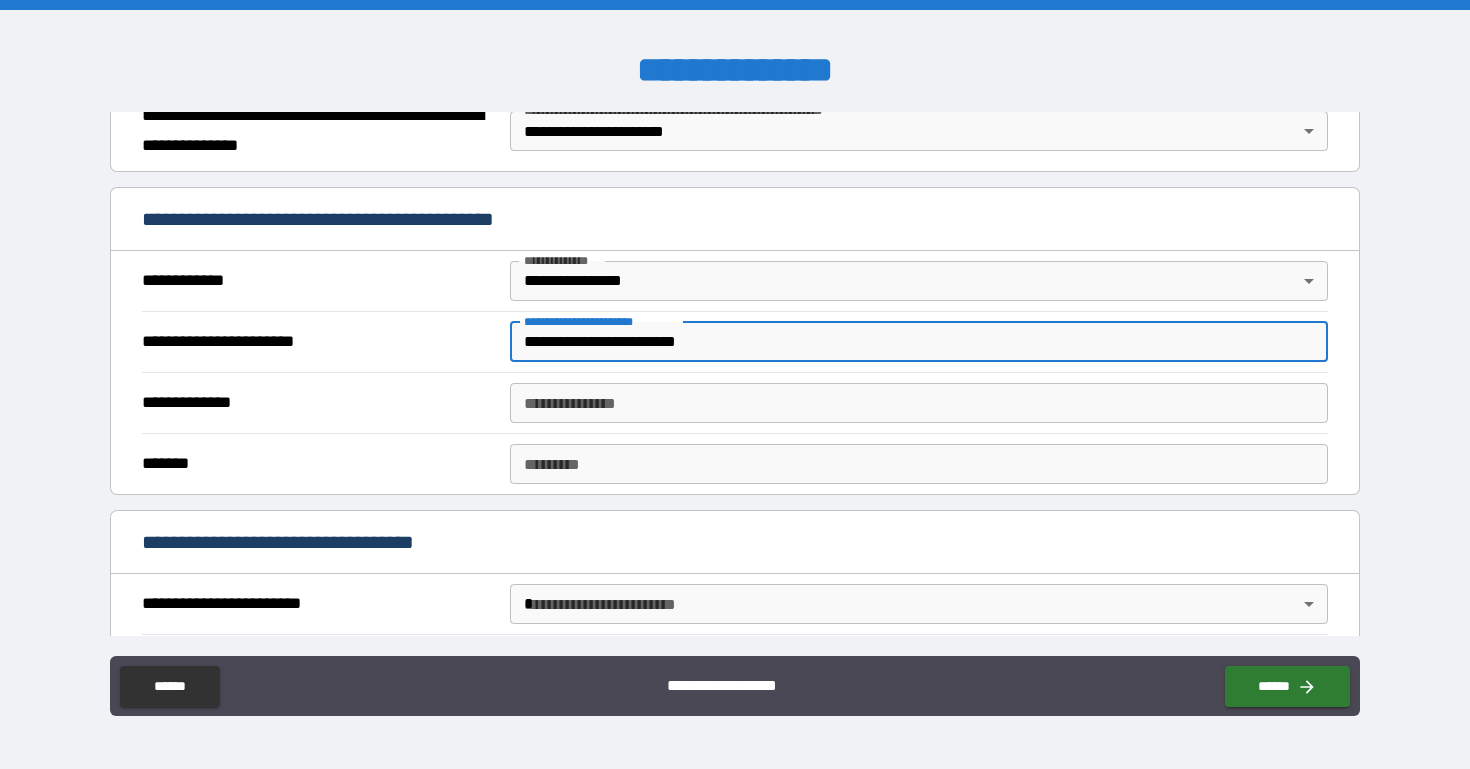 type on "**********" 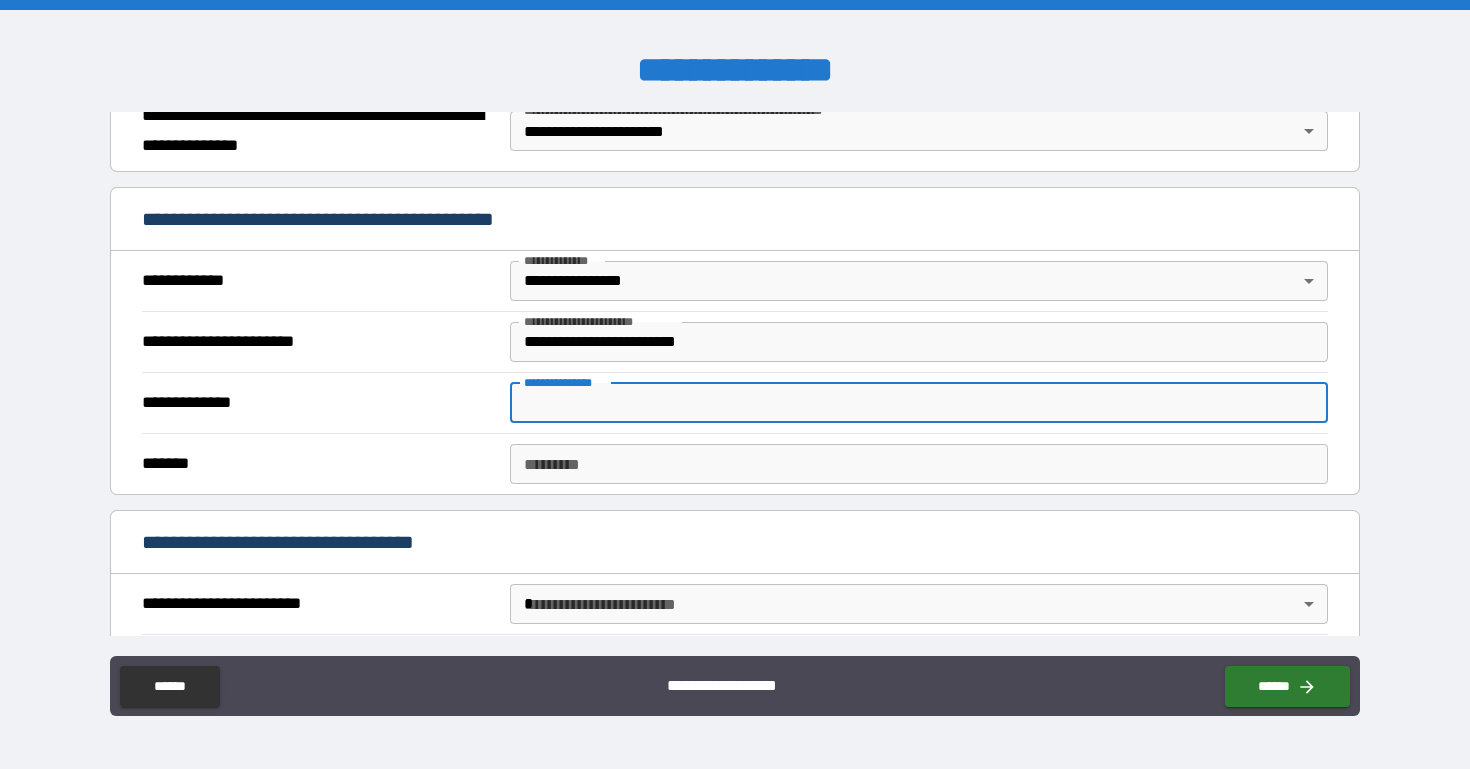 paste on "**********" 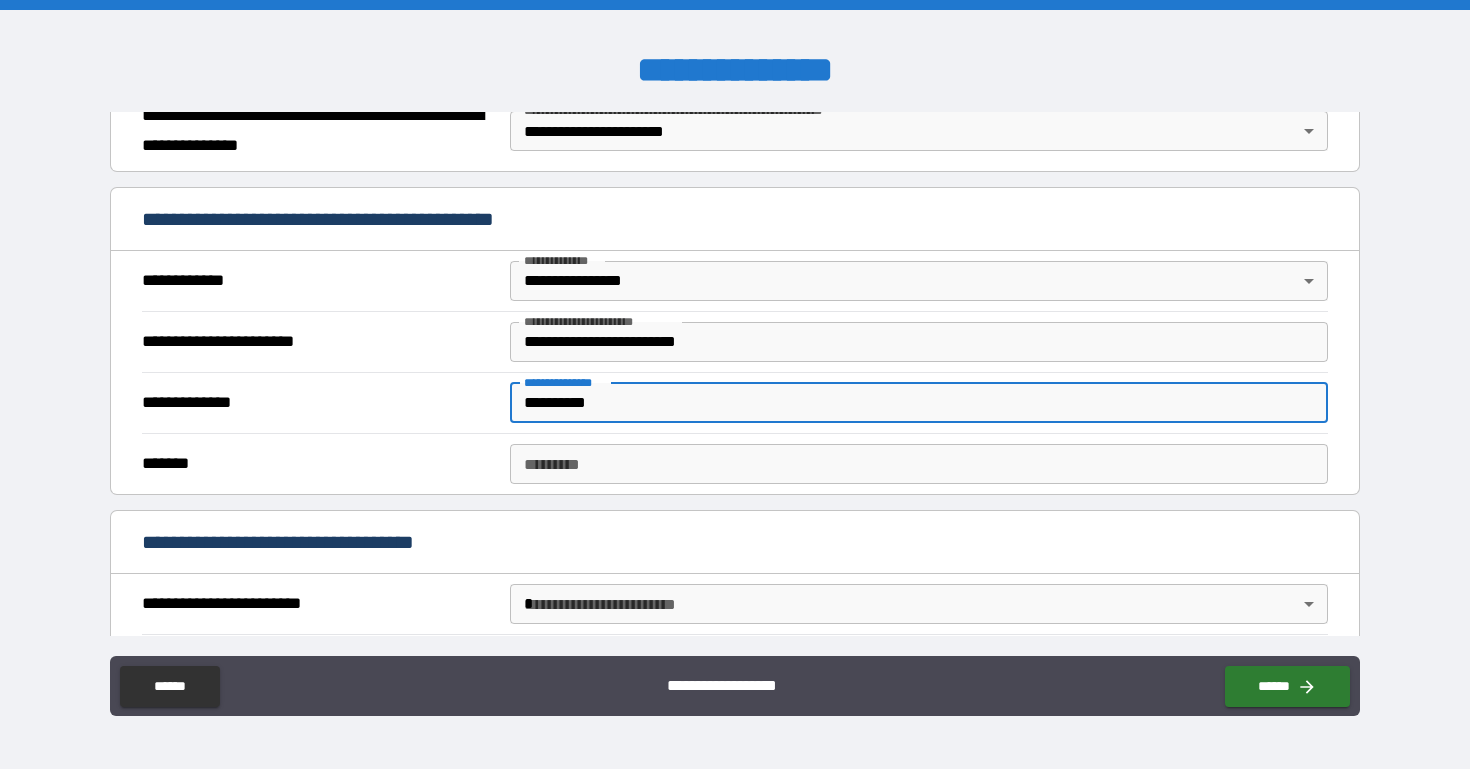 type on "**********" 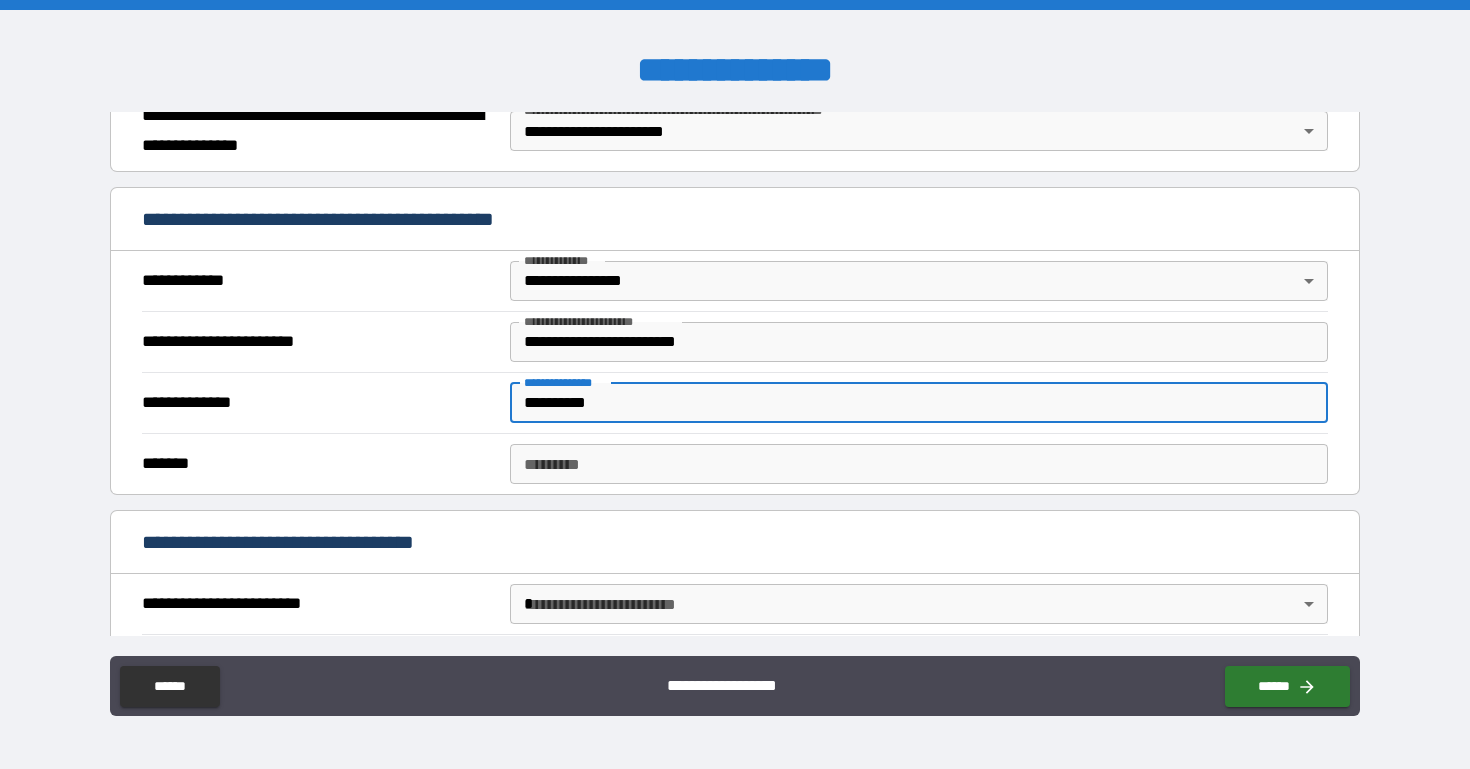 drag, startPoint x: 641, startPoint y: 401, endPoint x: 443, endPoint y: 366, distance: 201.06964 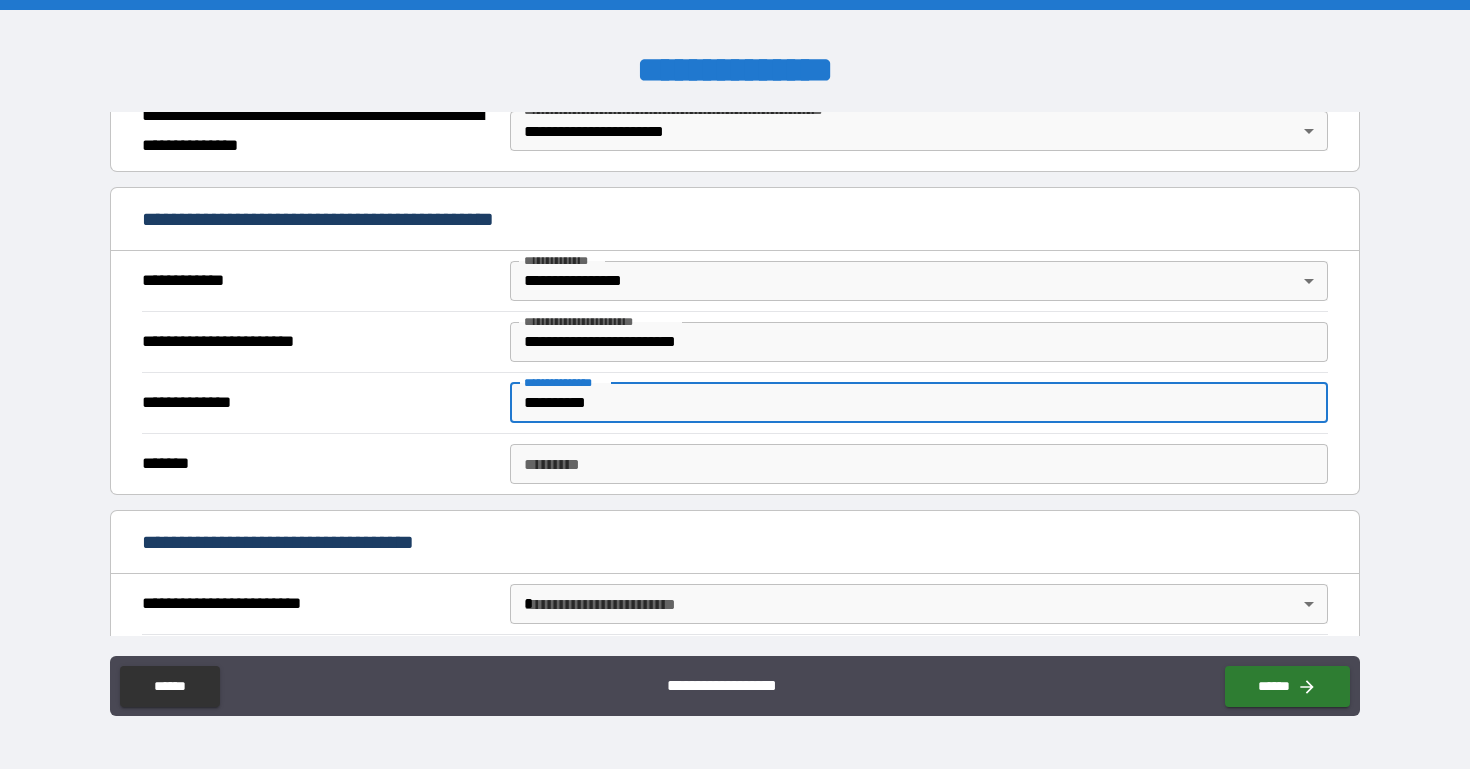 click on "*******   *" at bounding box center [919, 464] 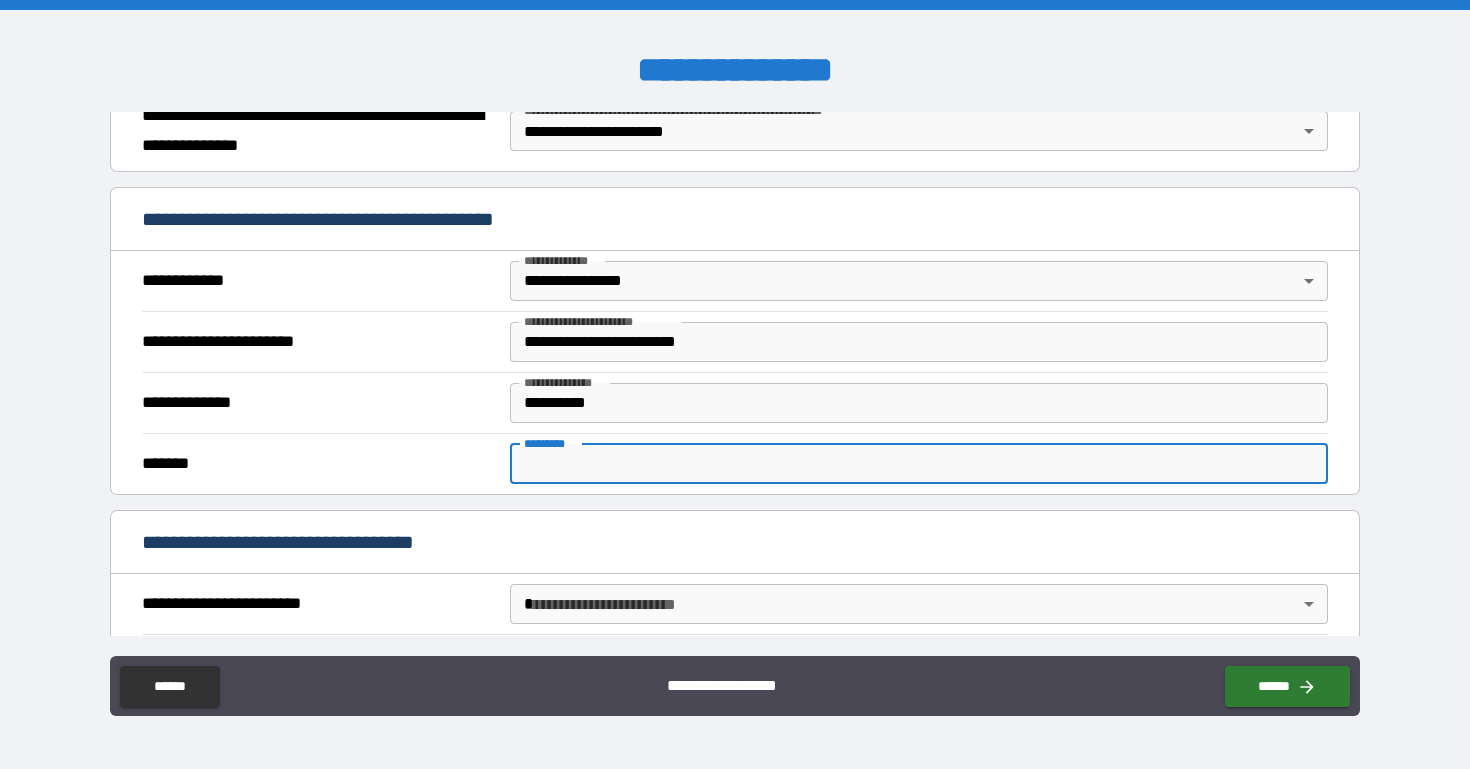 click on "******* *******   * *******   *" at bounding box center (734, 463) 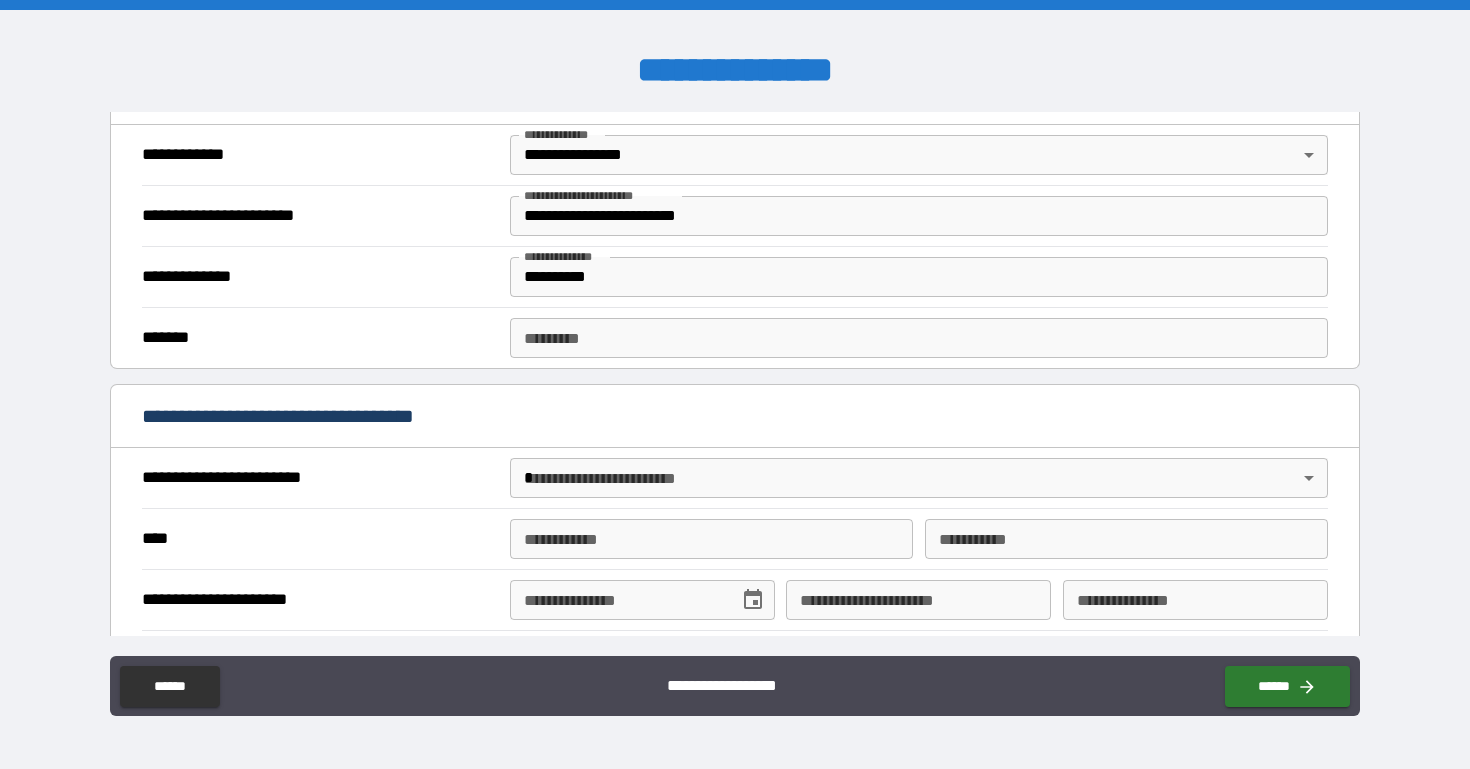 scroll, scrollTop: 507, scrollLeft: 0, axis: vertical 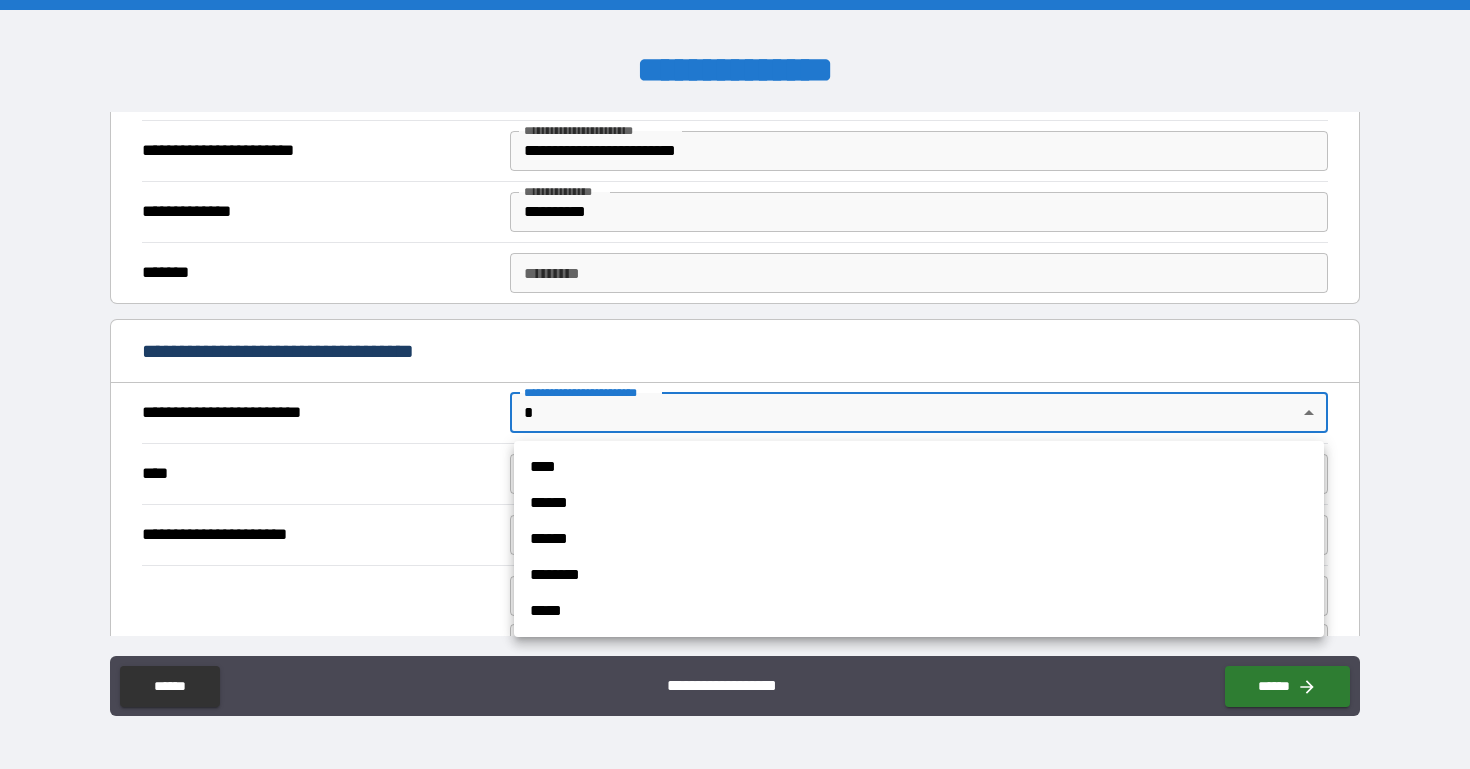 click on "**********" at bounding box center (735, 384) 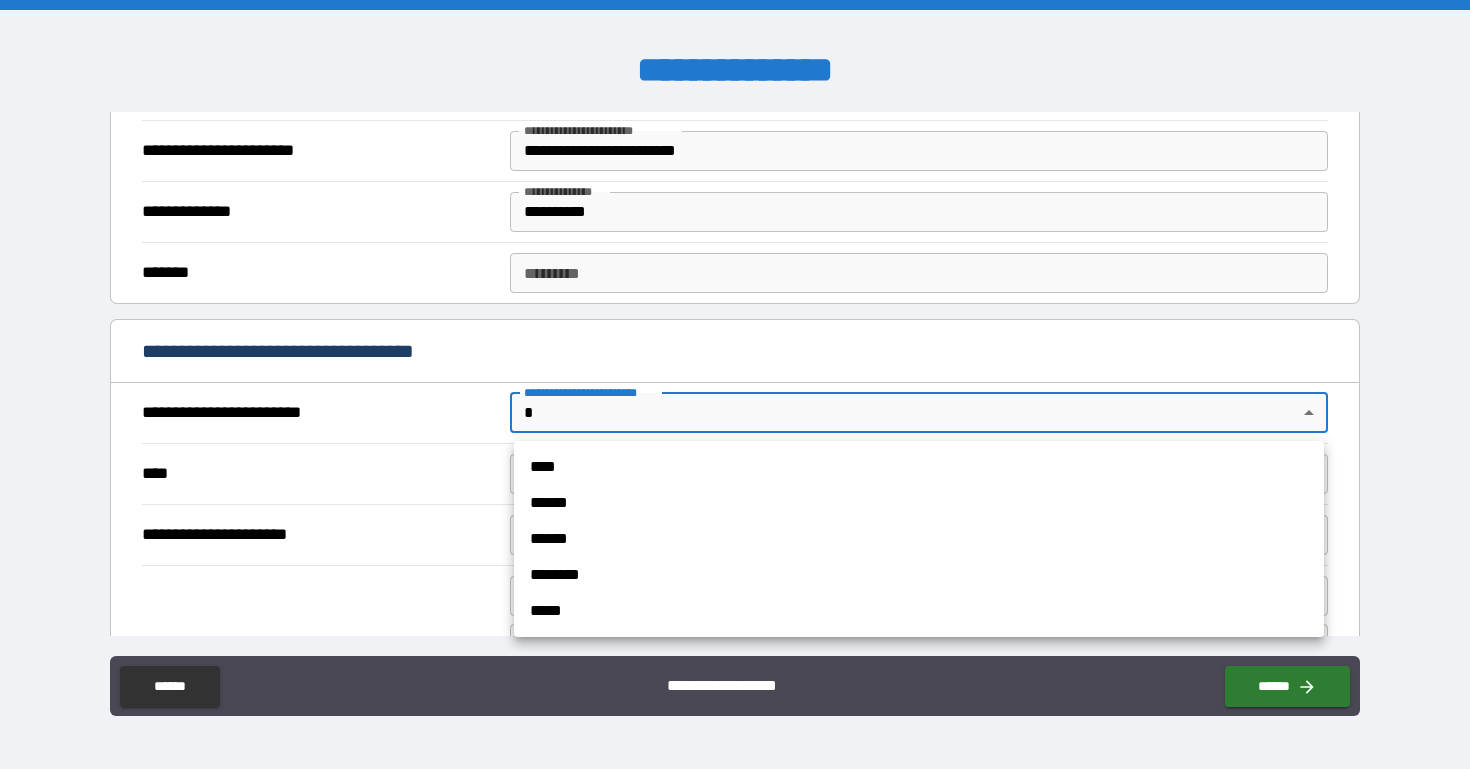 click on "****" at bounding box center [919, 467] 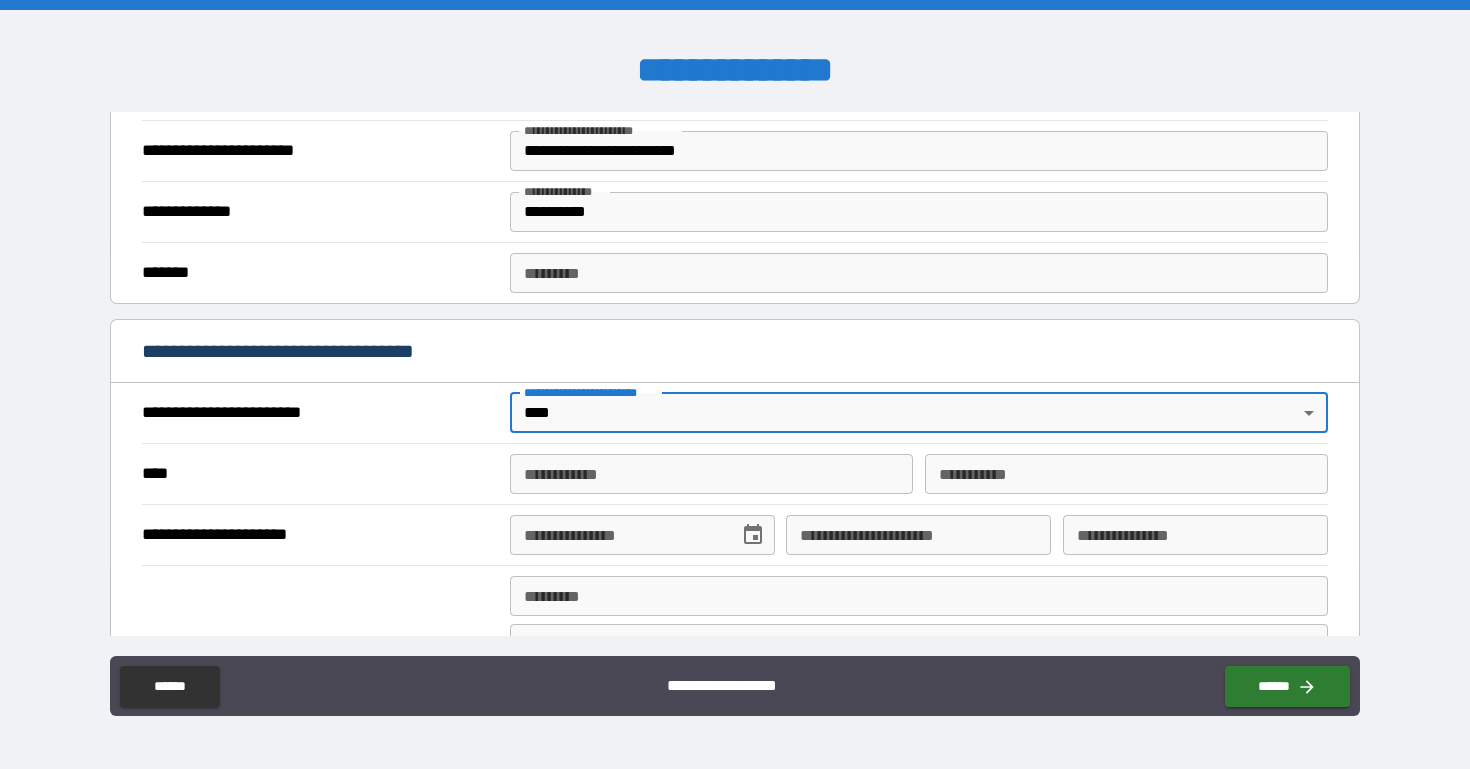 click on "**********" at bounding box center (711, 474) 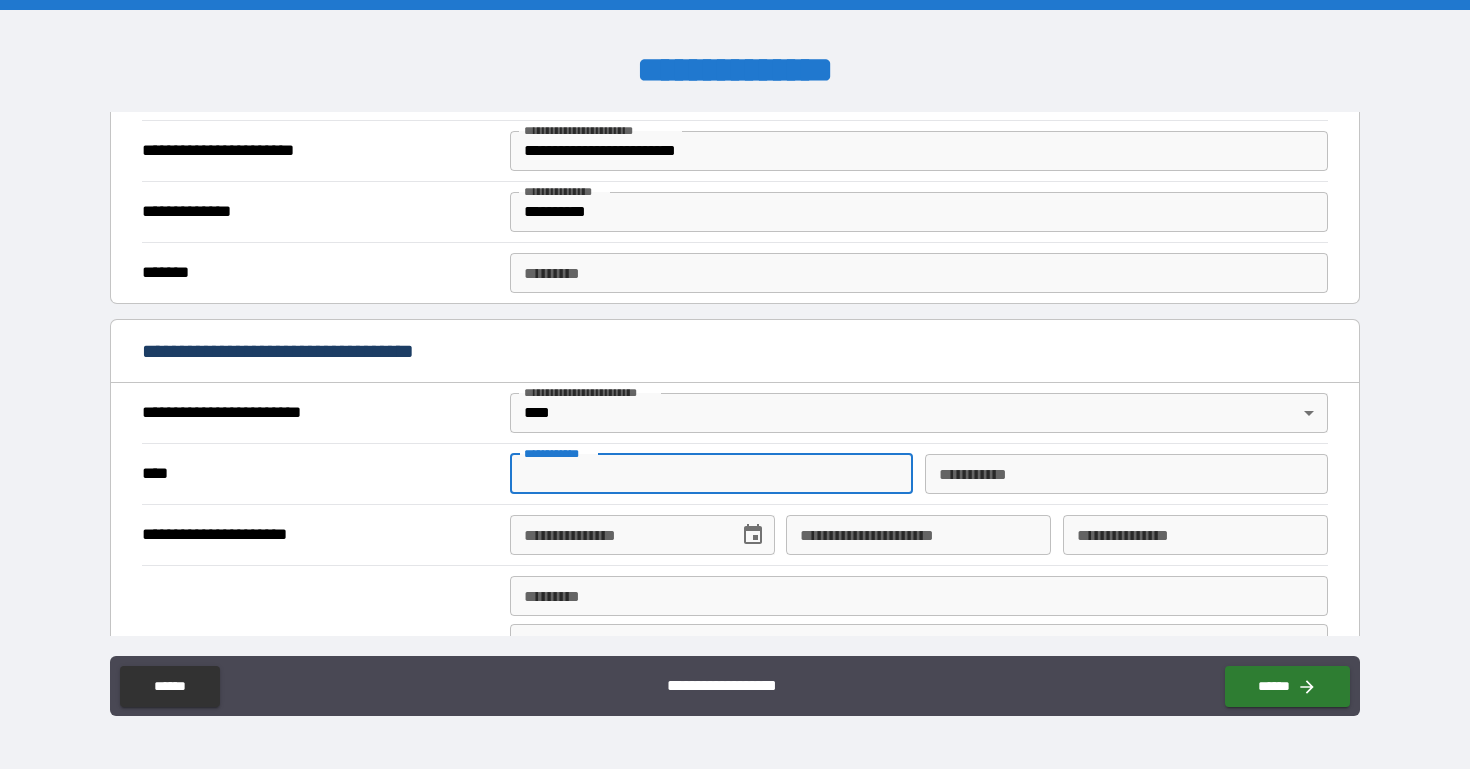 type on "*****" 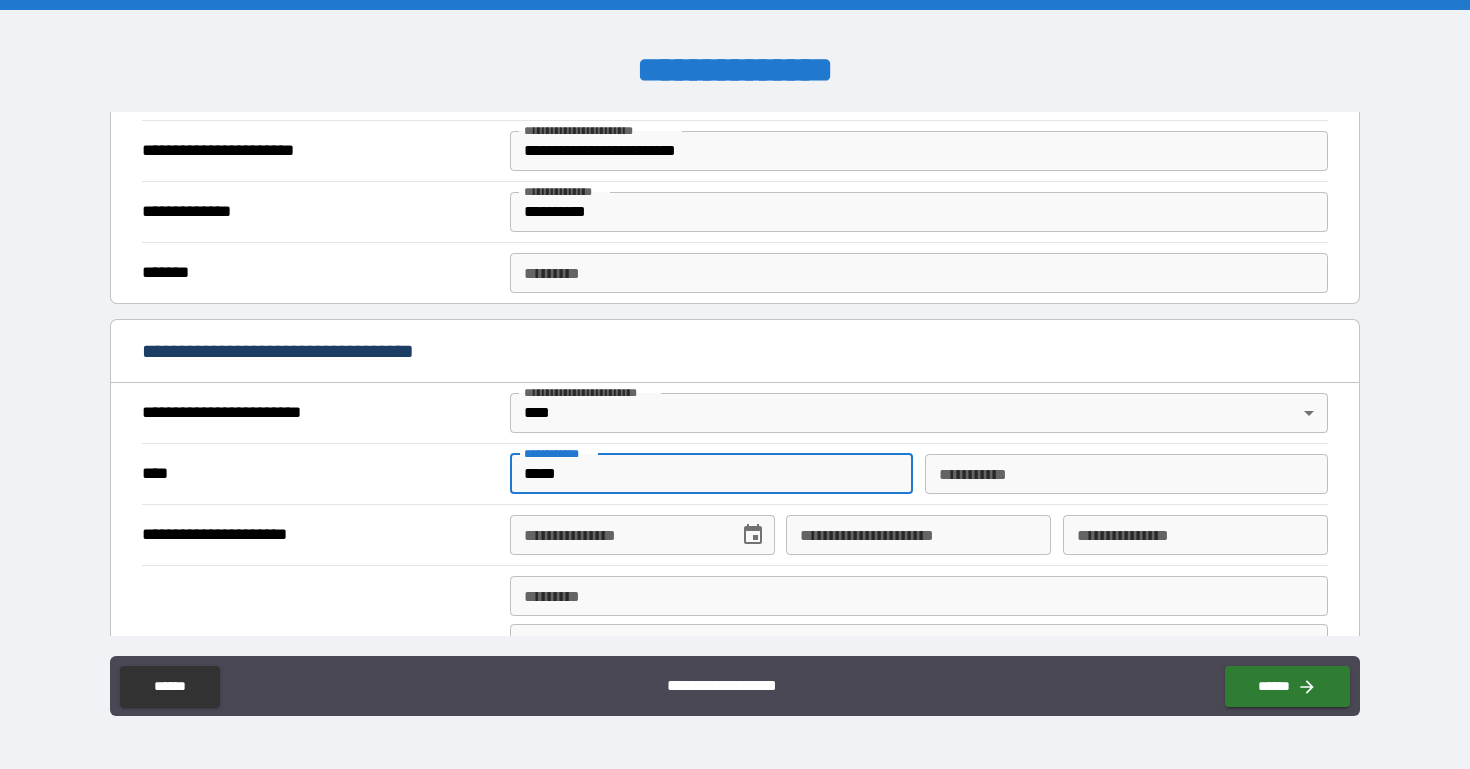 type on "********" 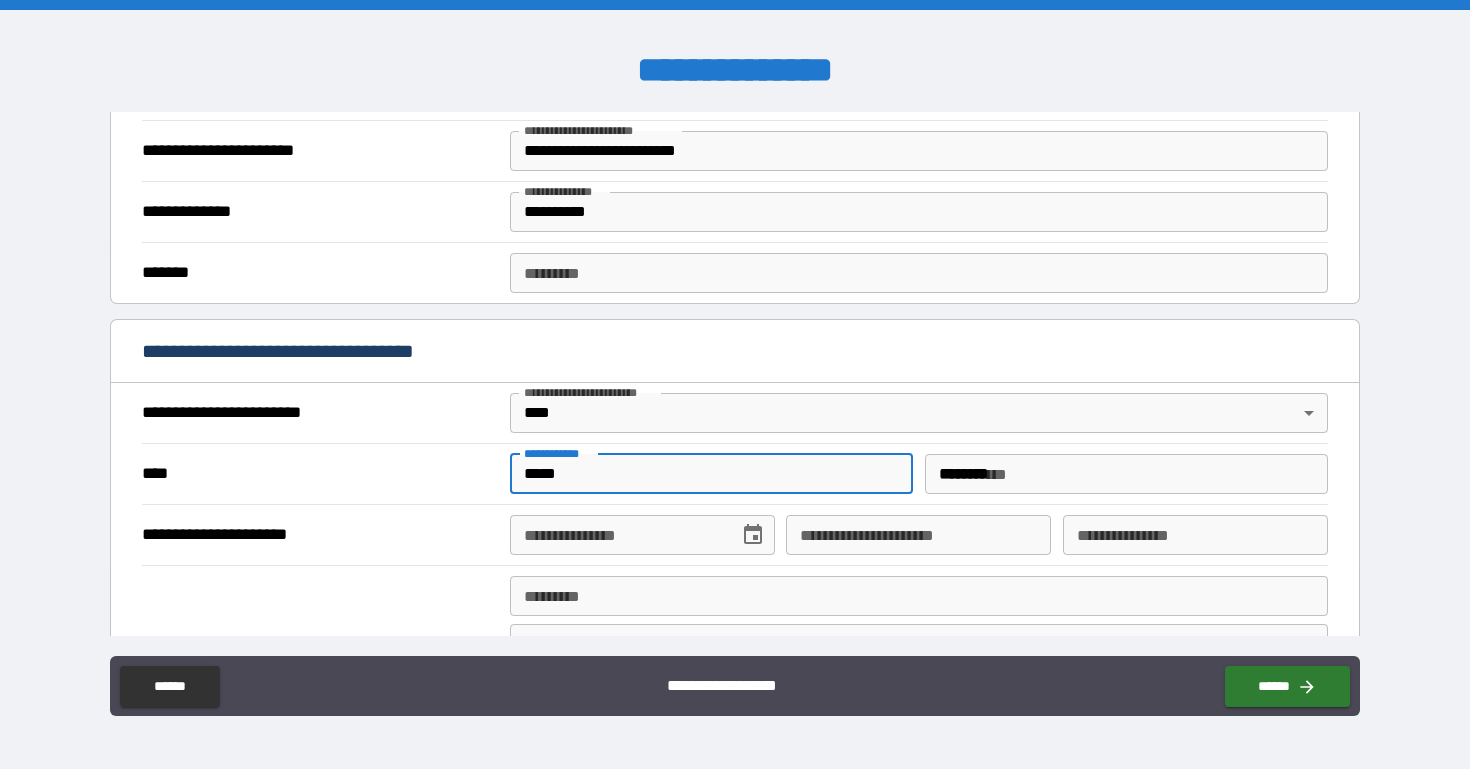 type on "**********" 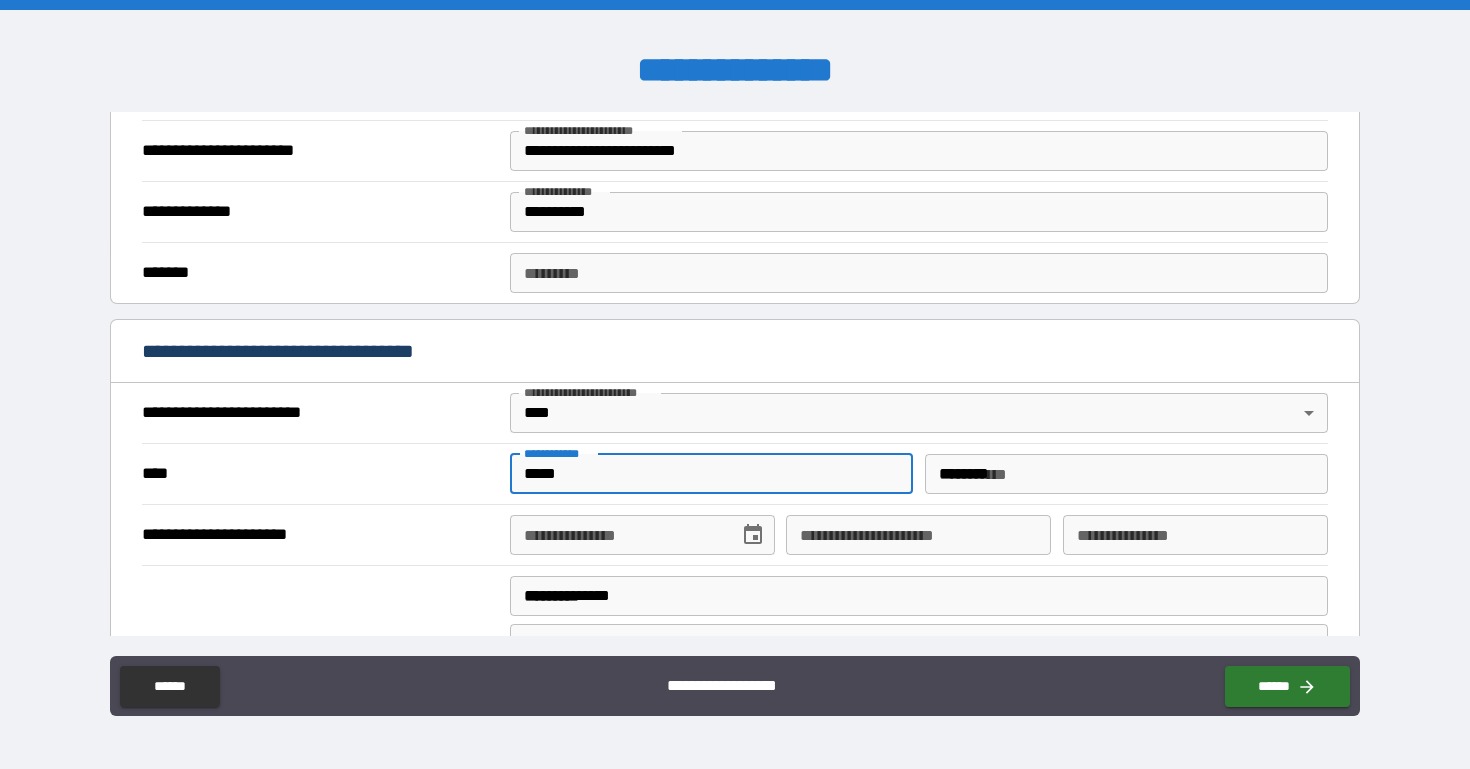 type on "*******" 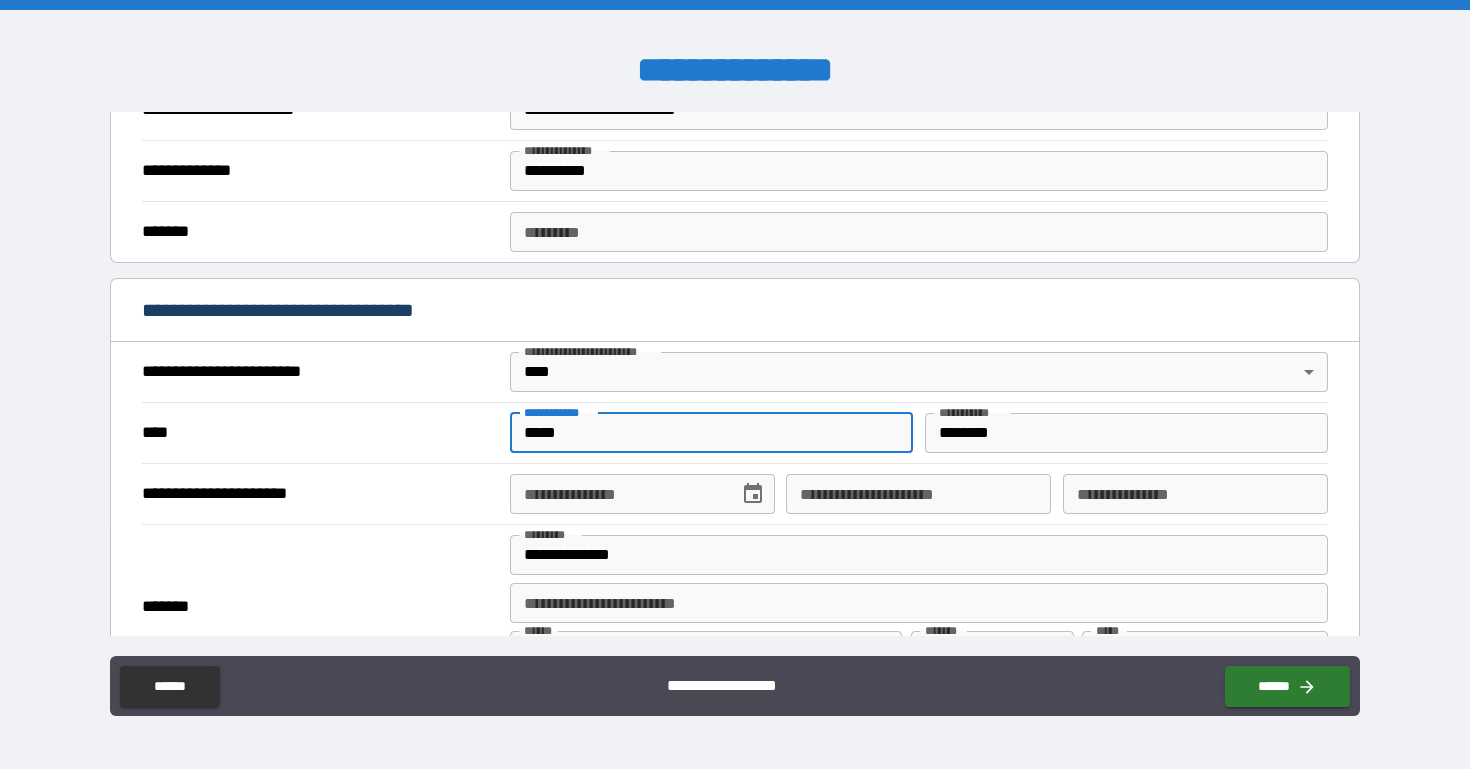 scroll, scrollTop: 577, scrollLeft: 0, axis: vertical 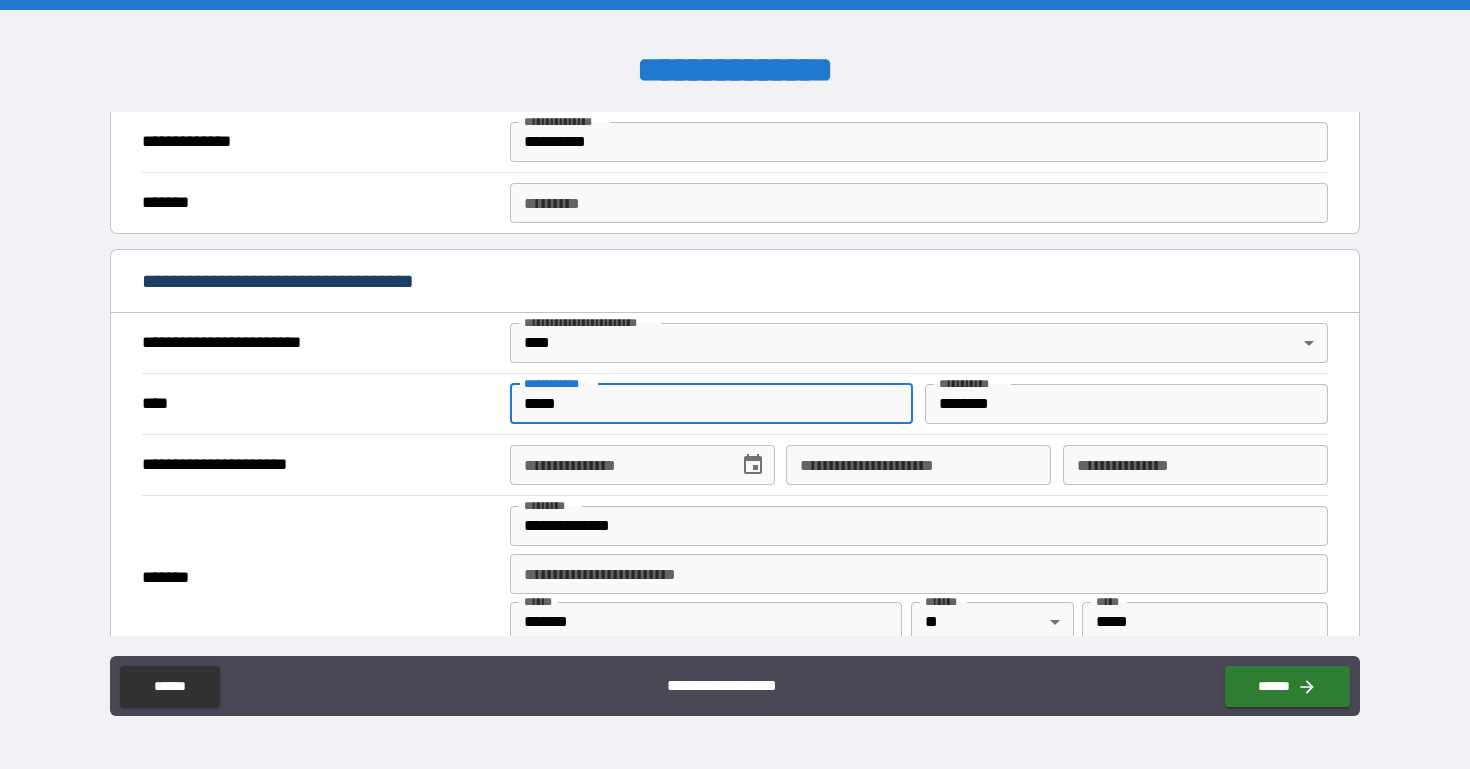 click on "**********" at bounding box center [617, 465] 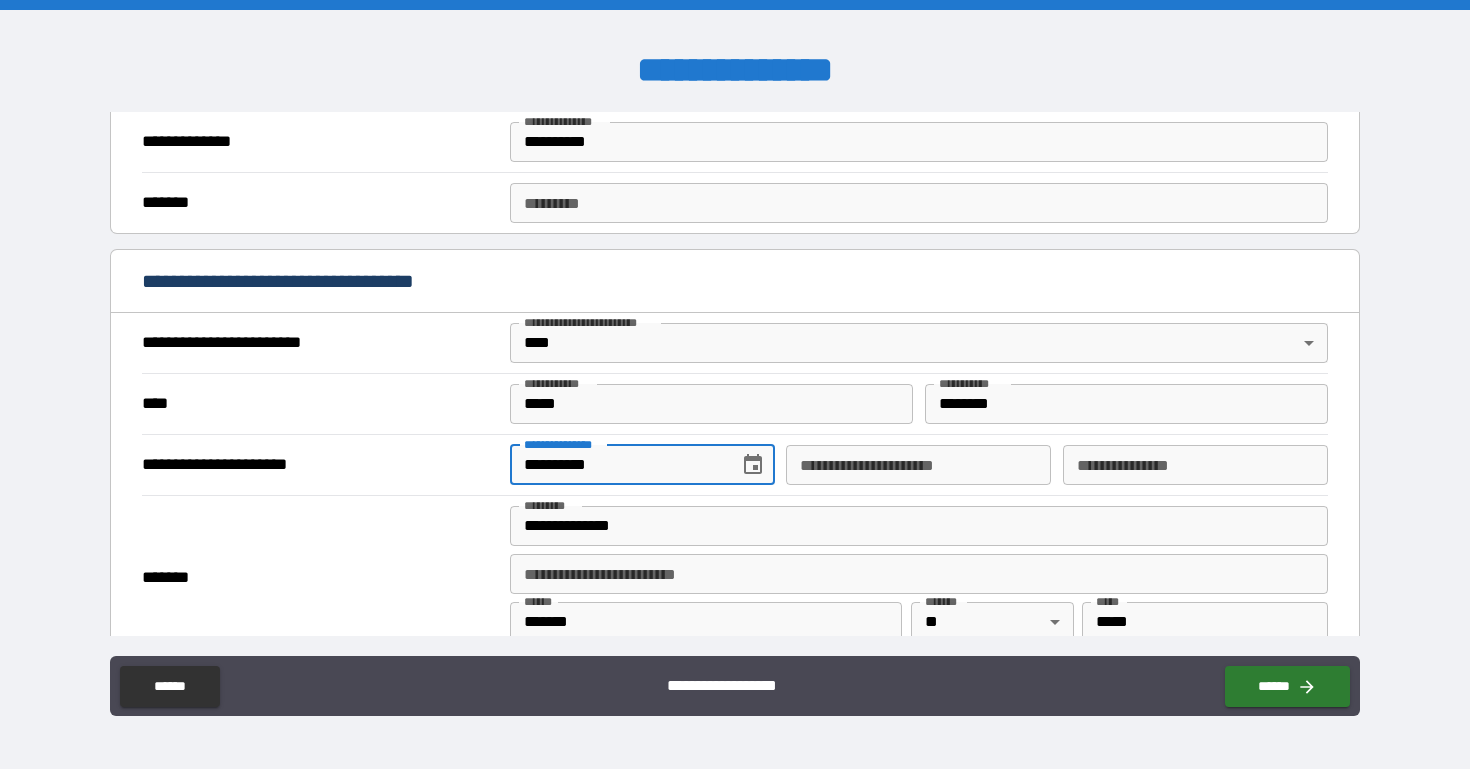 type on "**********" 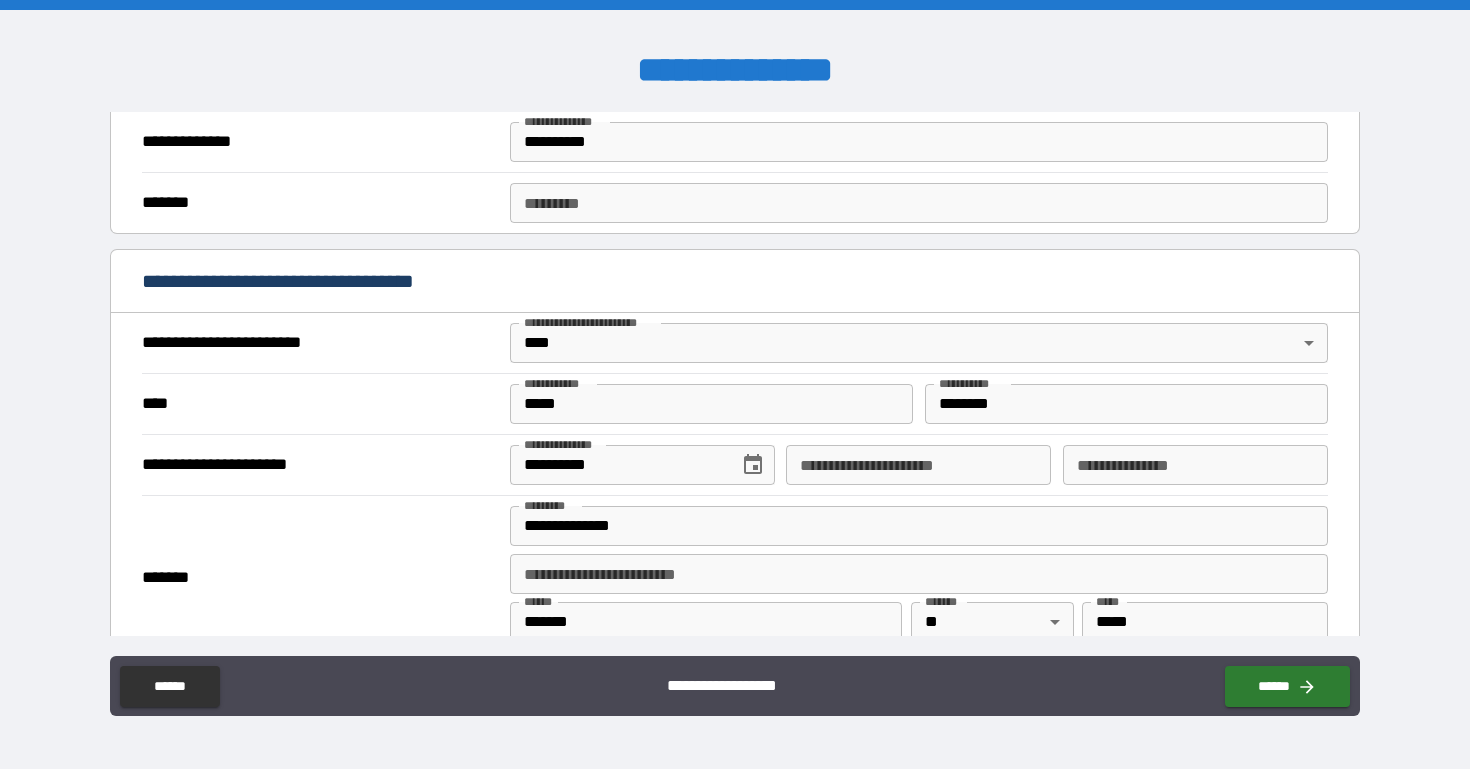click on "**********" at bounding box center [734, 577] 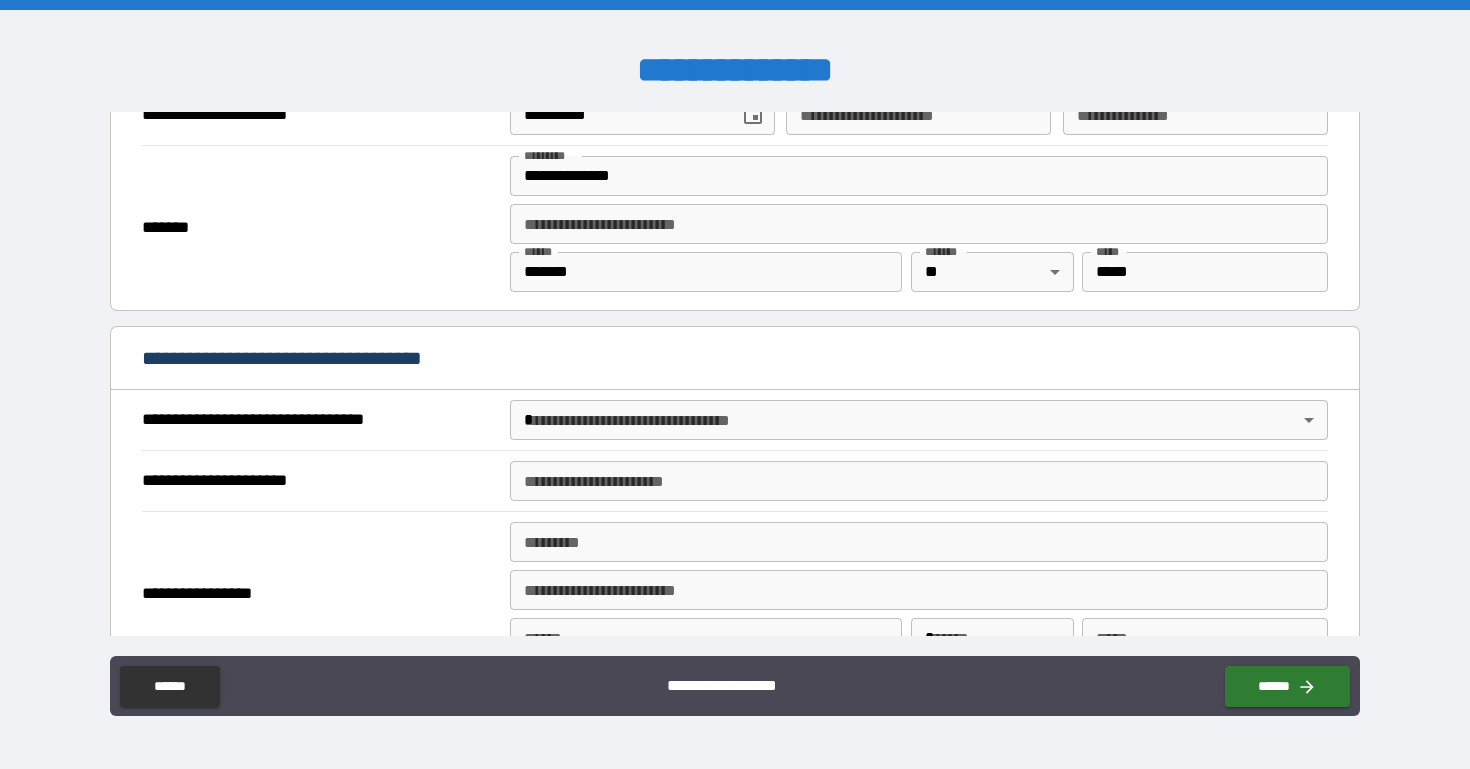 scroll, scrollTop: 949, scrollLeft: 0, axis: vertical 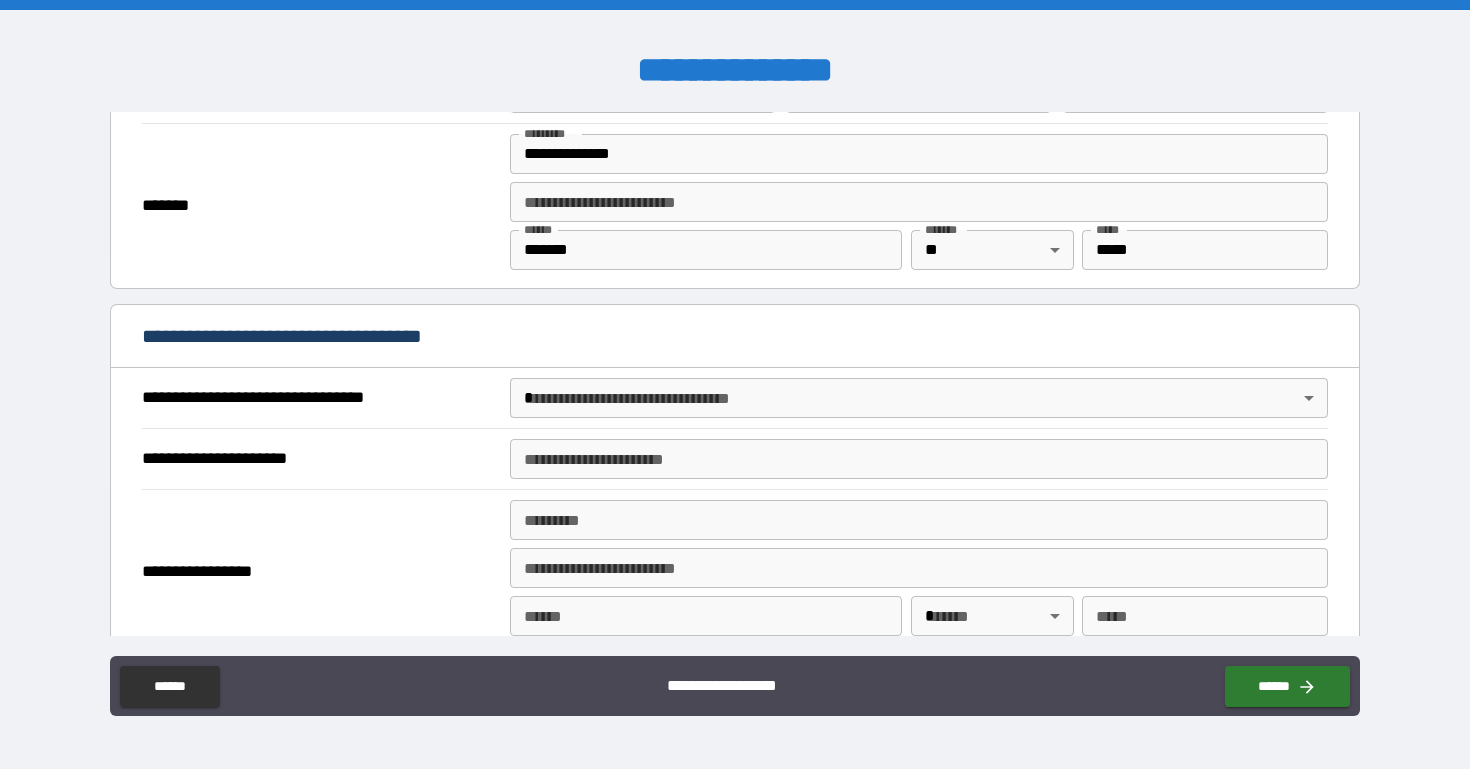 click on "**********" at bounding box center [735, 384] 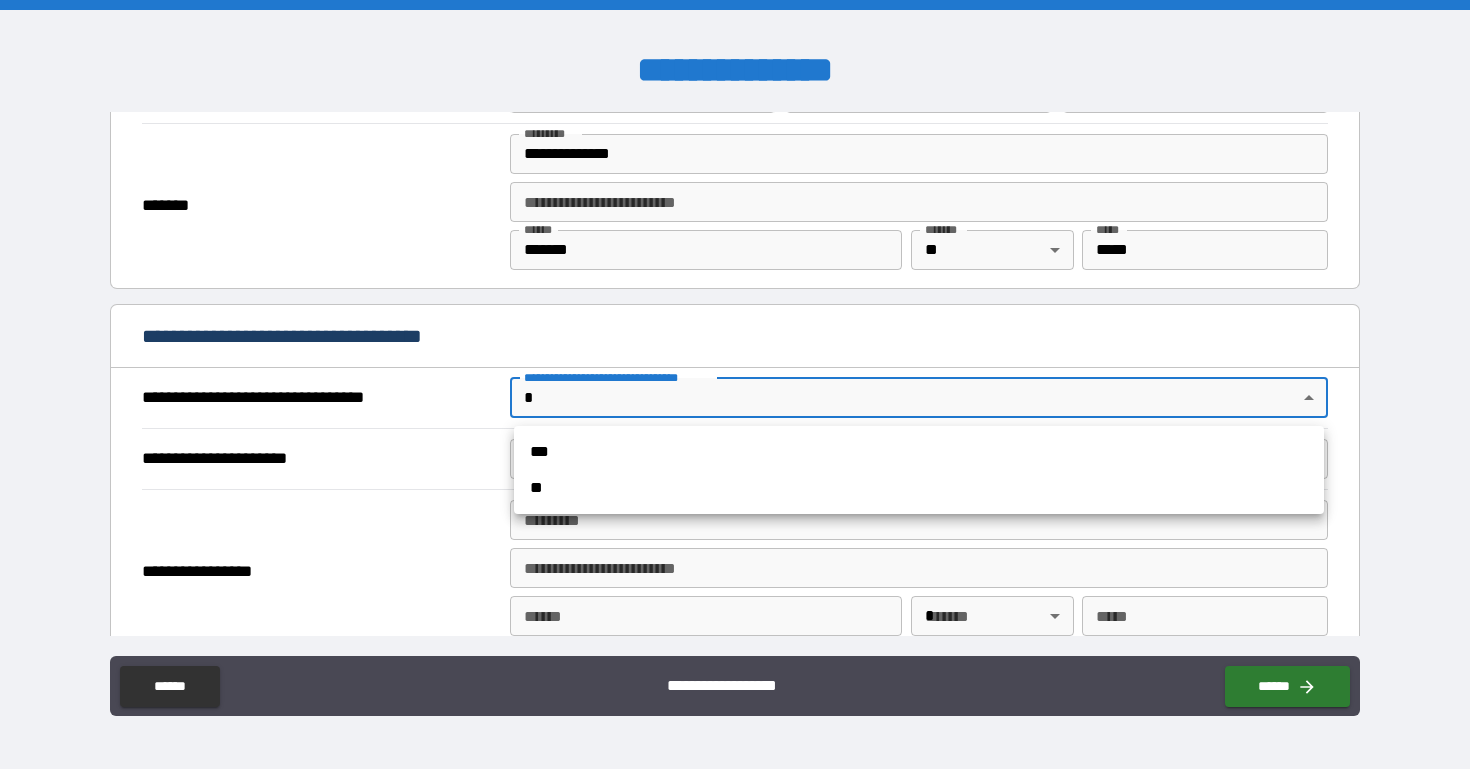 click on "**" at bounding box center [919, 488] 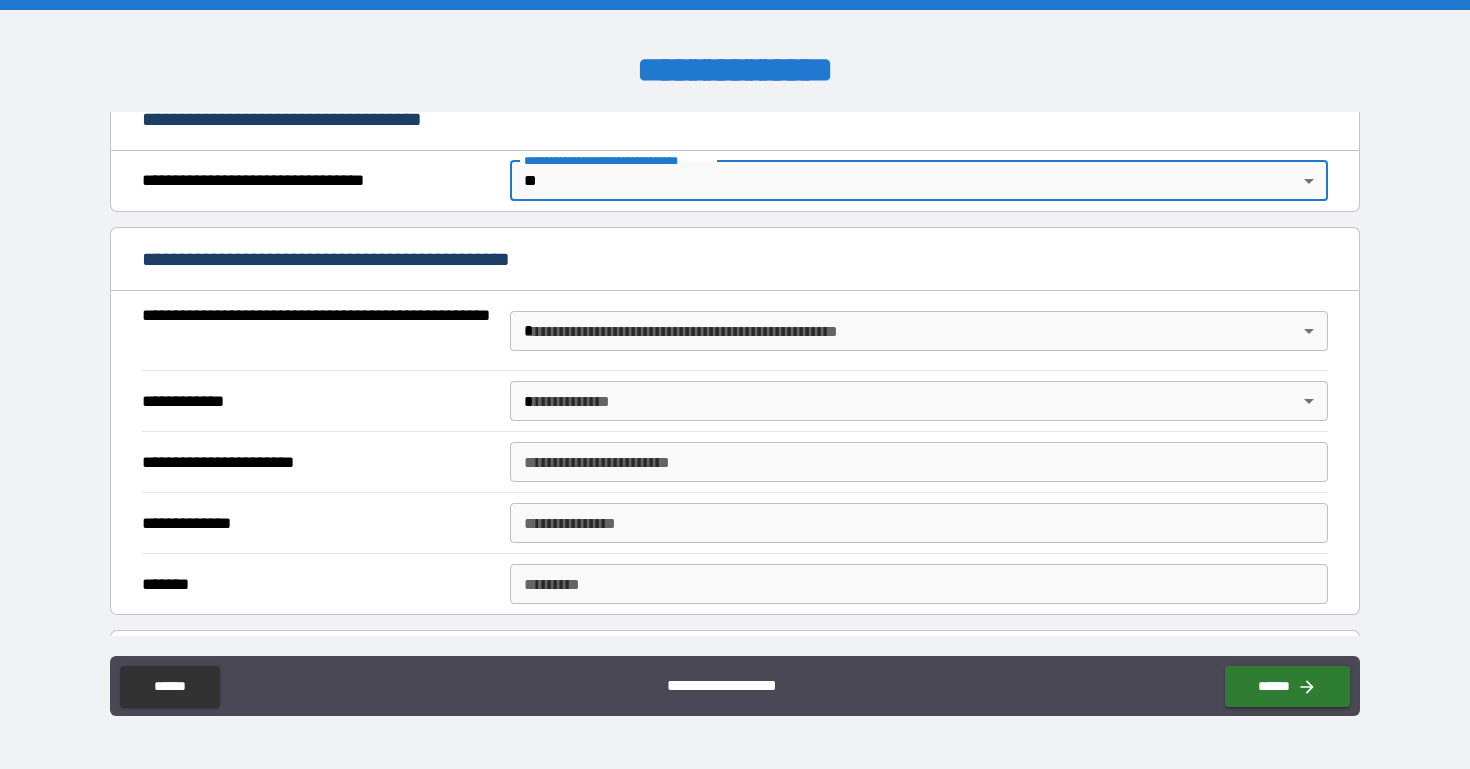 scroll, scrollTop: 1178, scrollLeft: 0, axis: vertical 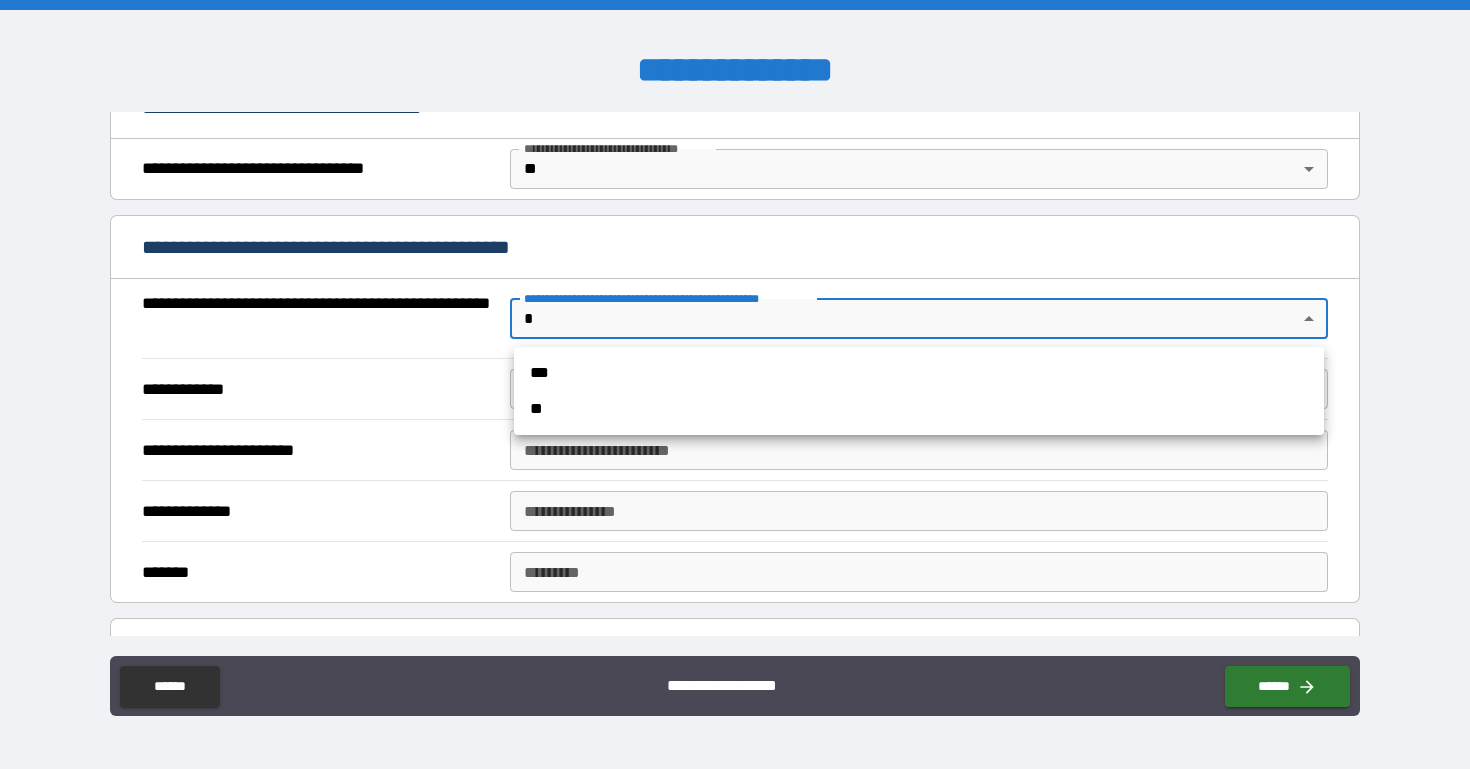 click on "**********" at bounding box center (735, 384) 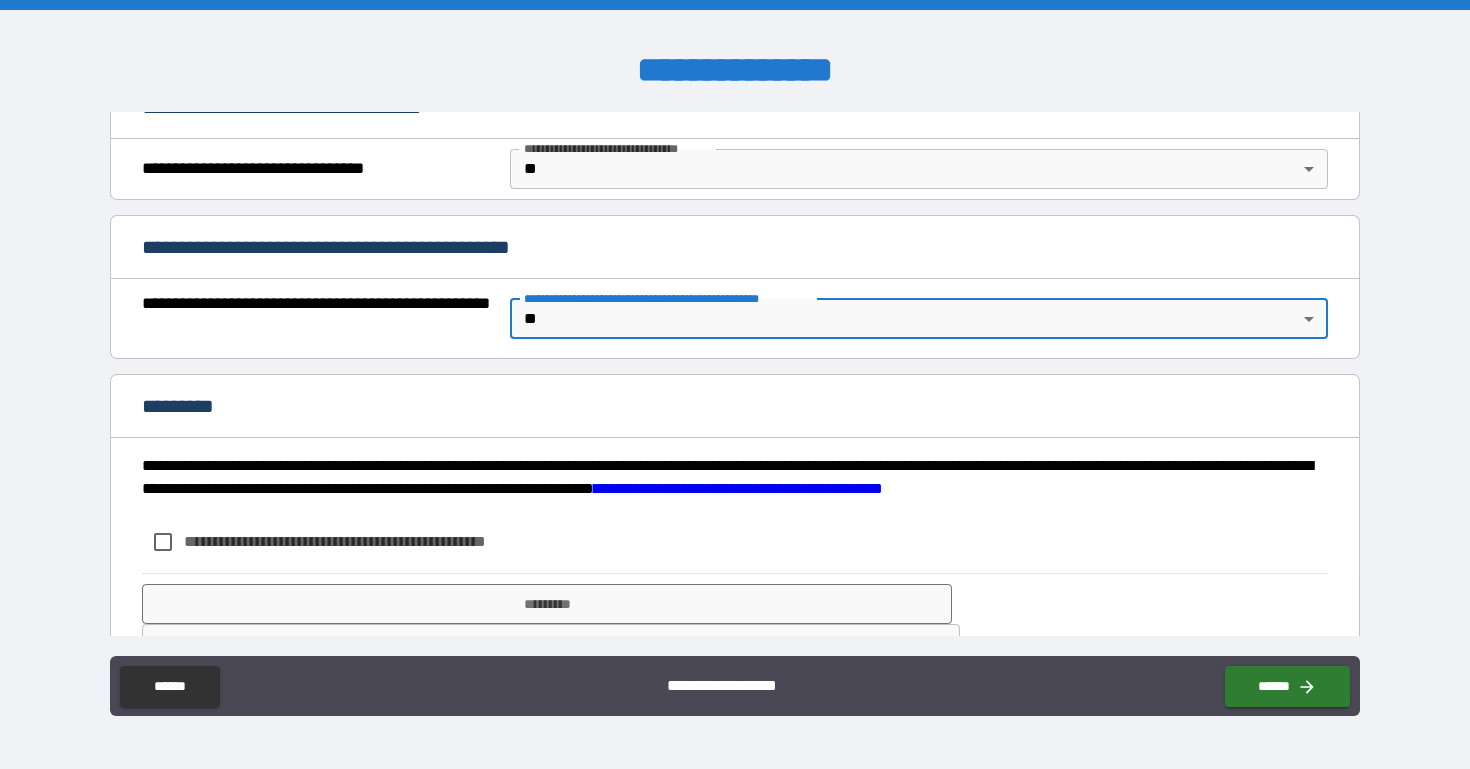 scroll, scrollTop: 1236, scrollLeft: 0, axis: vertical 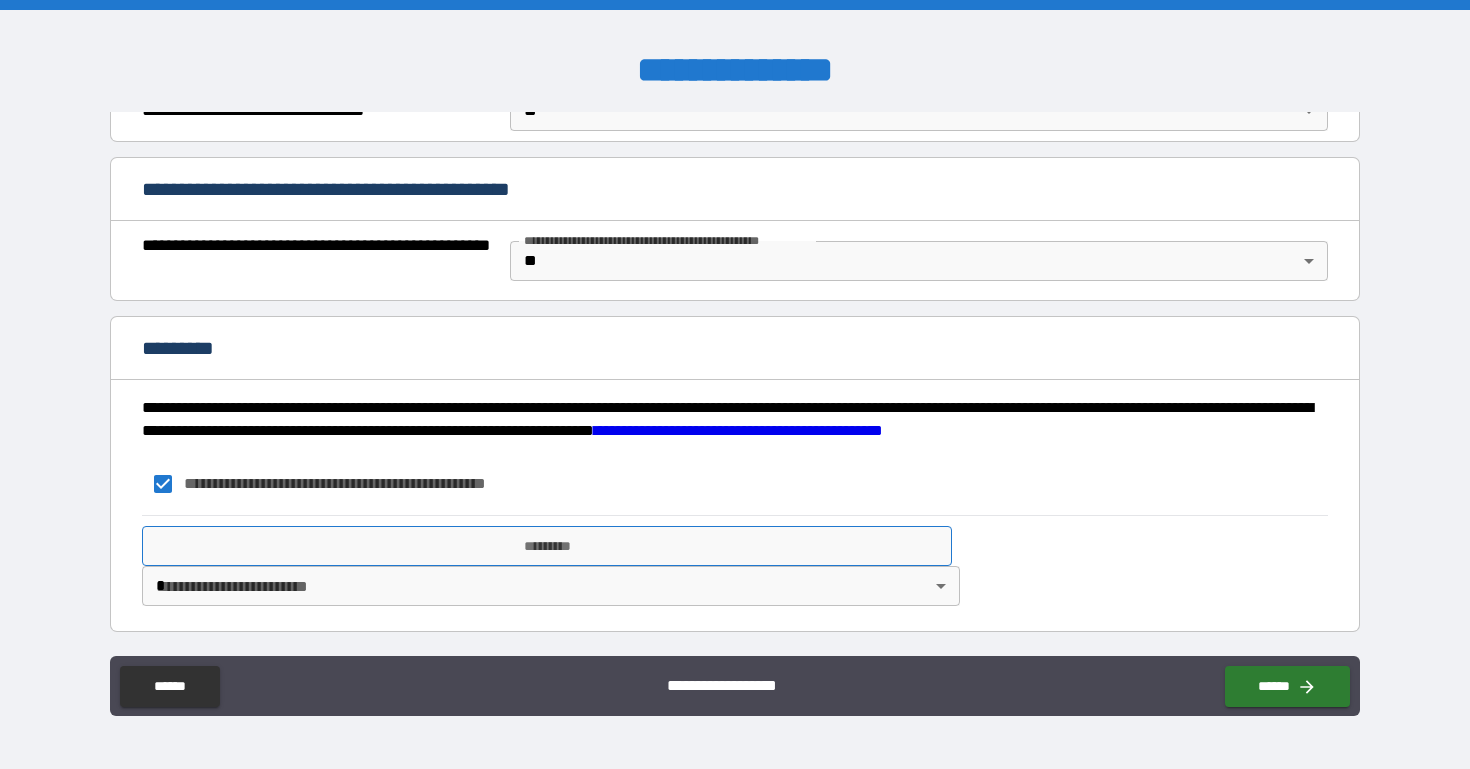 click on "*********" at bounding box center [547, 546] 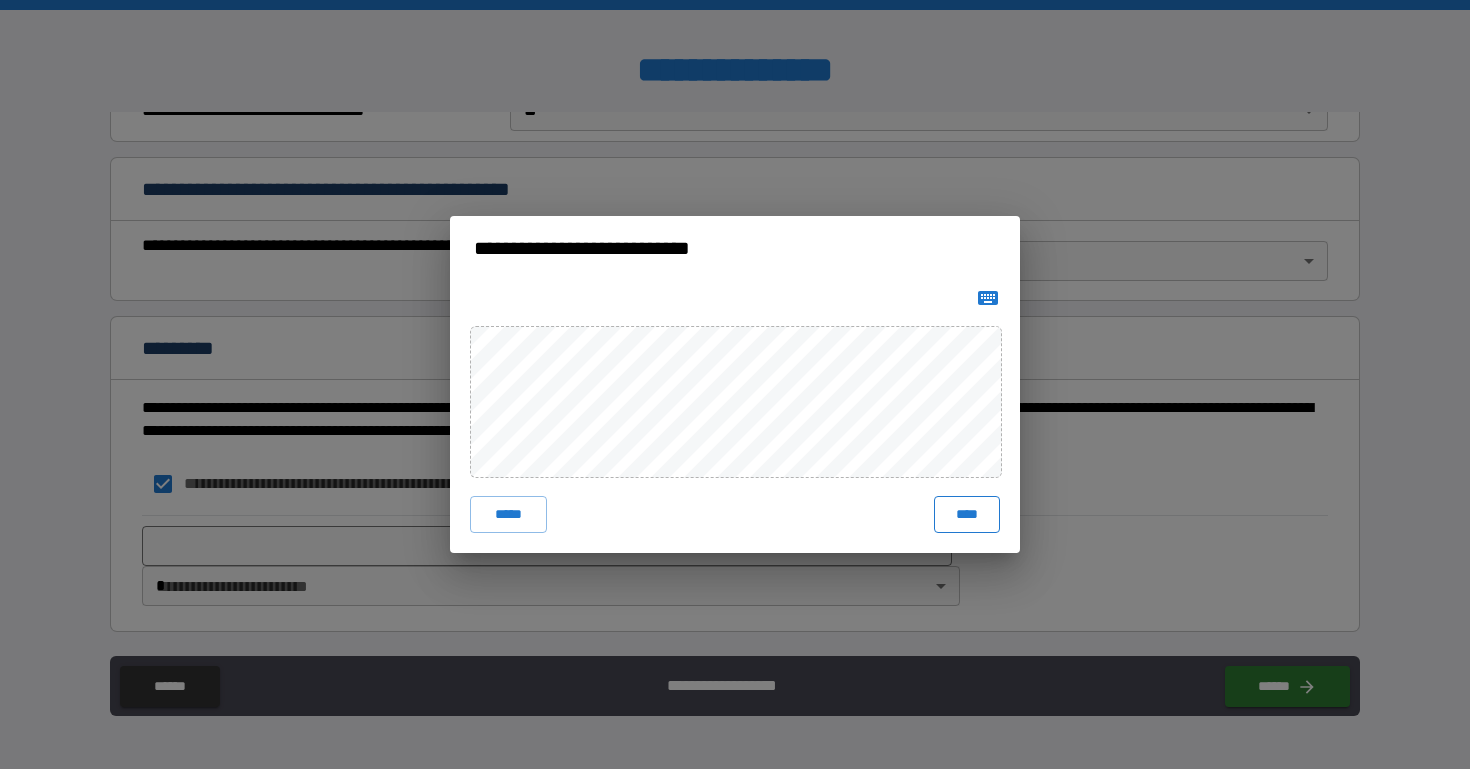 click on "****" at bounding box center (967, 514) 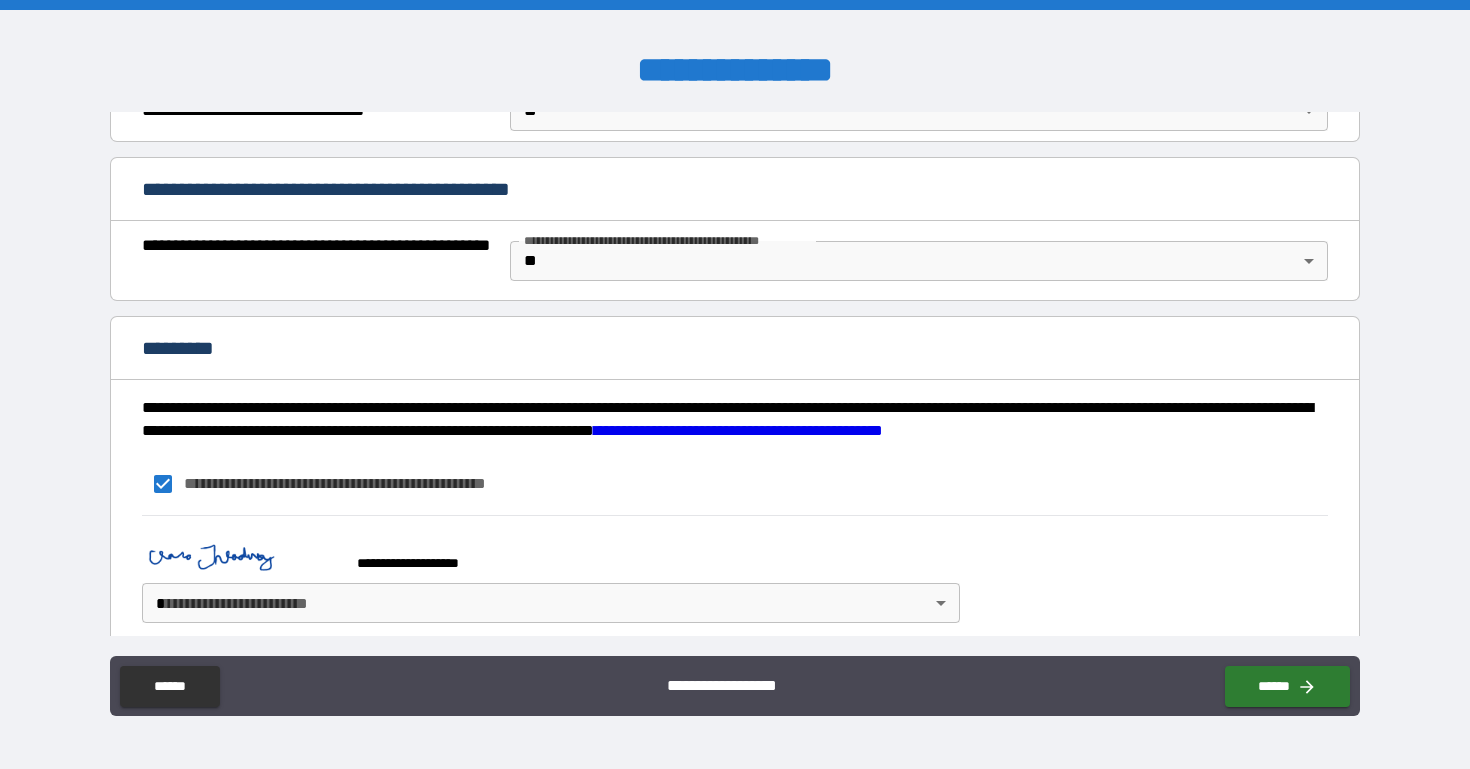 scroll, scrollTop: 1253, scrollLeft: 0, axis: vertical 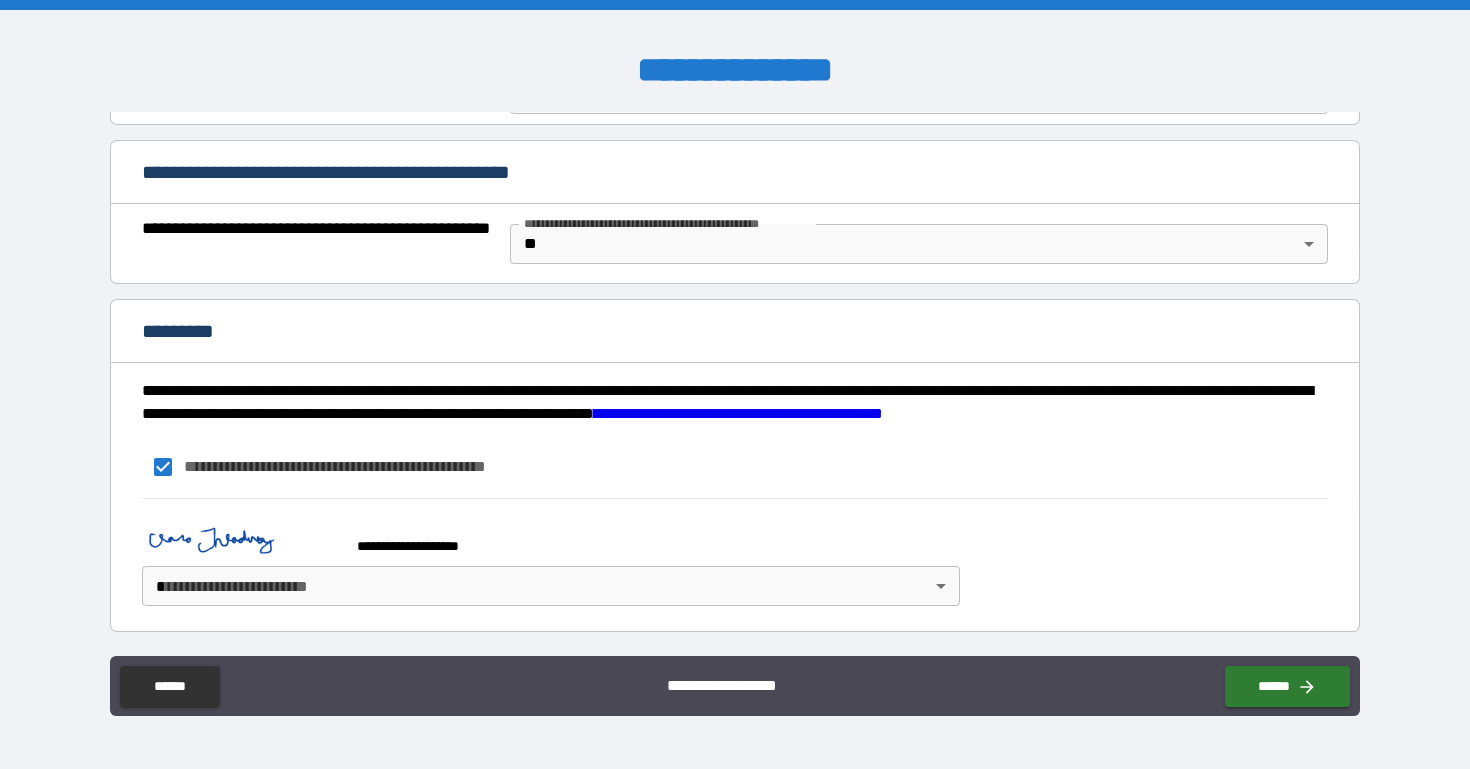 click on "**********" at bounding box center [735, 384] 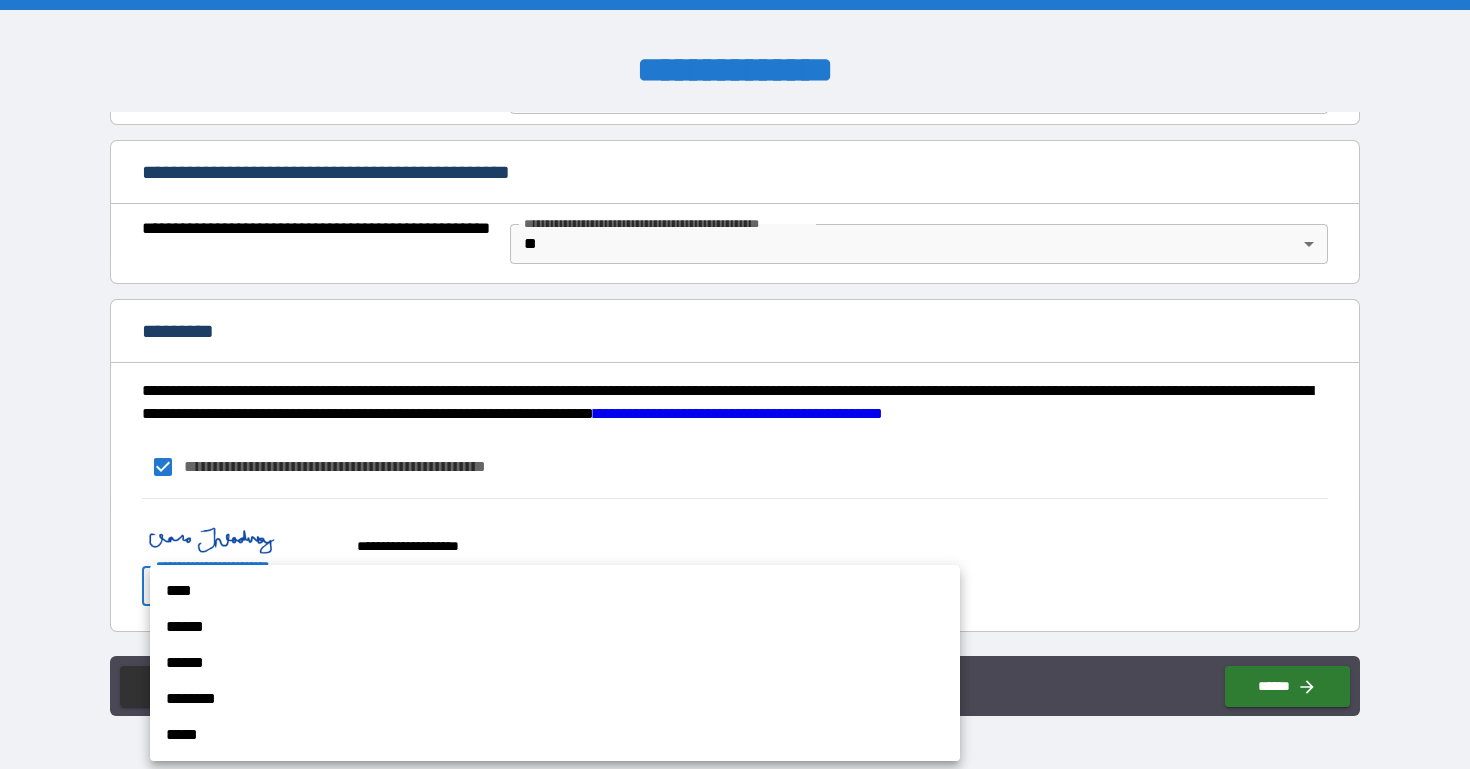 click on "****" at bounding box center [555, 591] 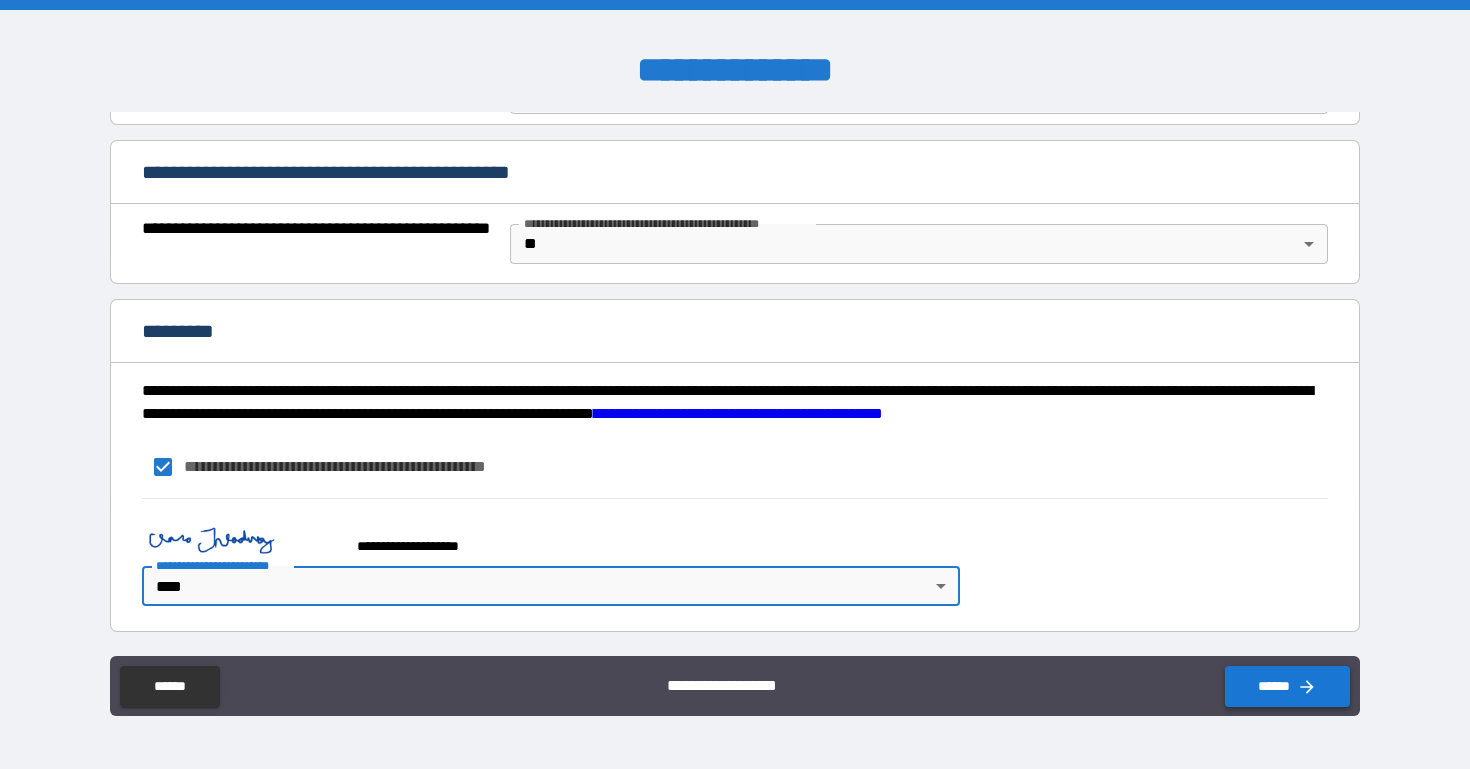 click on "******" at bounding box center [1287, 686] 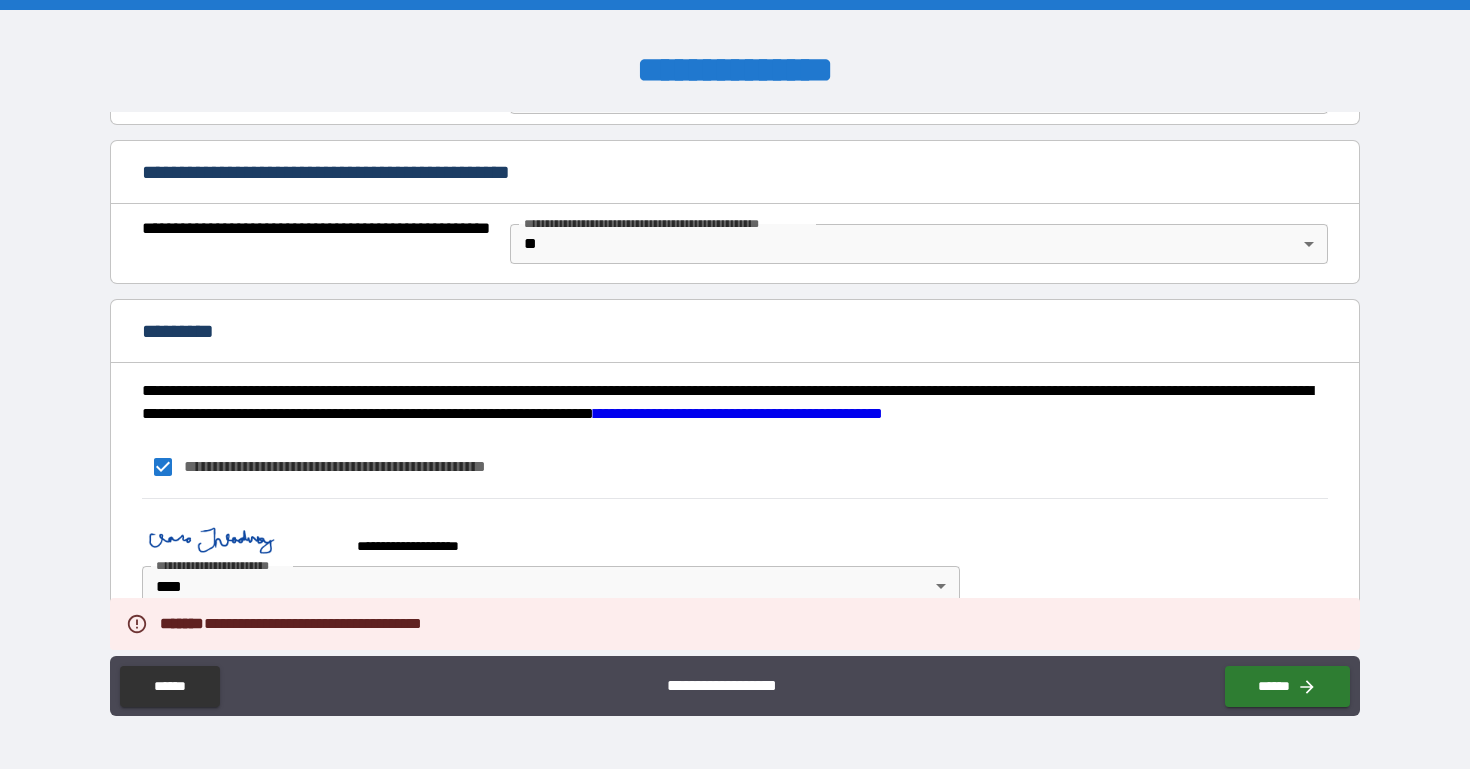 click on "**********" at bounding box center (734, 467) 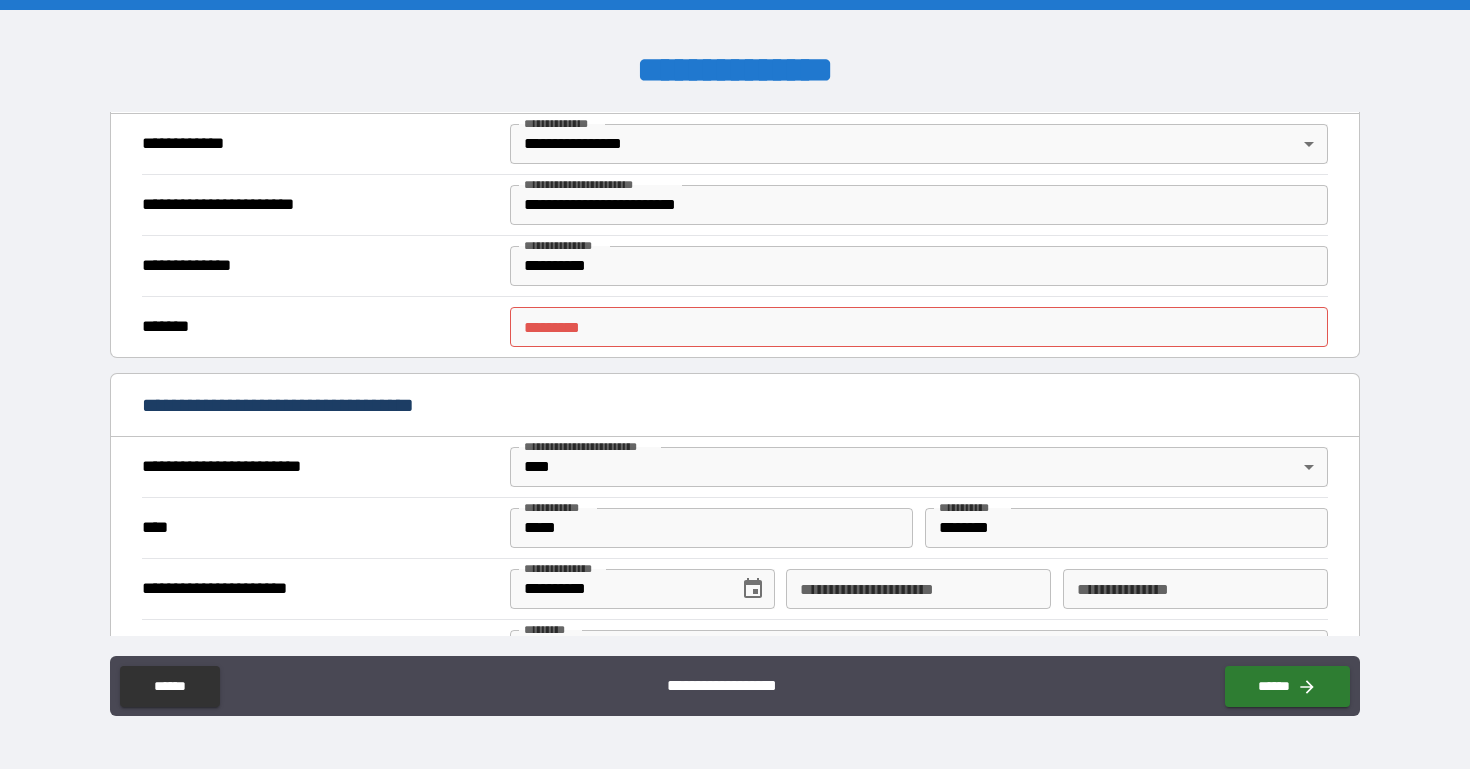 scroll, scrollTop: 455, scrollLeft: 0, axis: vertical 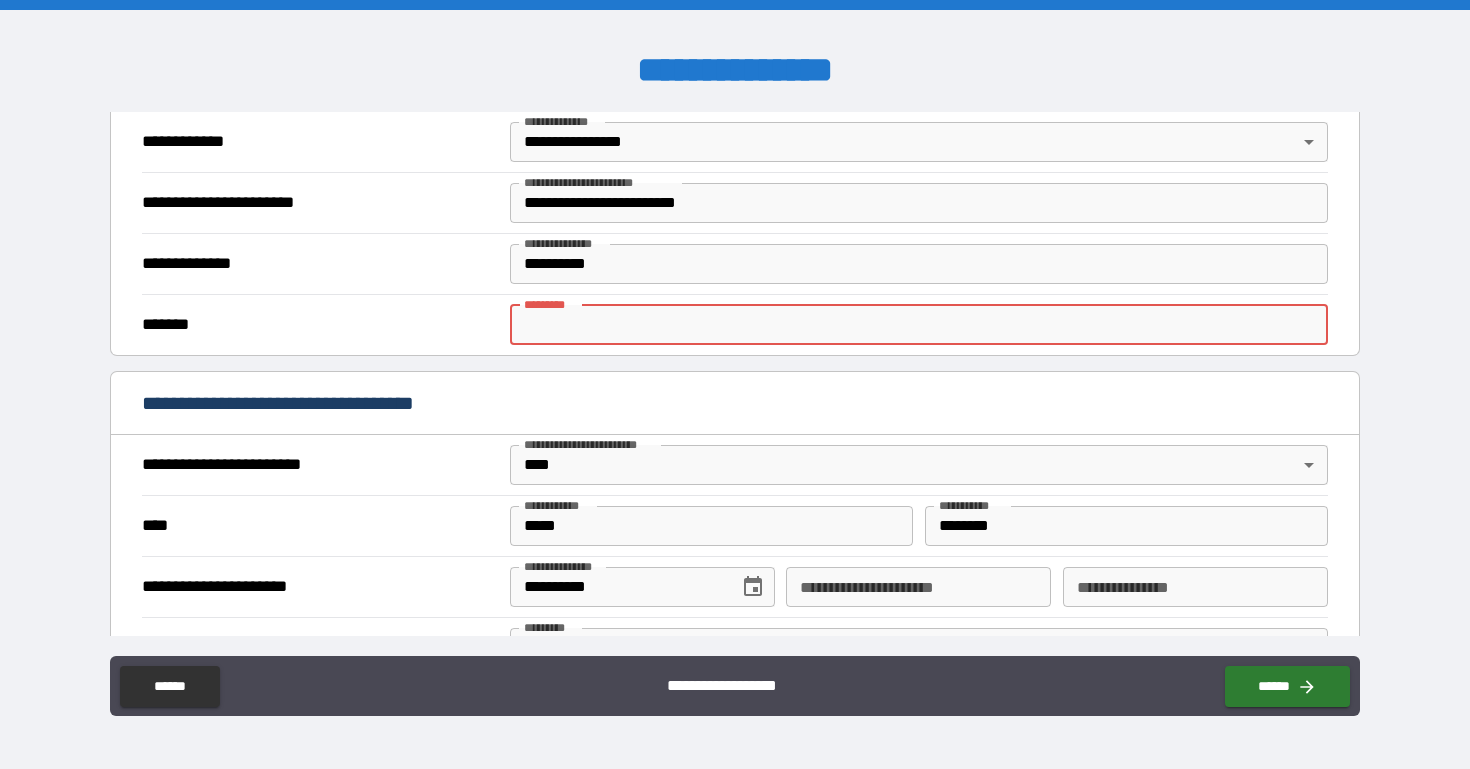click on "*******   *" at bounding box center (919, 325) 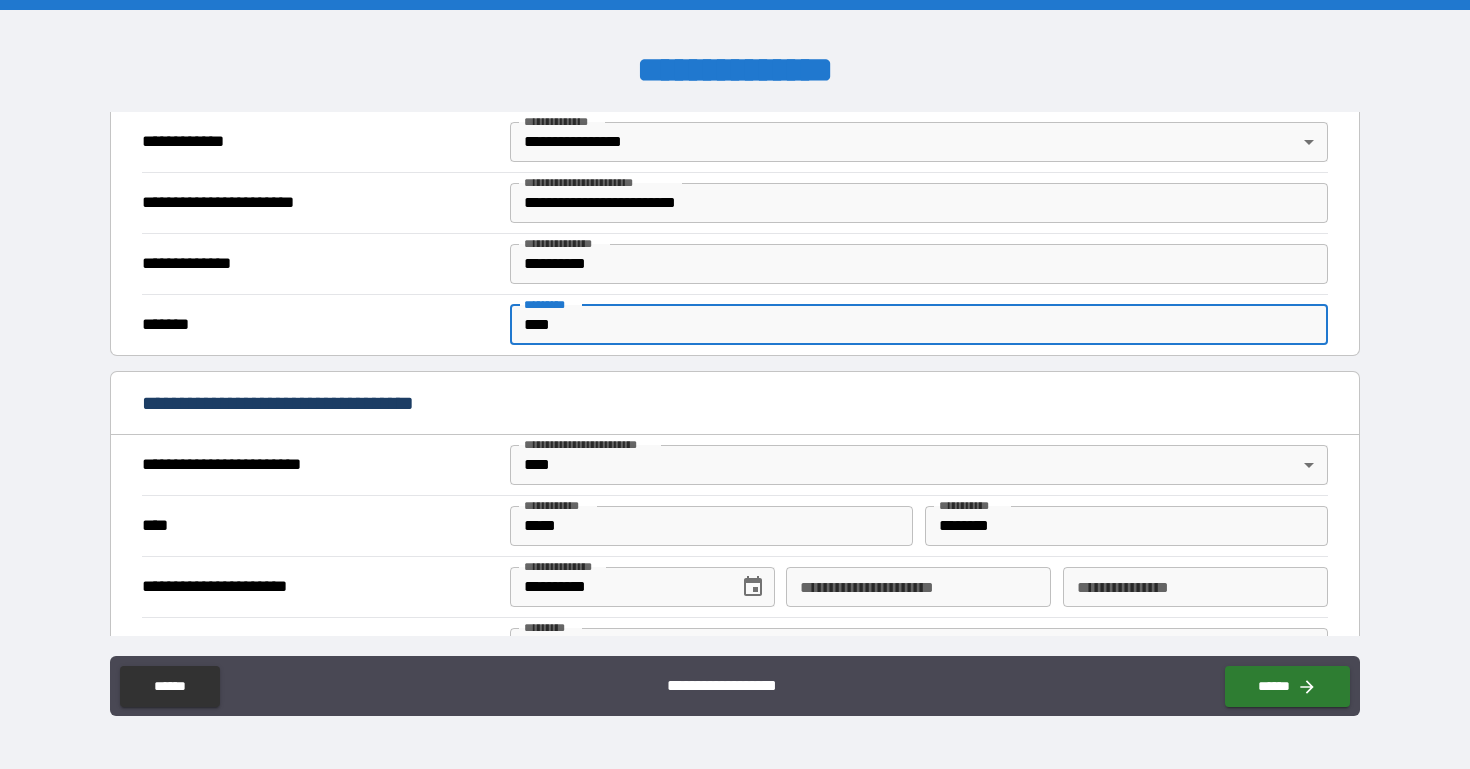 type on "****" 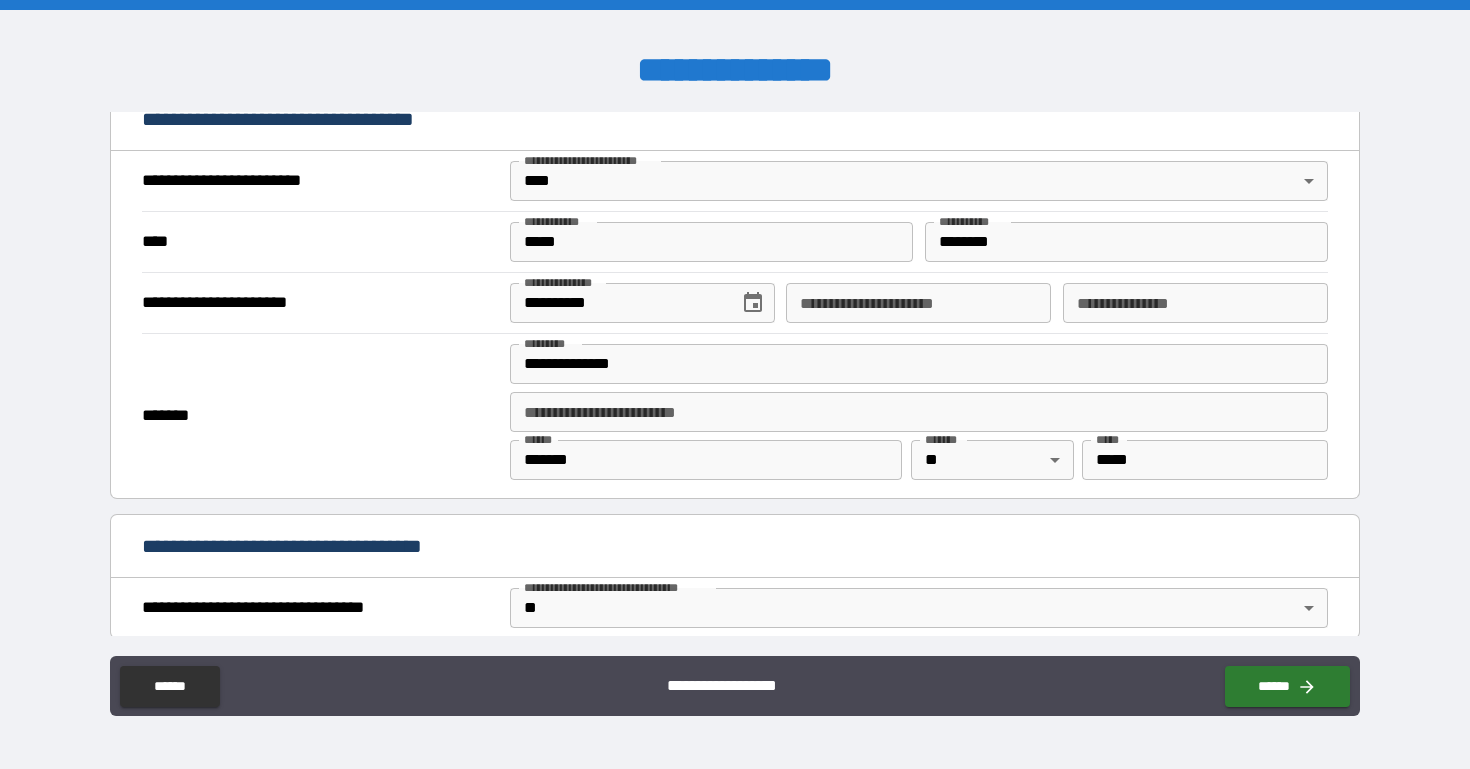 scroll, scrollTop: 1253, scrollLeft: 0, axis: vertical 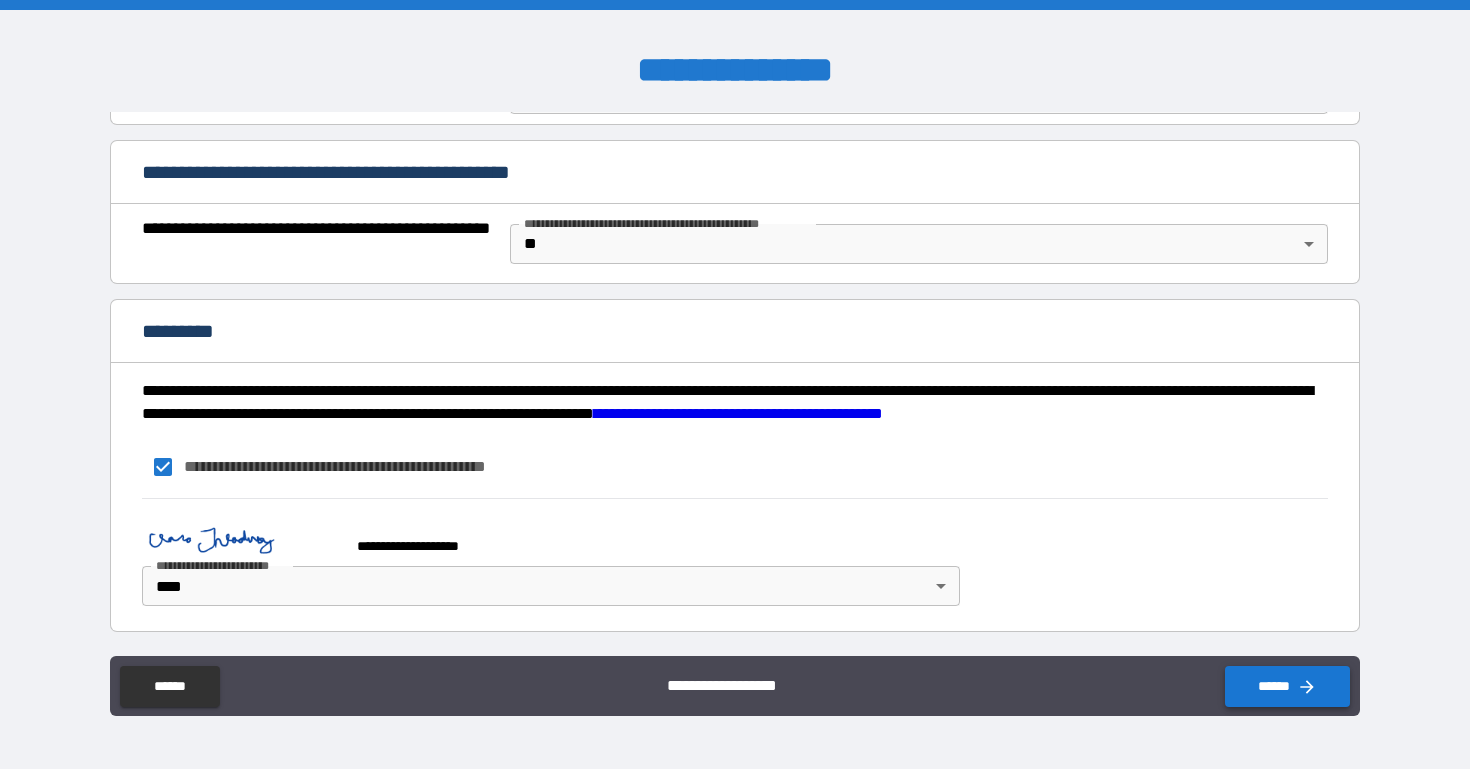 click 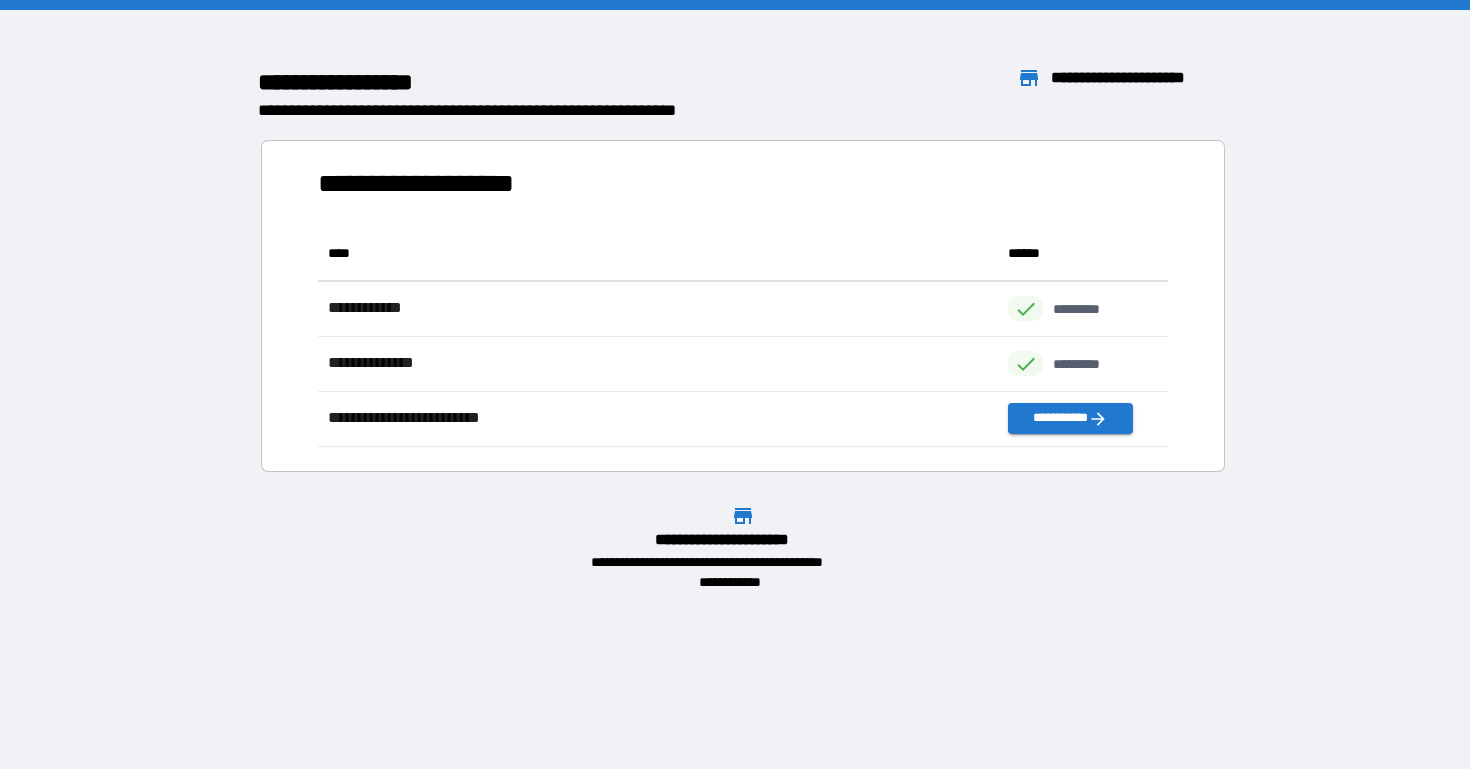 scroll, scrollTop: 1, scrollLeft: 1, axis: both 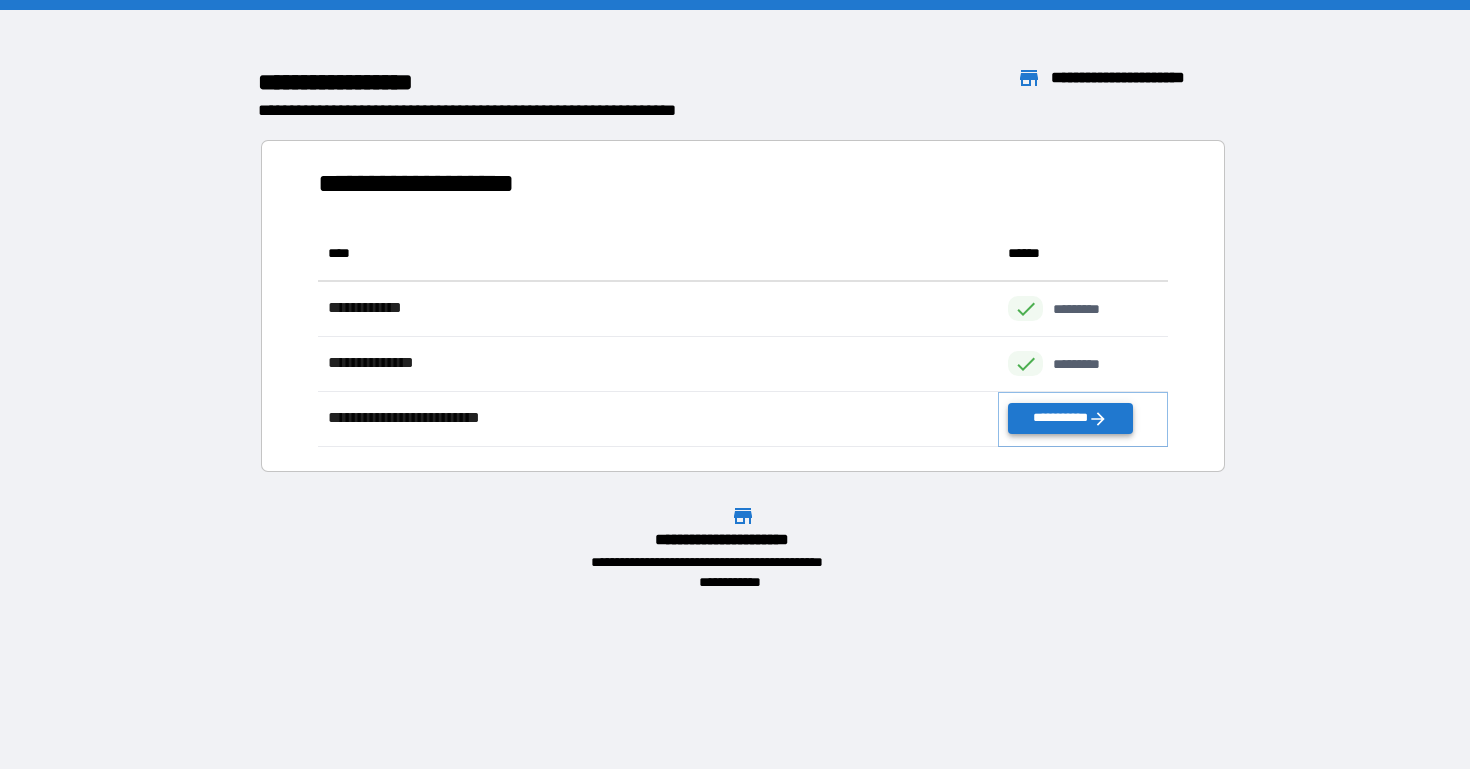 click on "**********" at bounding box center [1070, 418] 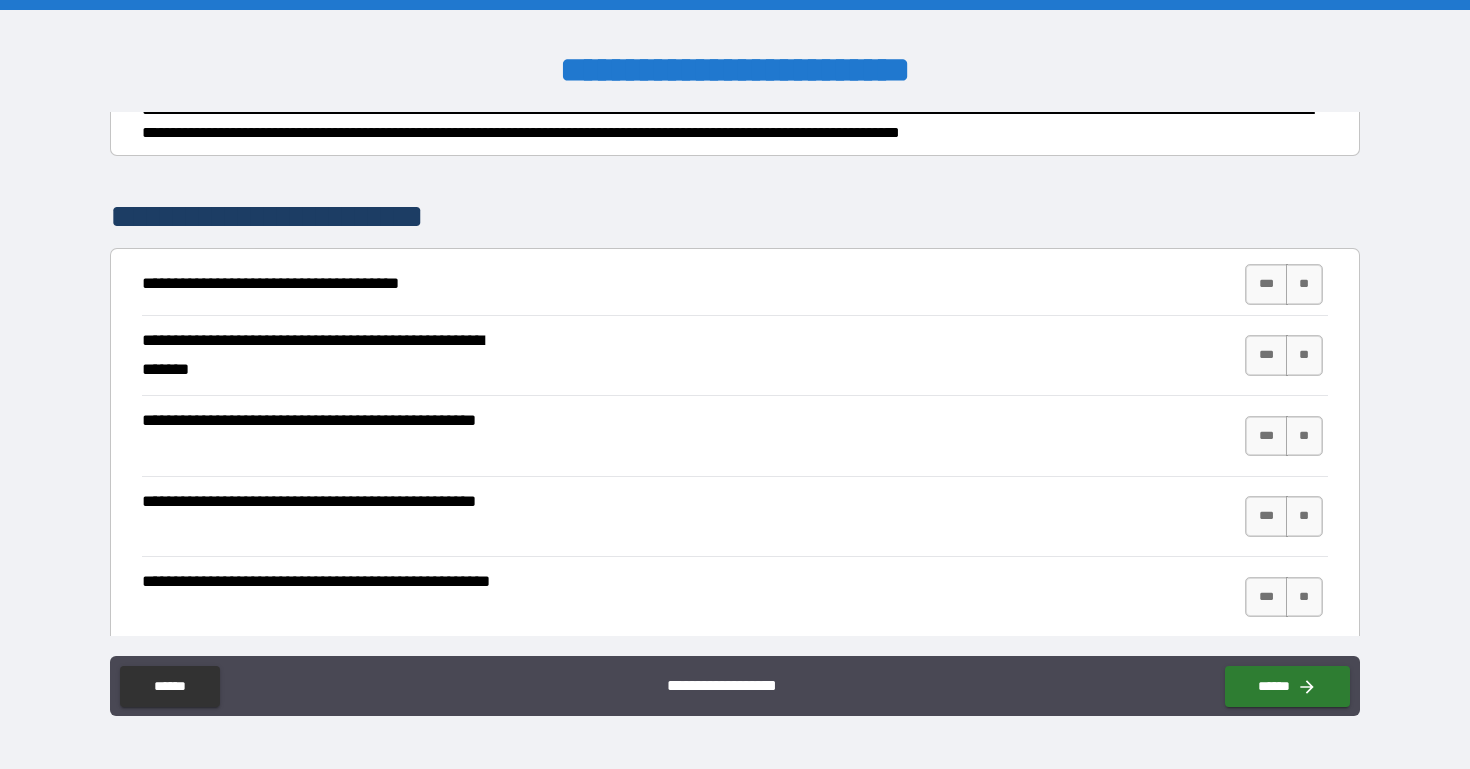 scroll, scrollTop: 261, scrollLeft: 0, axis: vertical 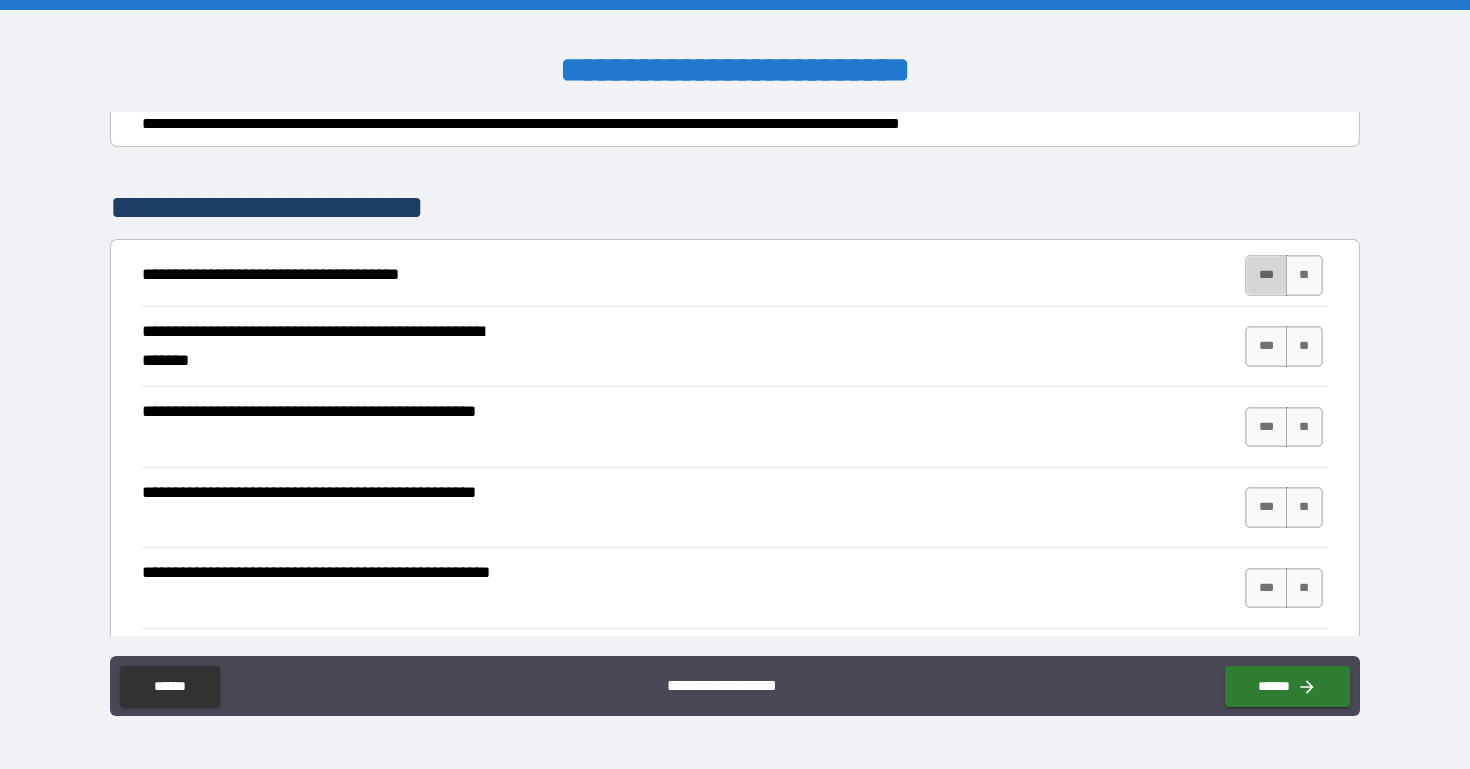 click on "***" at bounding box center (1266, 275) 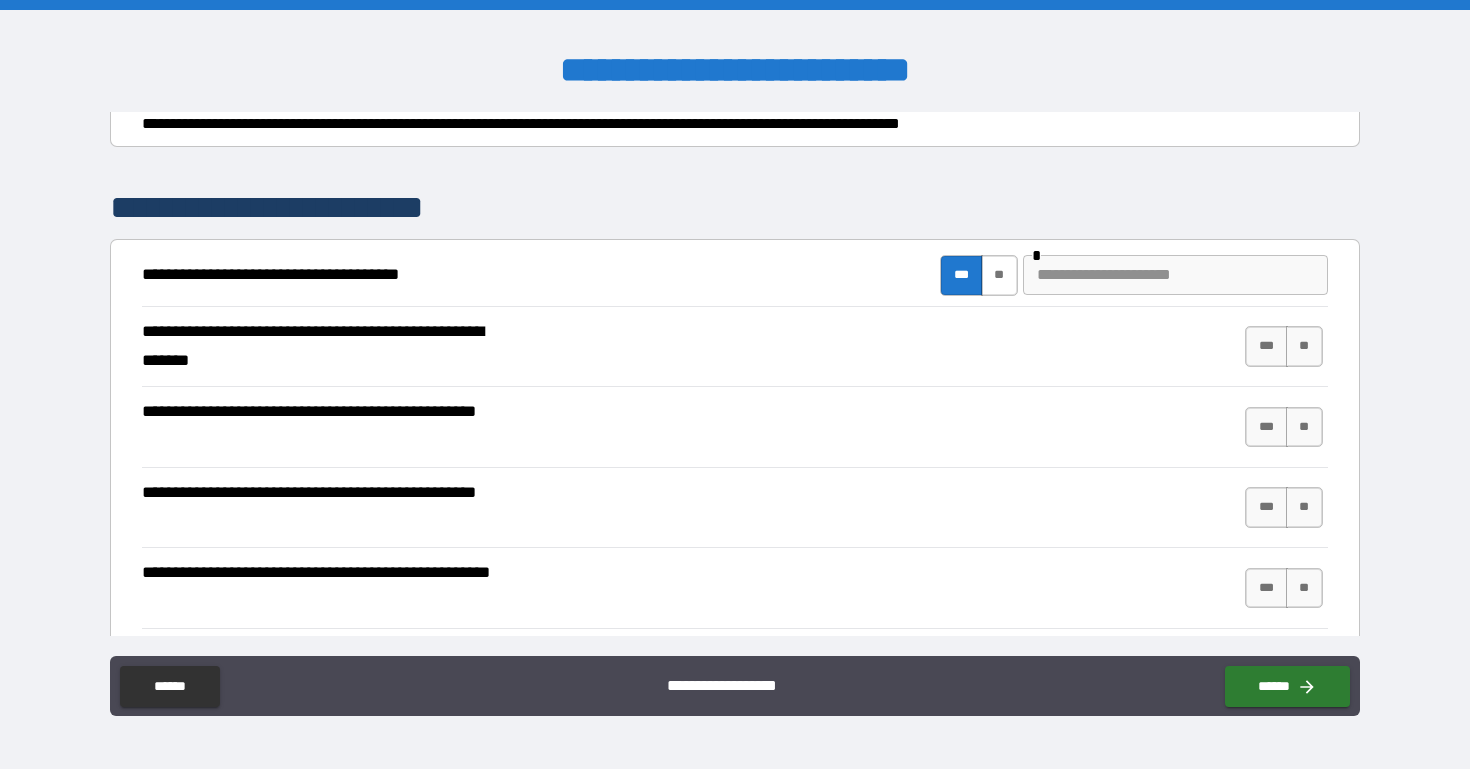 click on "**" at bounding box center (999, 275) 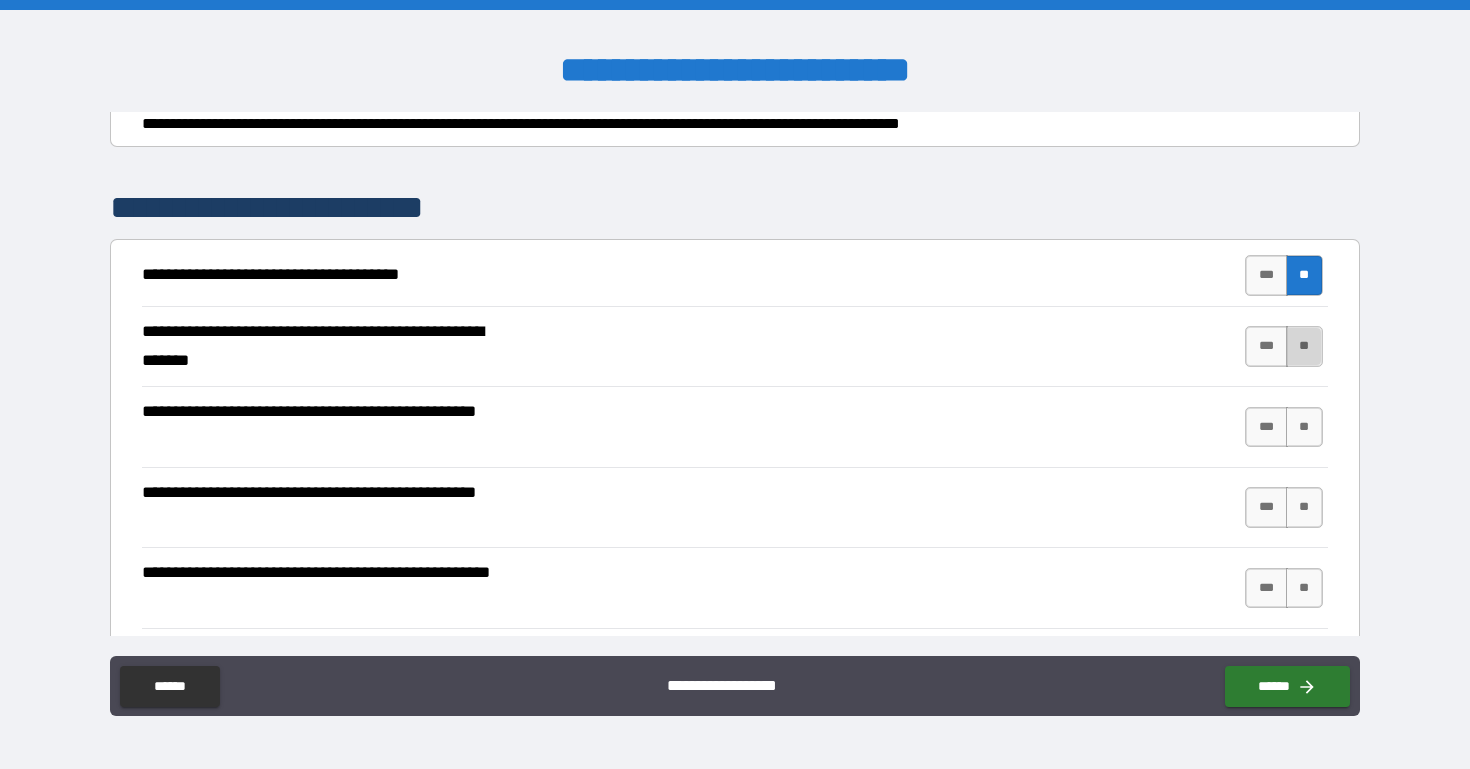 click on "**" at bounding box center (1304, 346) 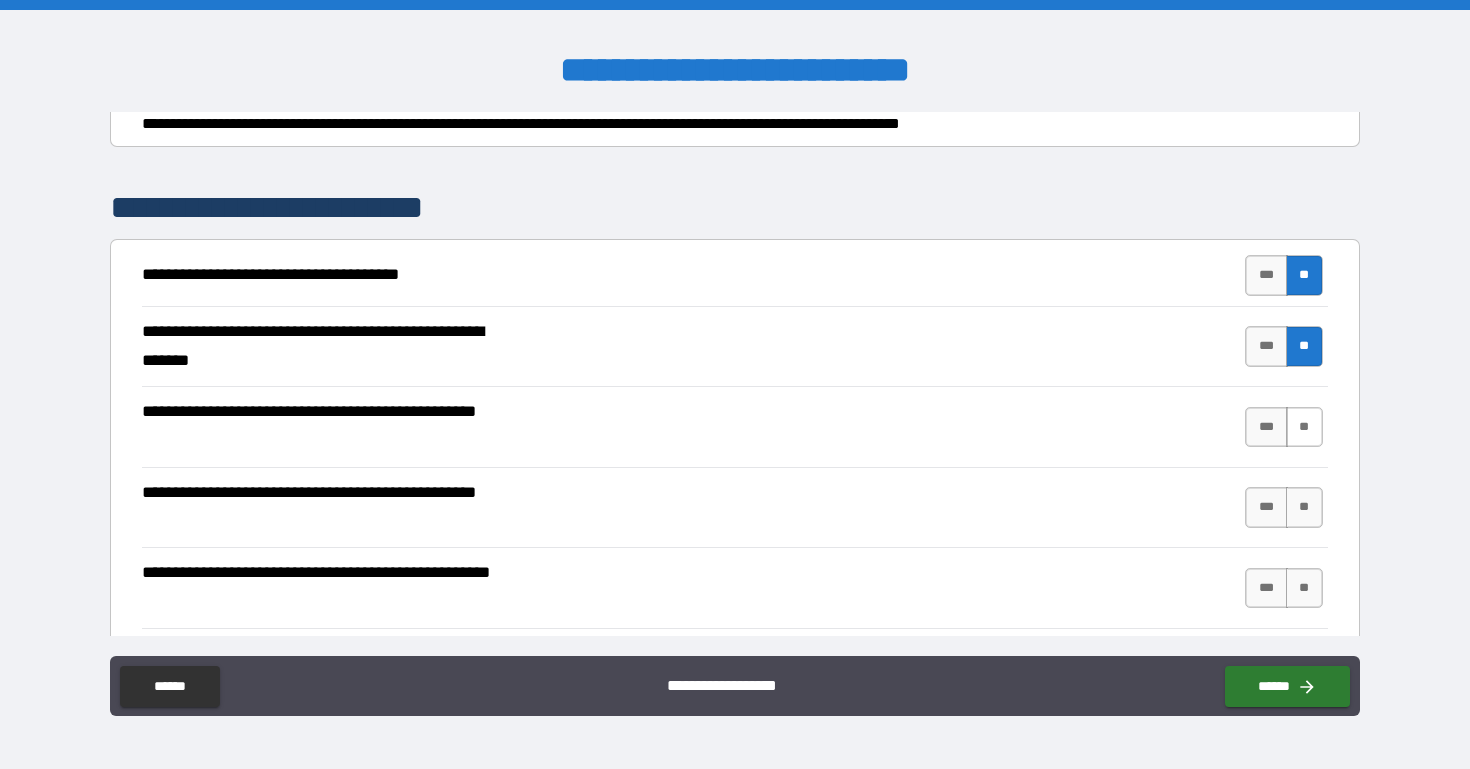 click on "**" at bounding box center [1304, 427] 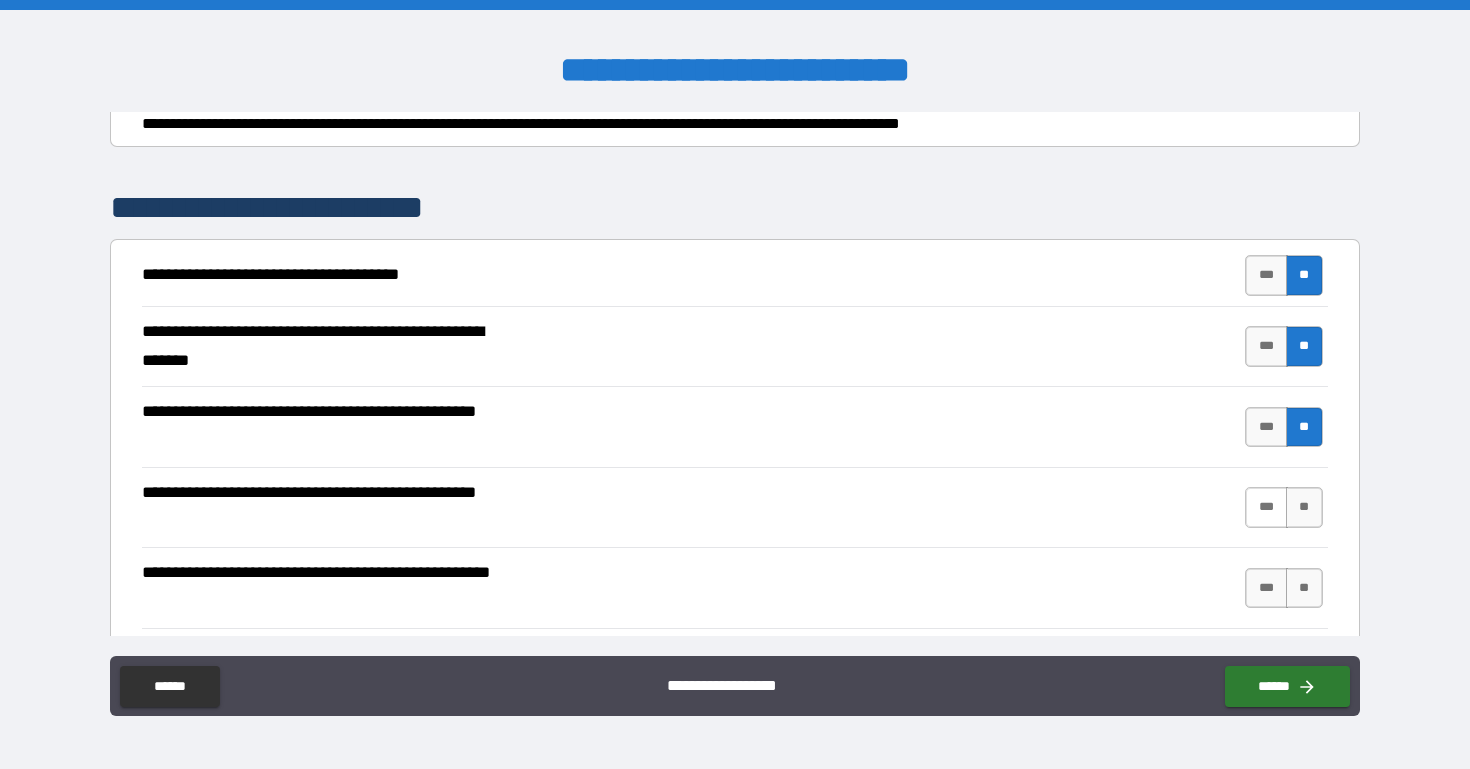 click on "***" at bounding box center (1266, 507) 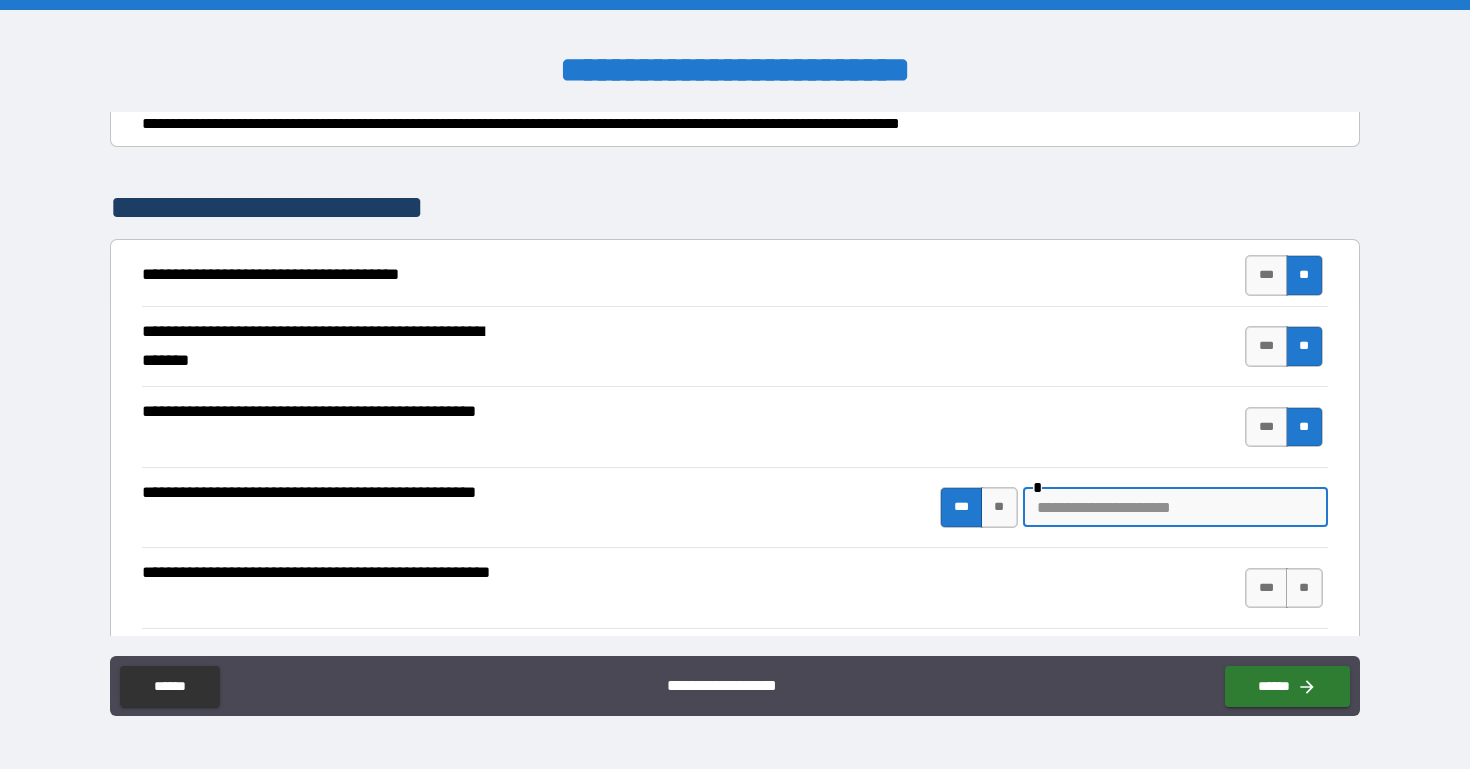 click at bounding box center (1175, 507) 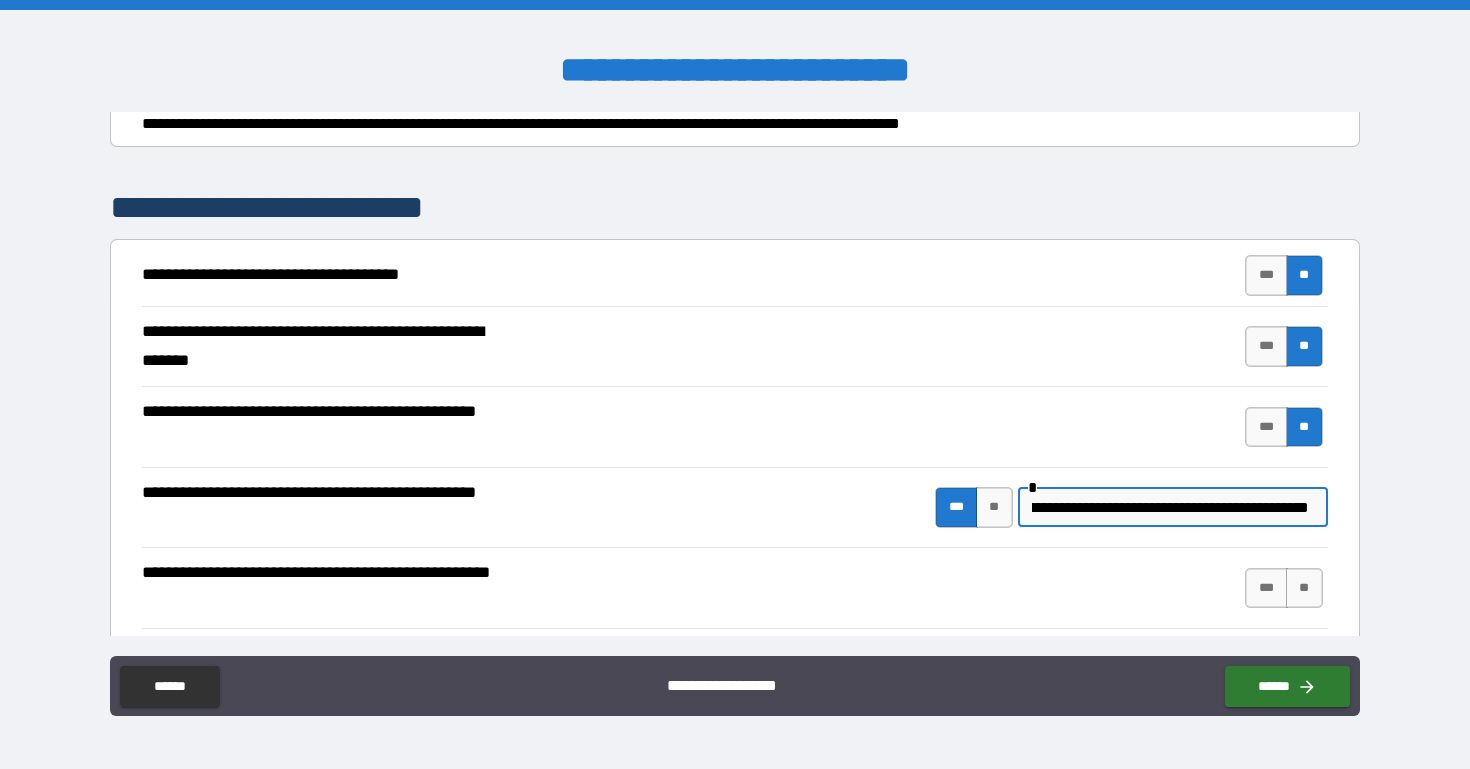 scroll, scrollTop: 0, scrollLeft: 0, axis: both 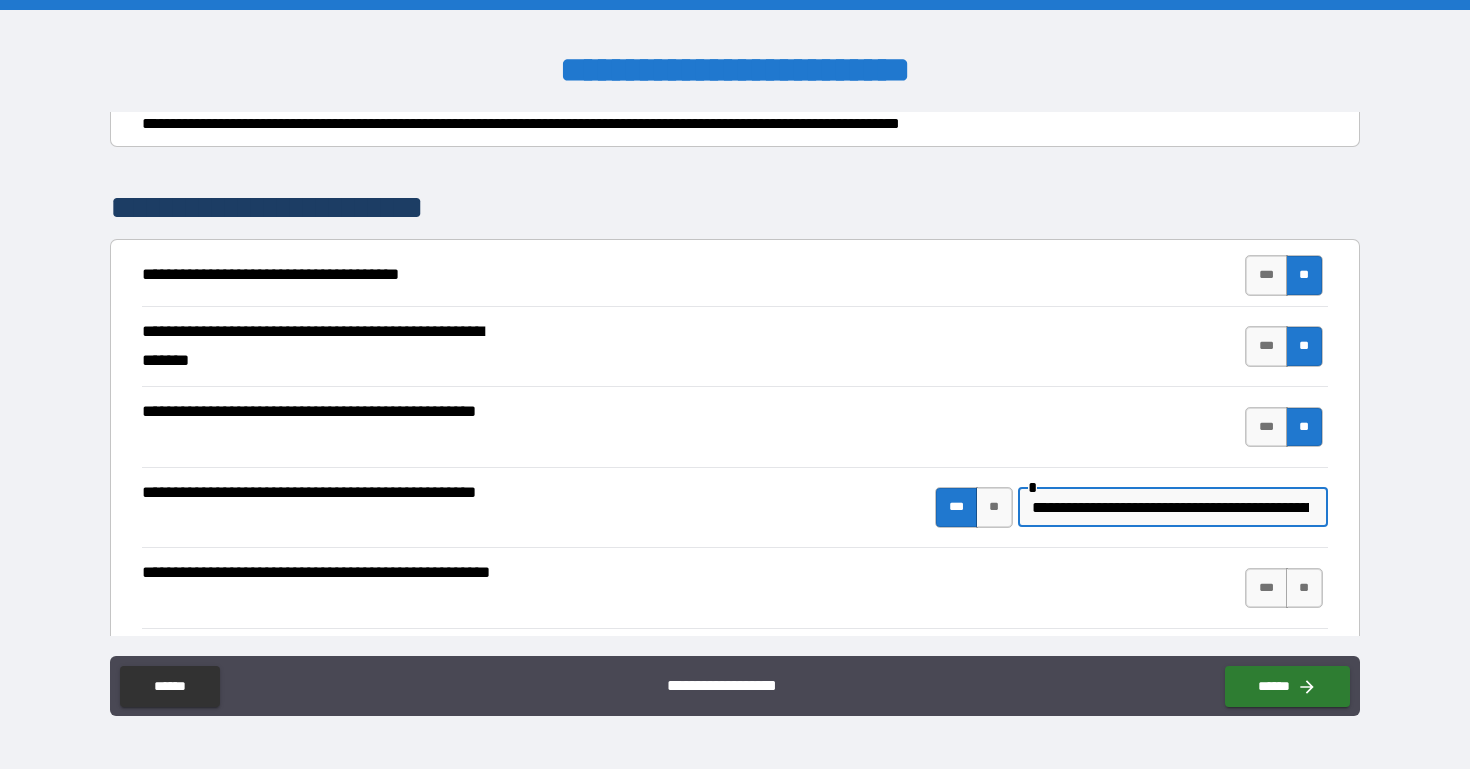 click on "**********" at bounding box center (1170, 507) 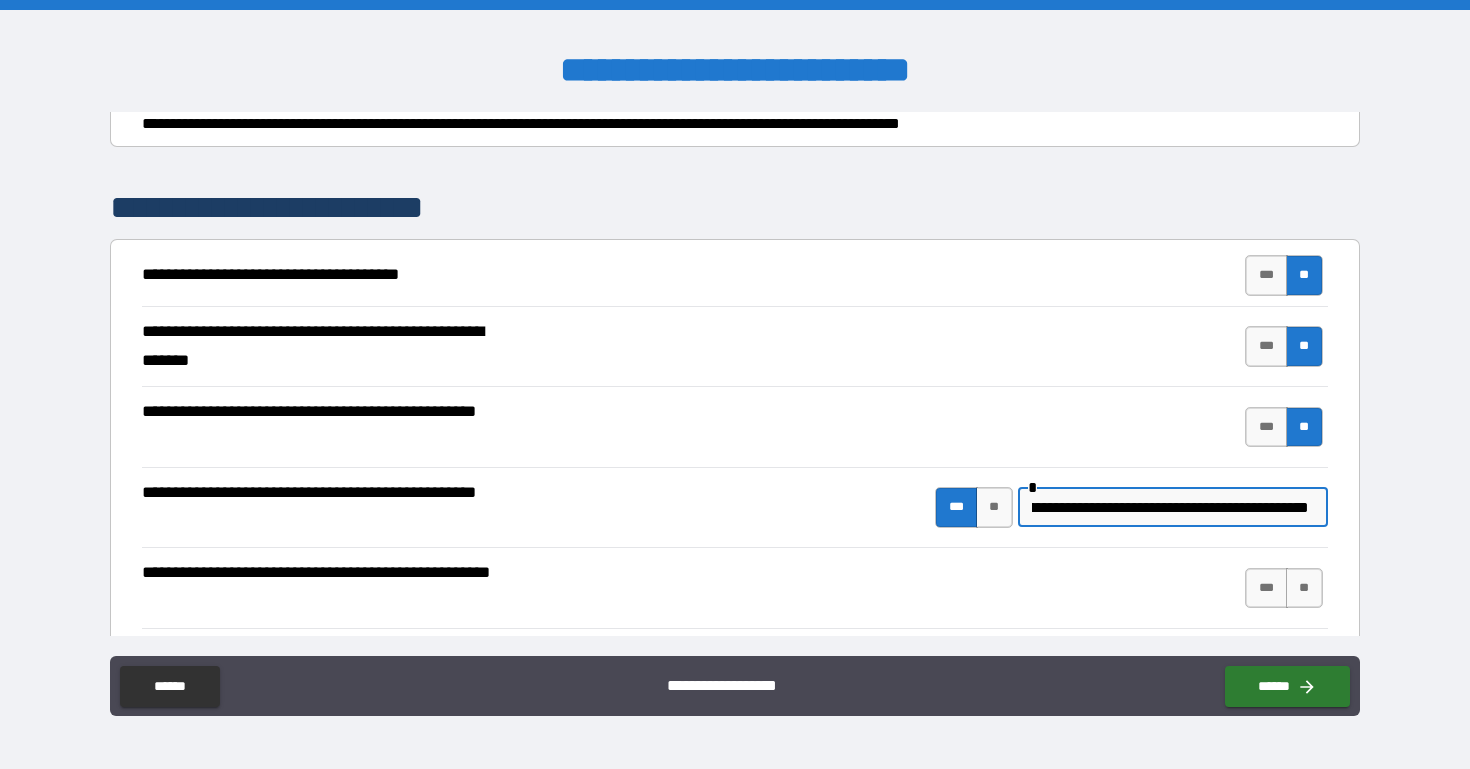 scroll, scrollTop: 0, scrollLeft: 582, axis: horizontal 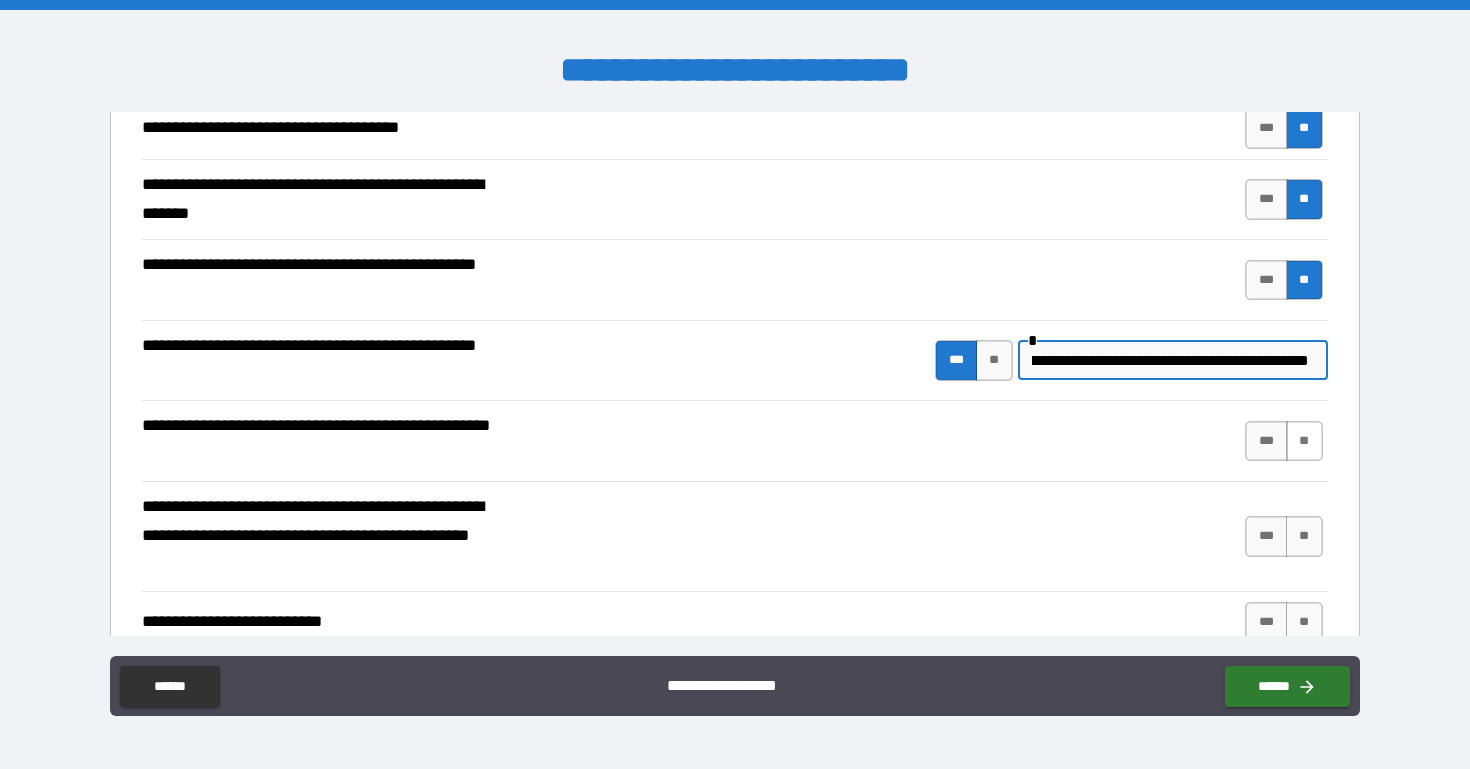 type on "**********" 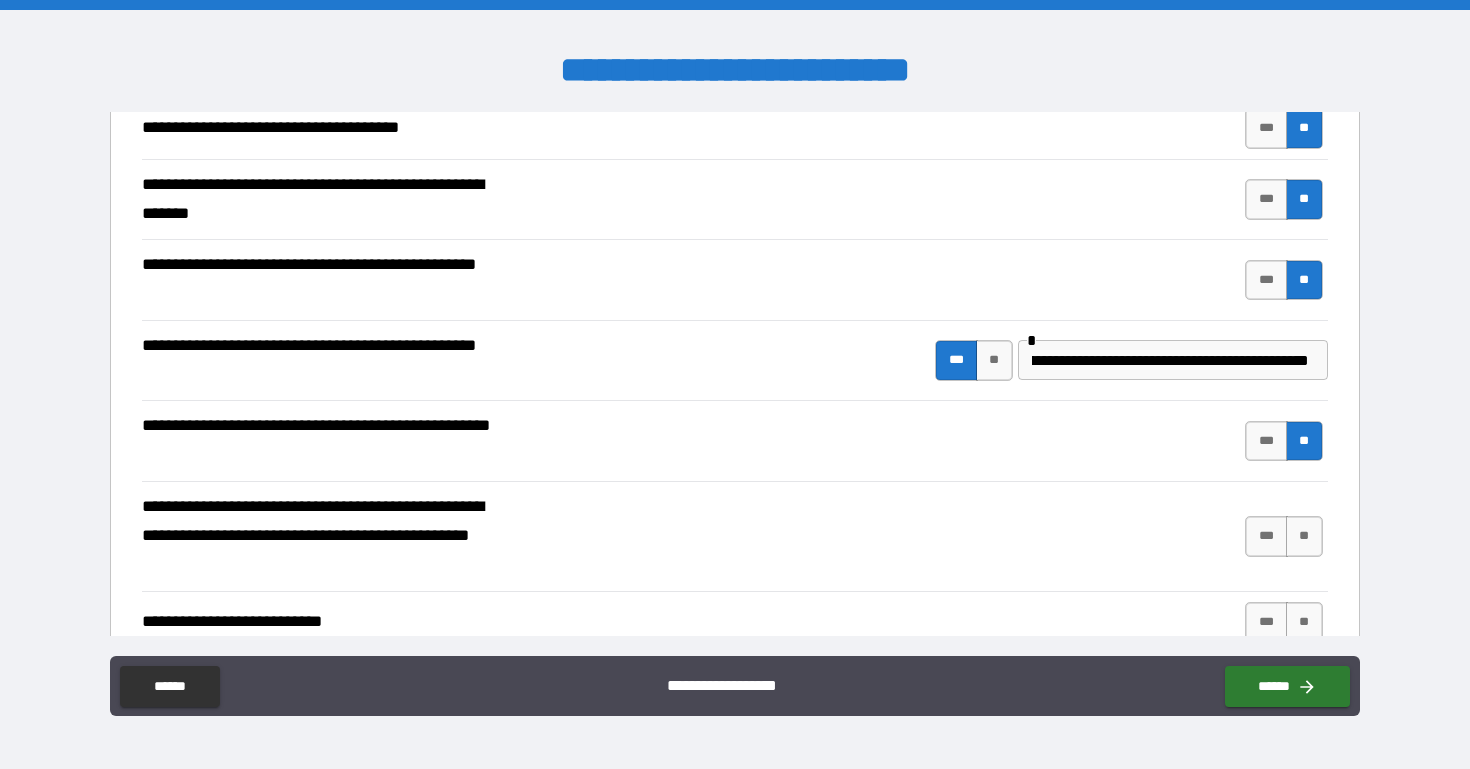scroll, scrollTop: 0, scrollLeft: 0, axis: both 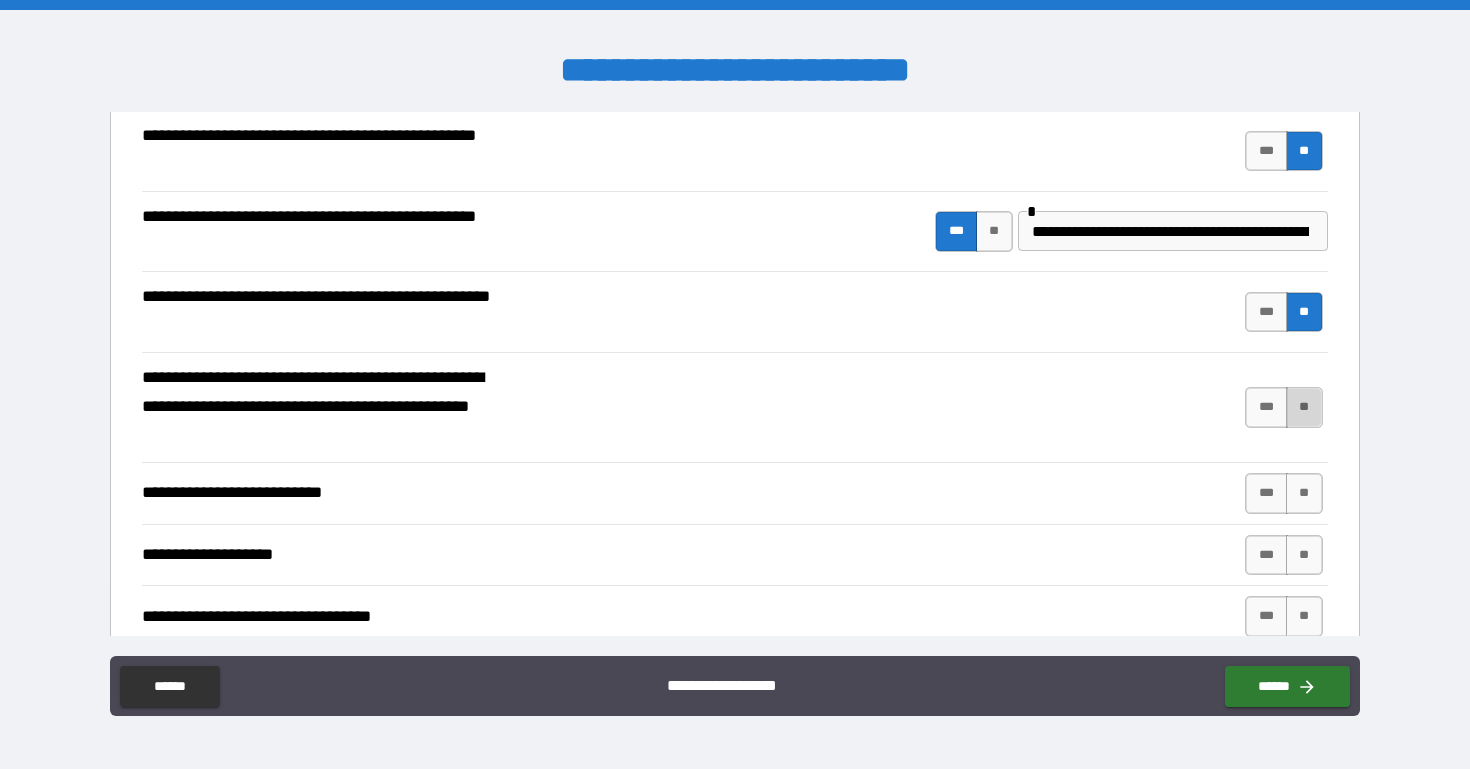 click on "**" at bounding box center [1304, 407] 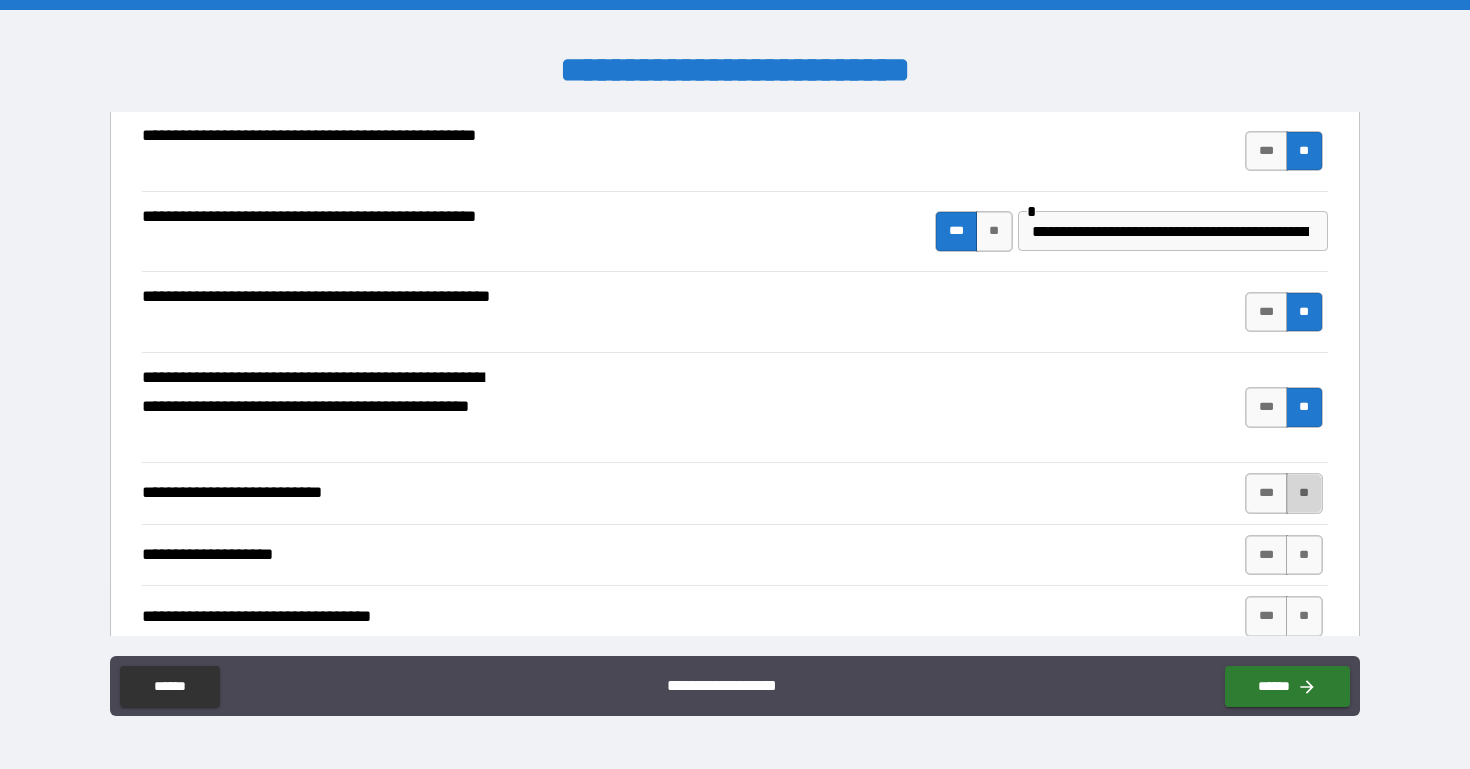 click on "**" at bounding box center (1304, 493) 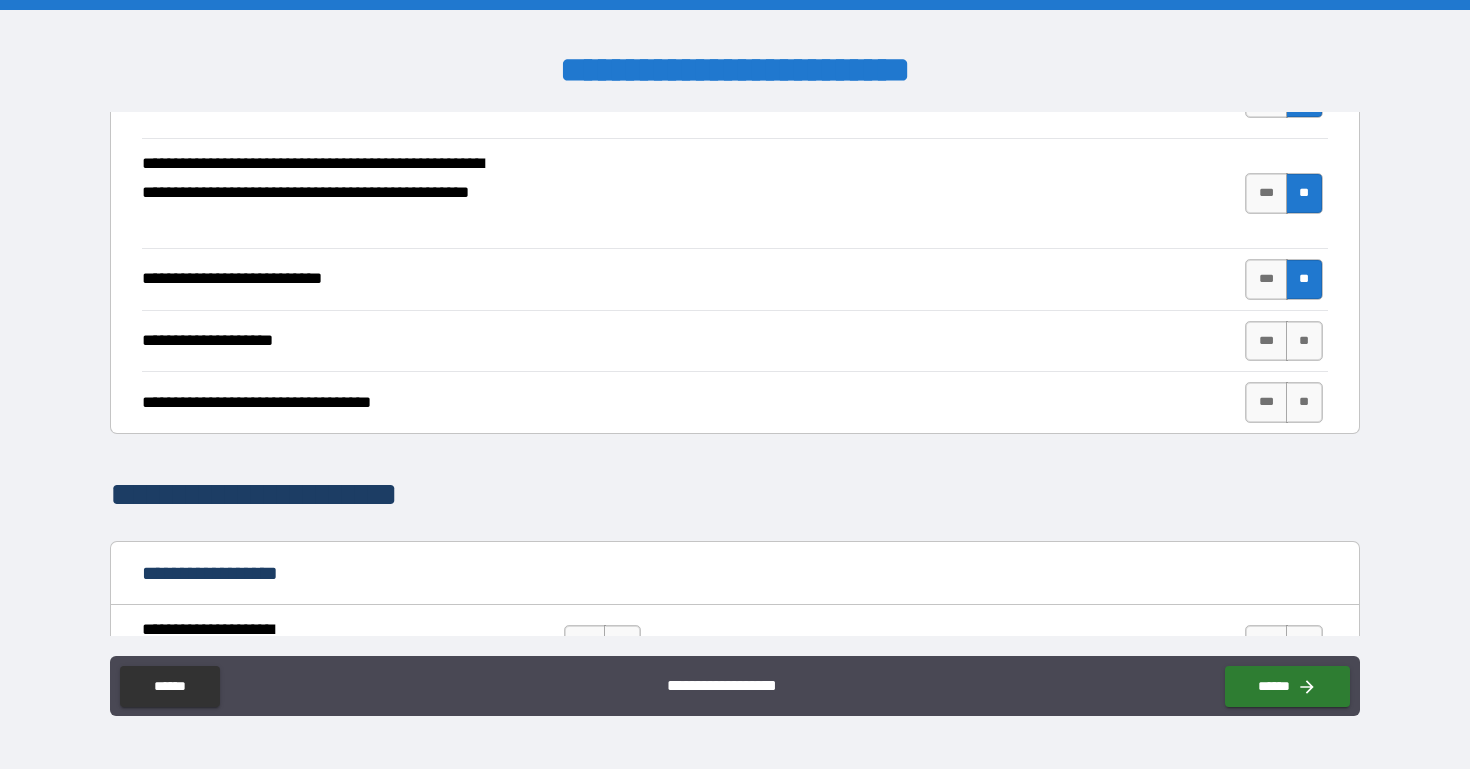 scroll, scrollTop: 767, scrollLeft: 0, axis: vertical 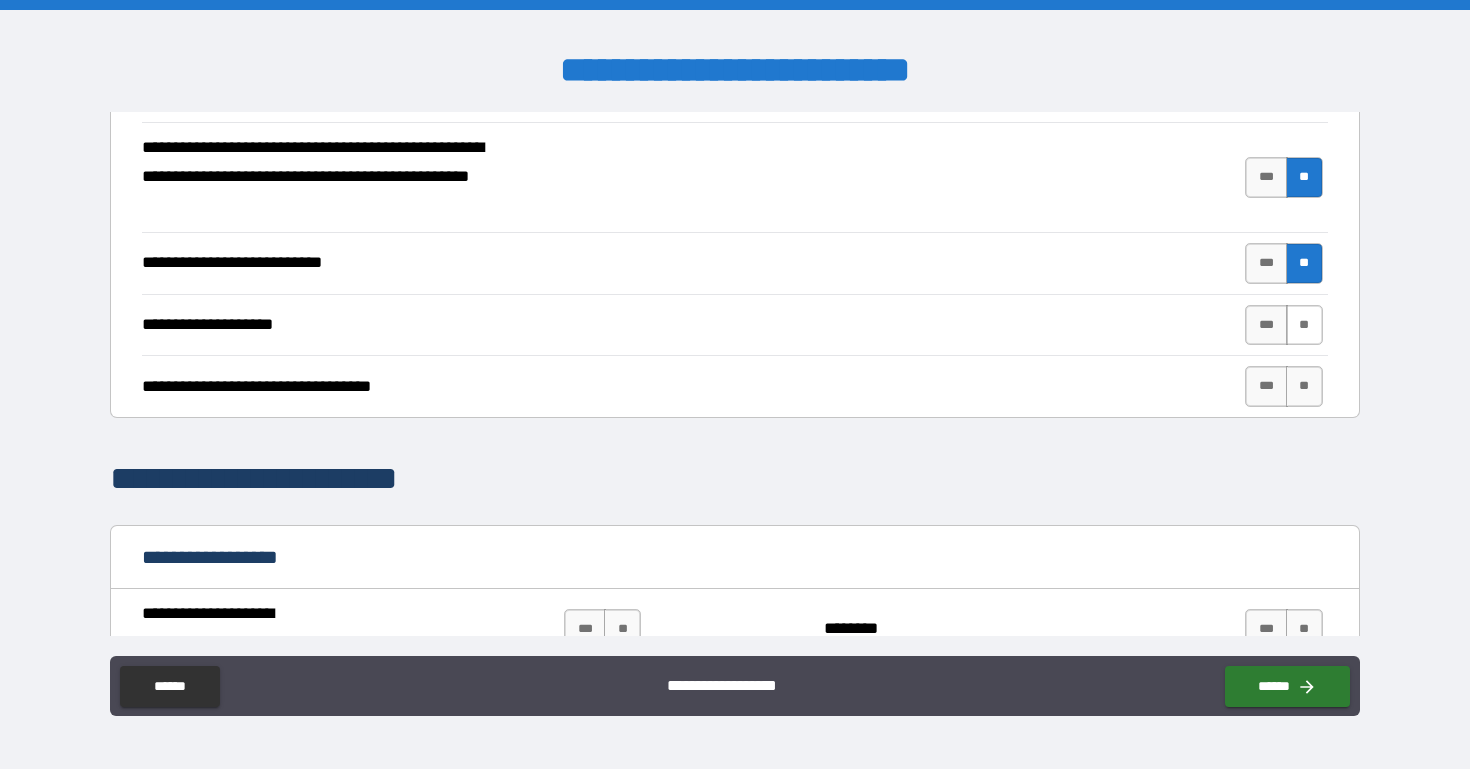 click on "**" at bounding box center [1304, 325] 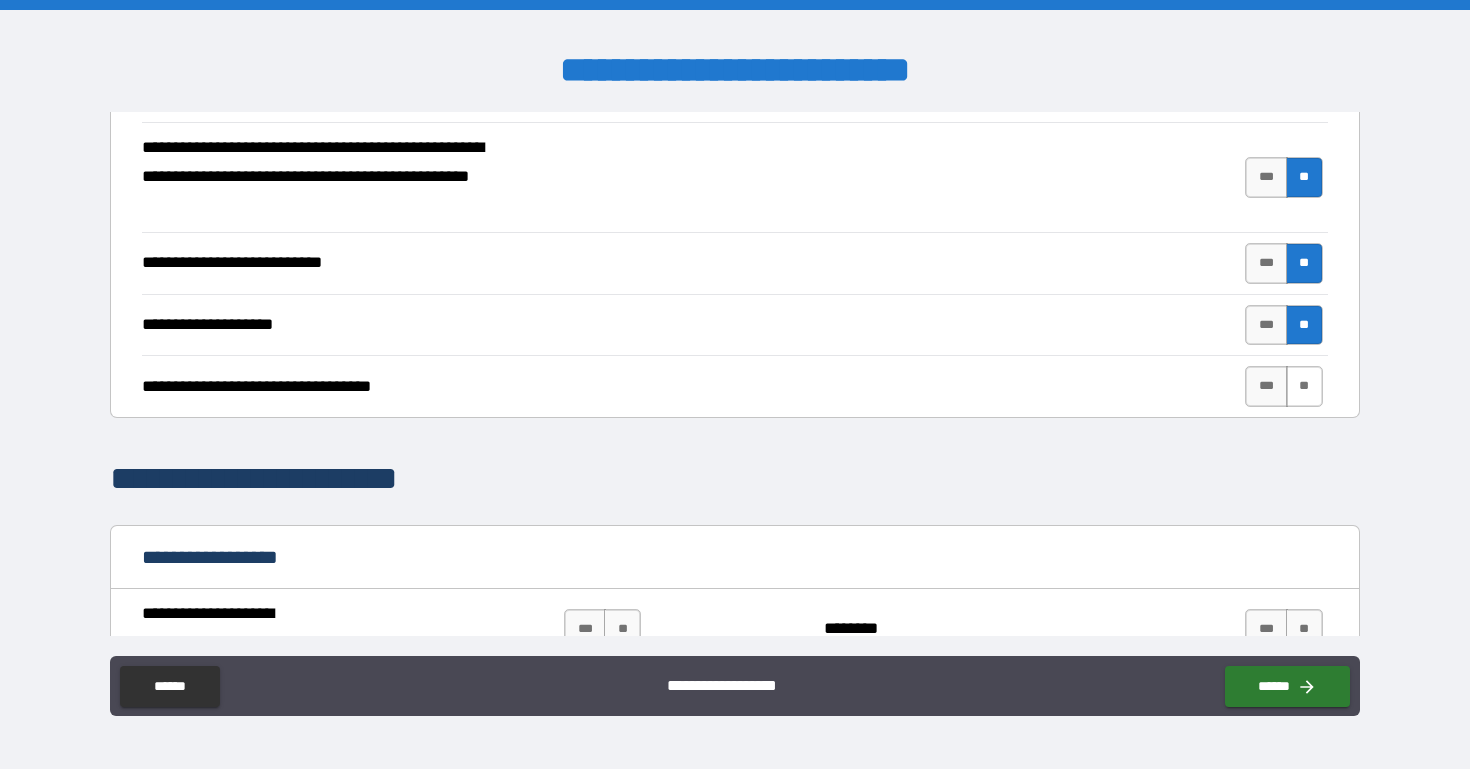 click on "**" at bounding box center [1304, 386] 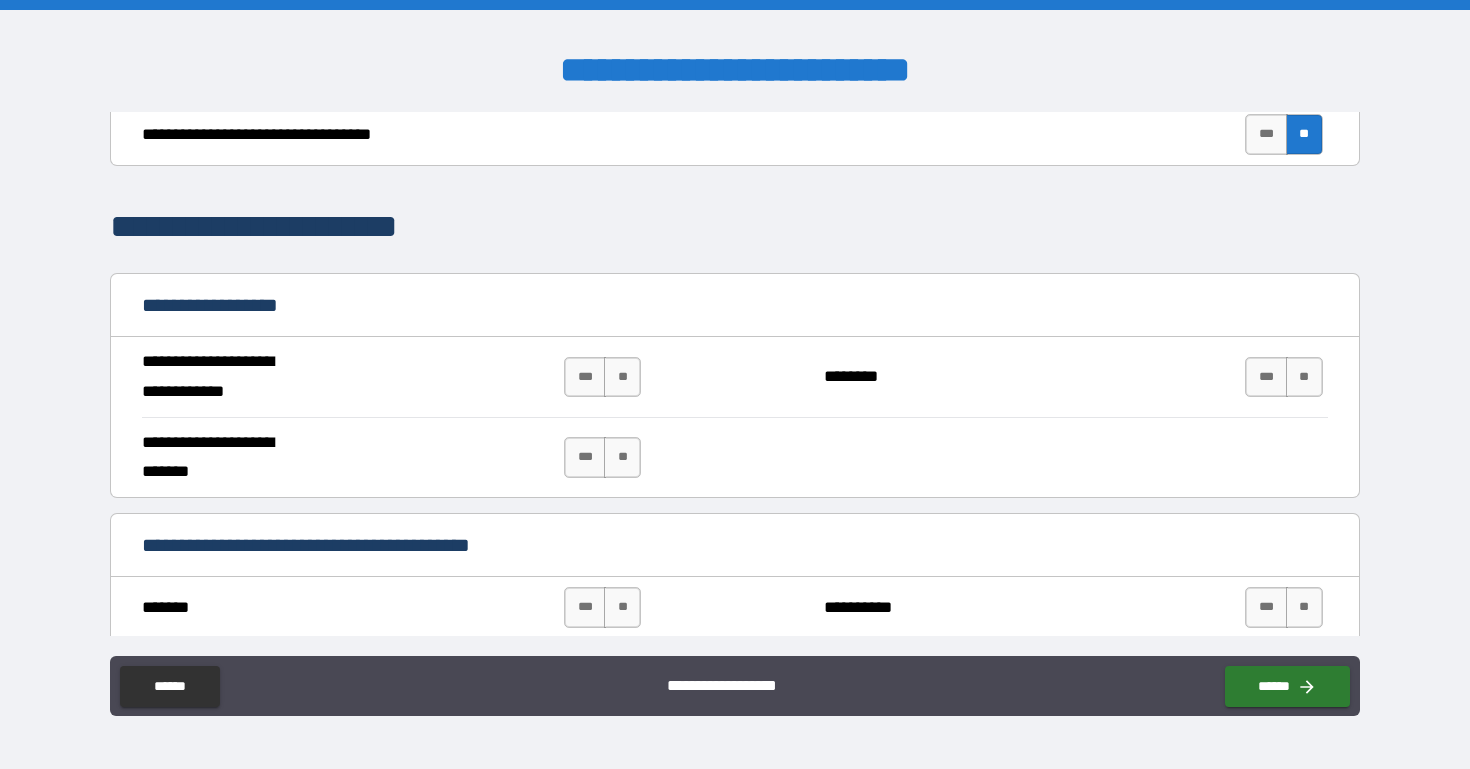 scroll, scrollTop: 1029, scrollLeft: 0, axis: vertical 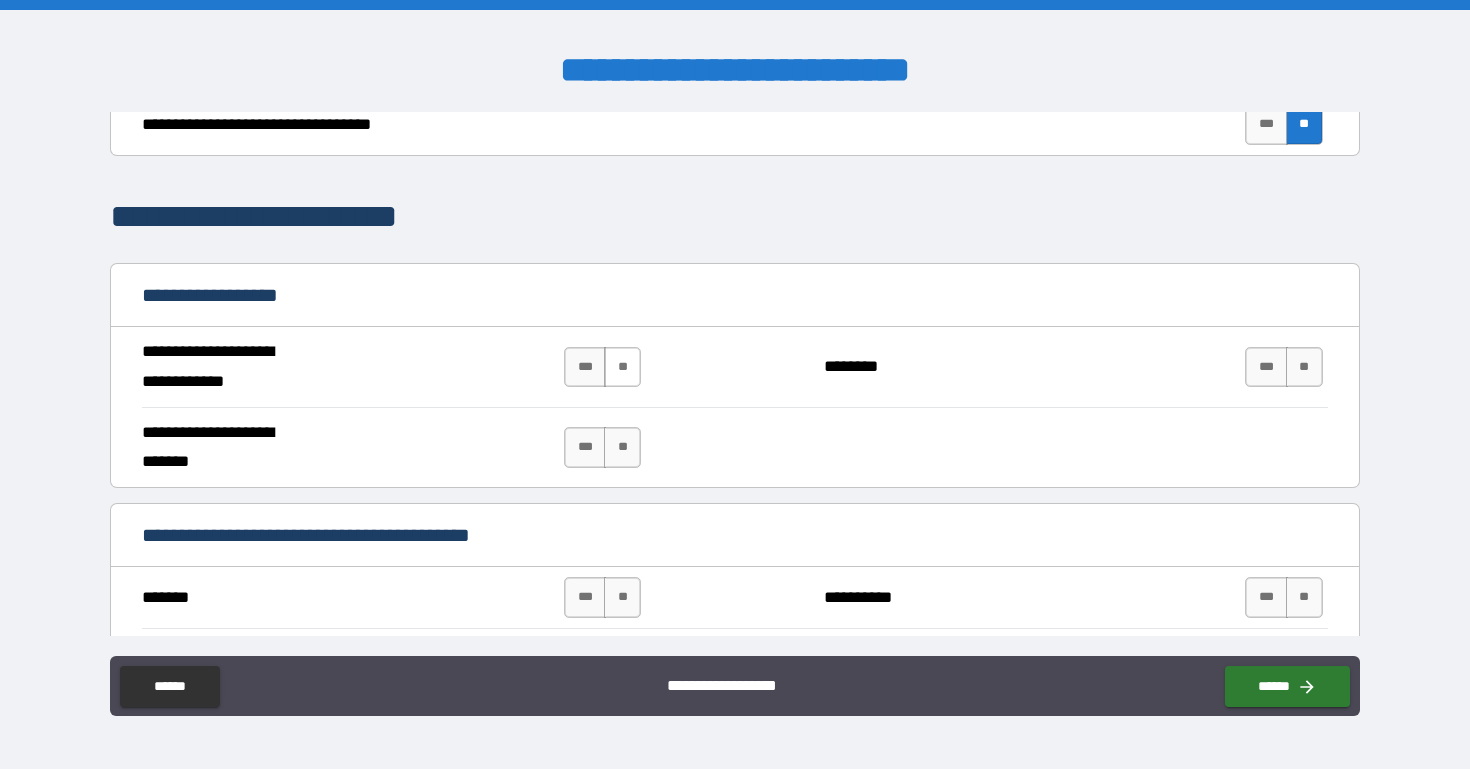 click on "**" at bounding box center [622, 367] 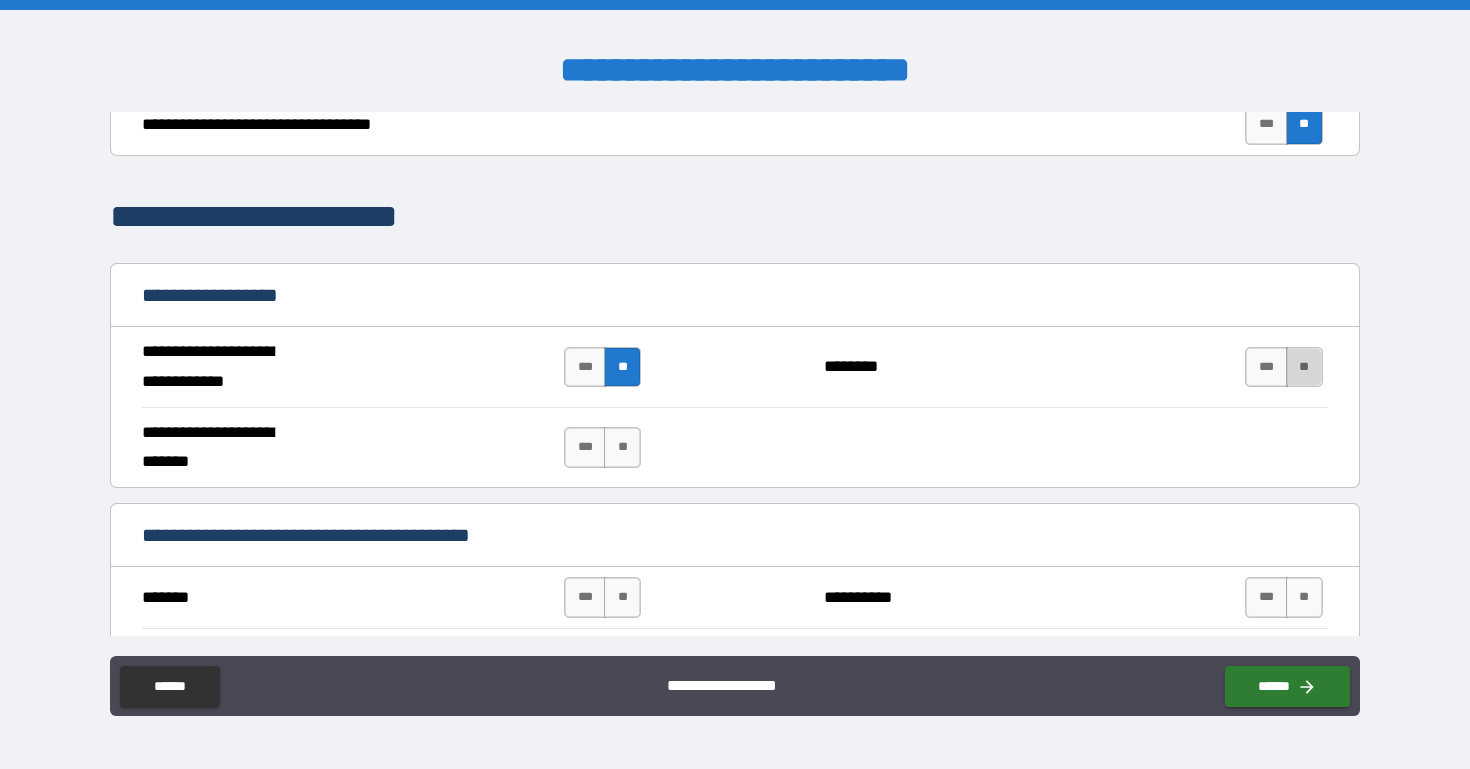 click on "**" at bounding box center [1304, 367] 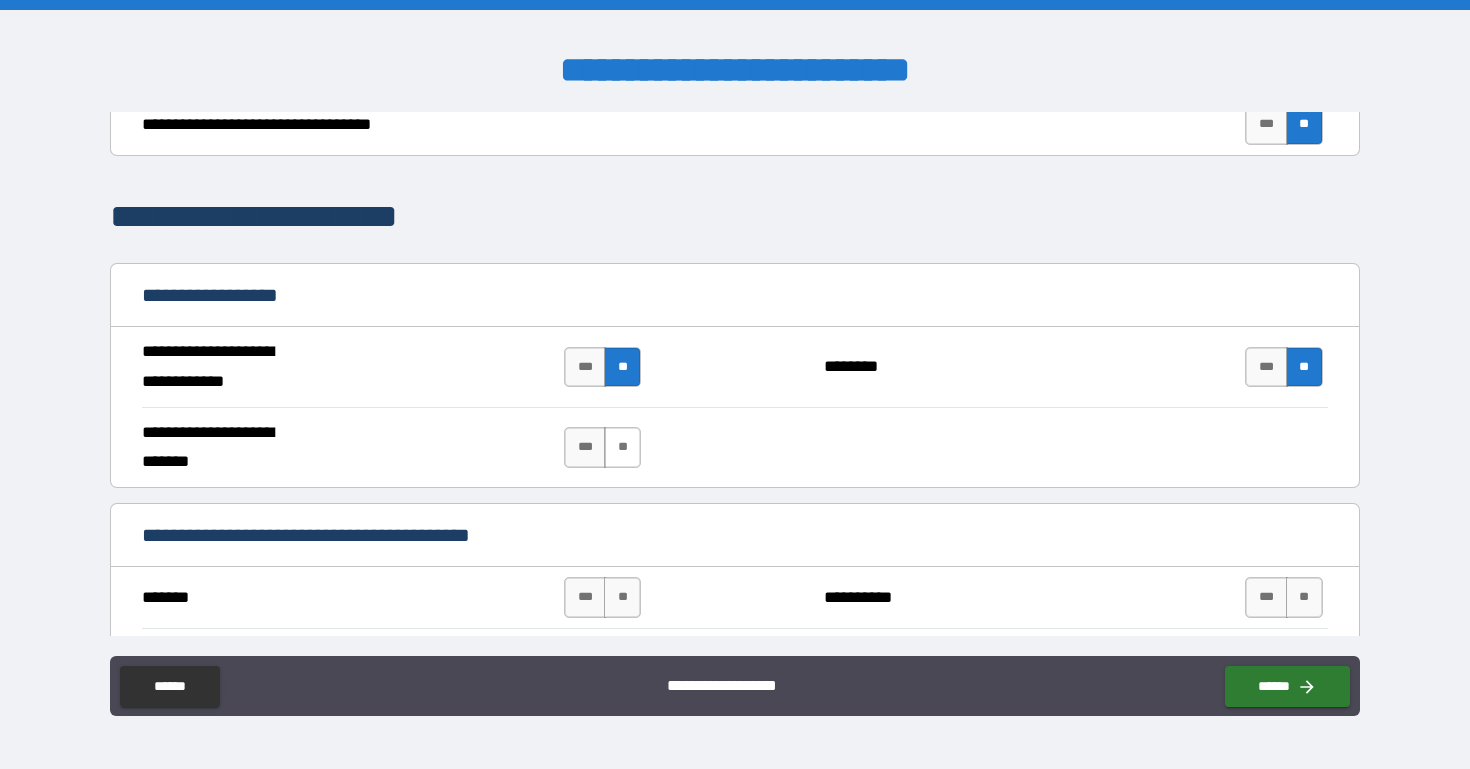 click on "**" at bounding box center [622, 447] 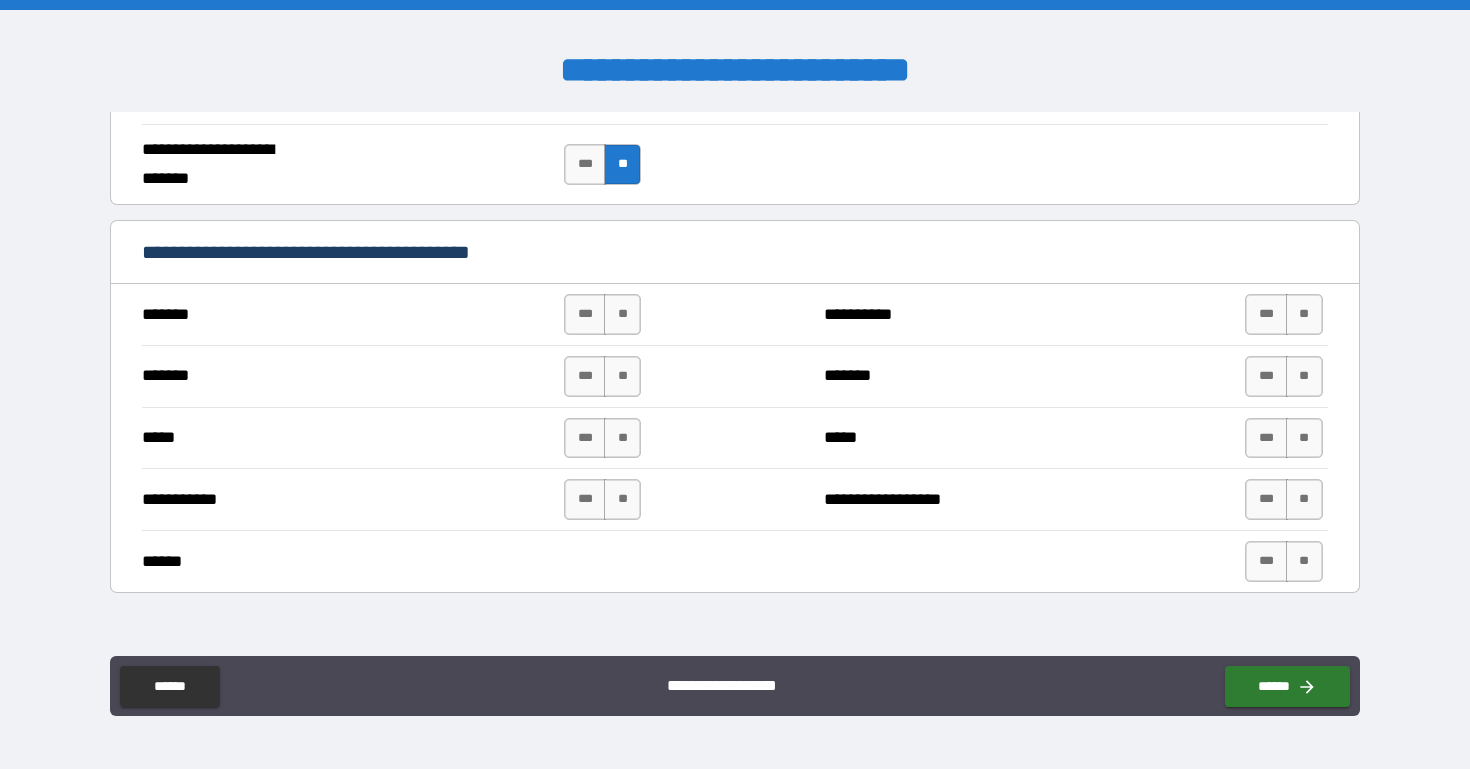 scroll, scrollTop: 1326, scrollLeft: 0, axis: vertical 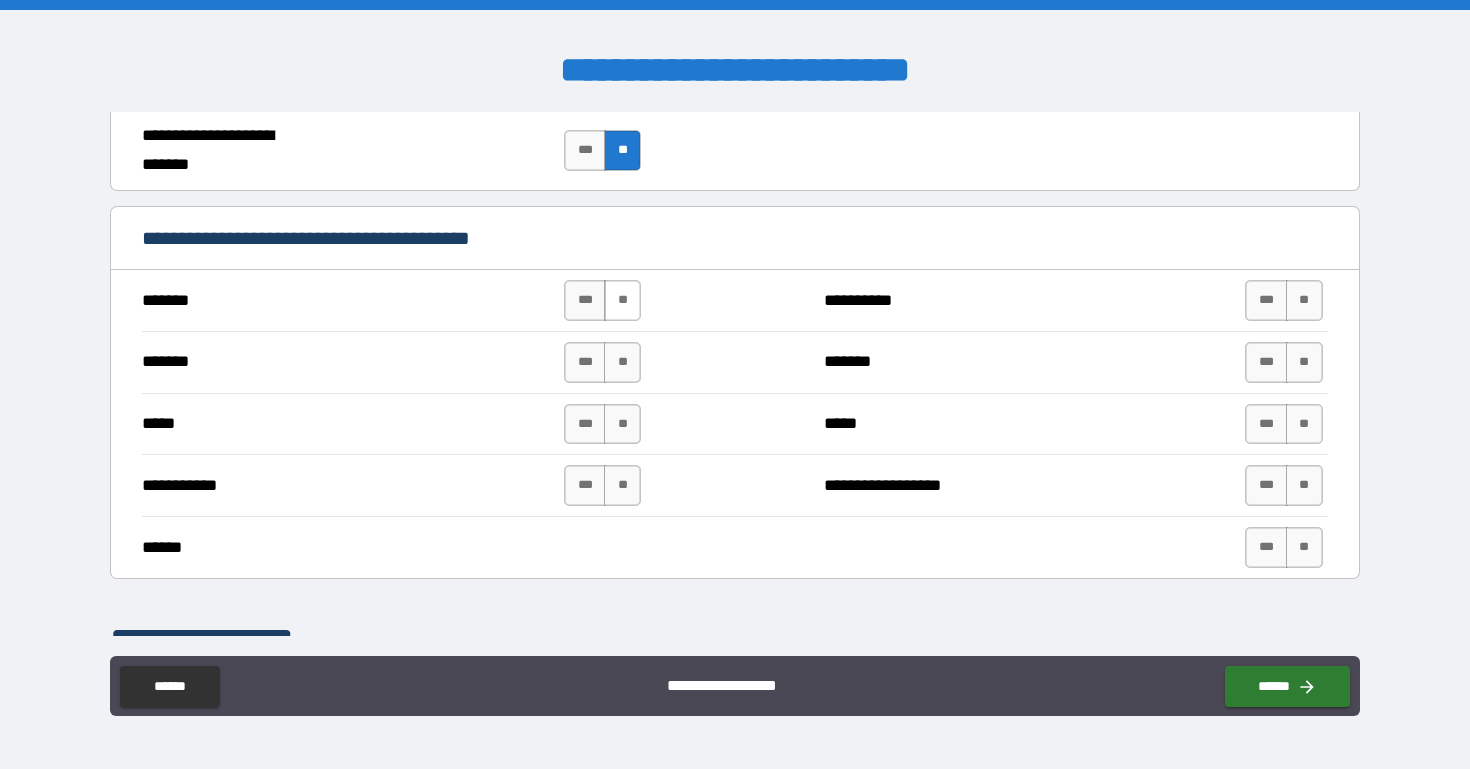 click on "**" at bounding box center (622, 300) 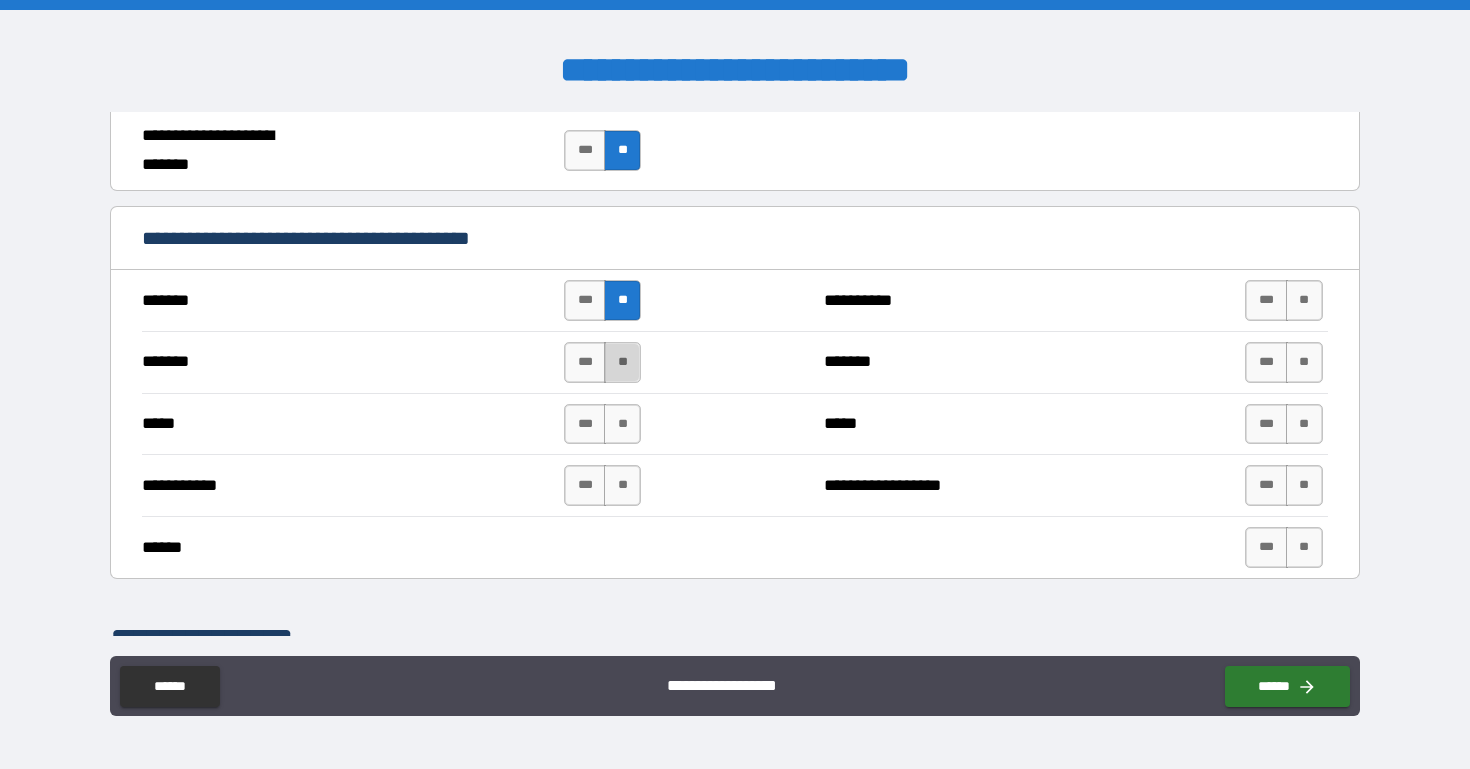 click on "**" at bounding box center [622, 362] 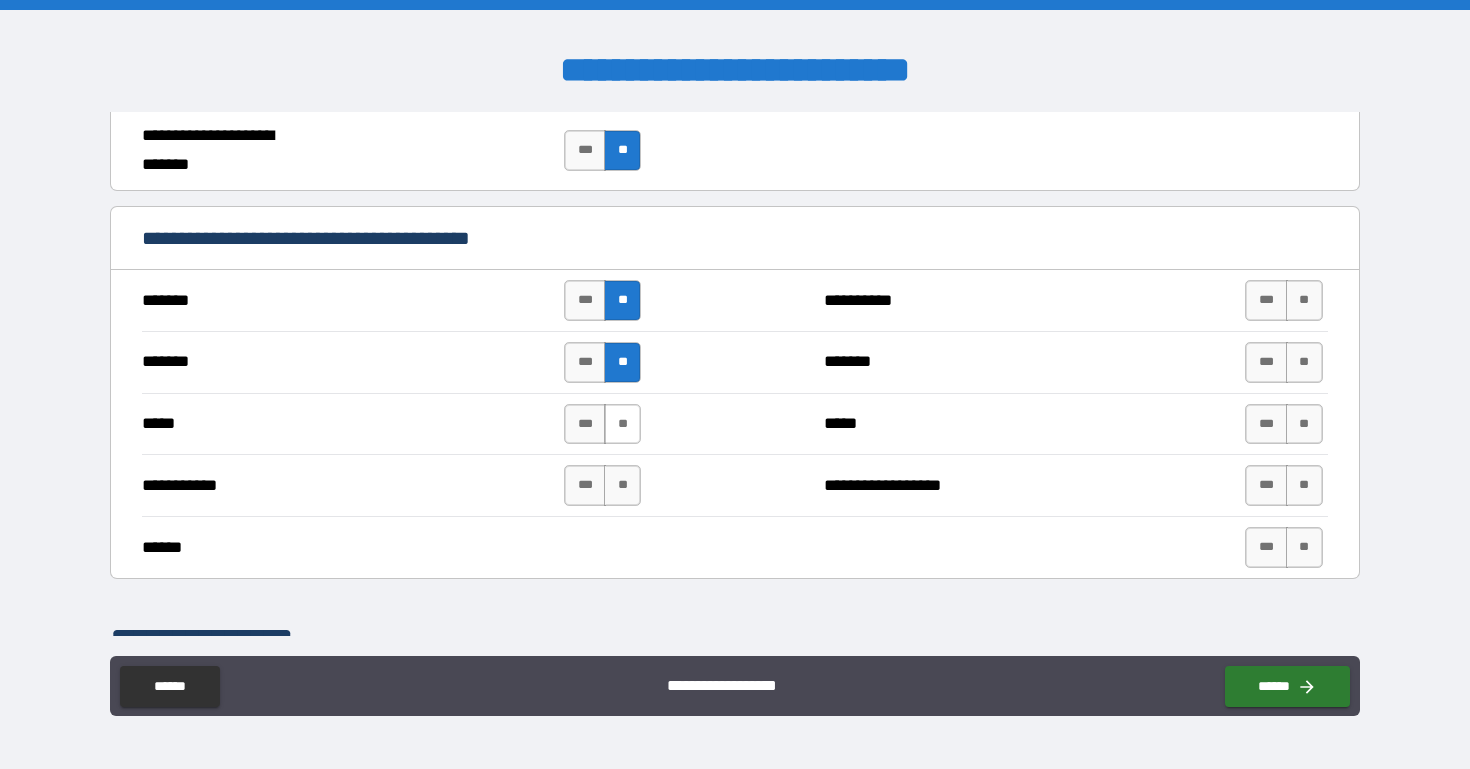 click on "**" at bounding box center (622, 424) 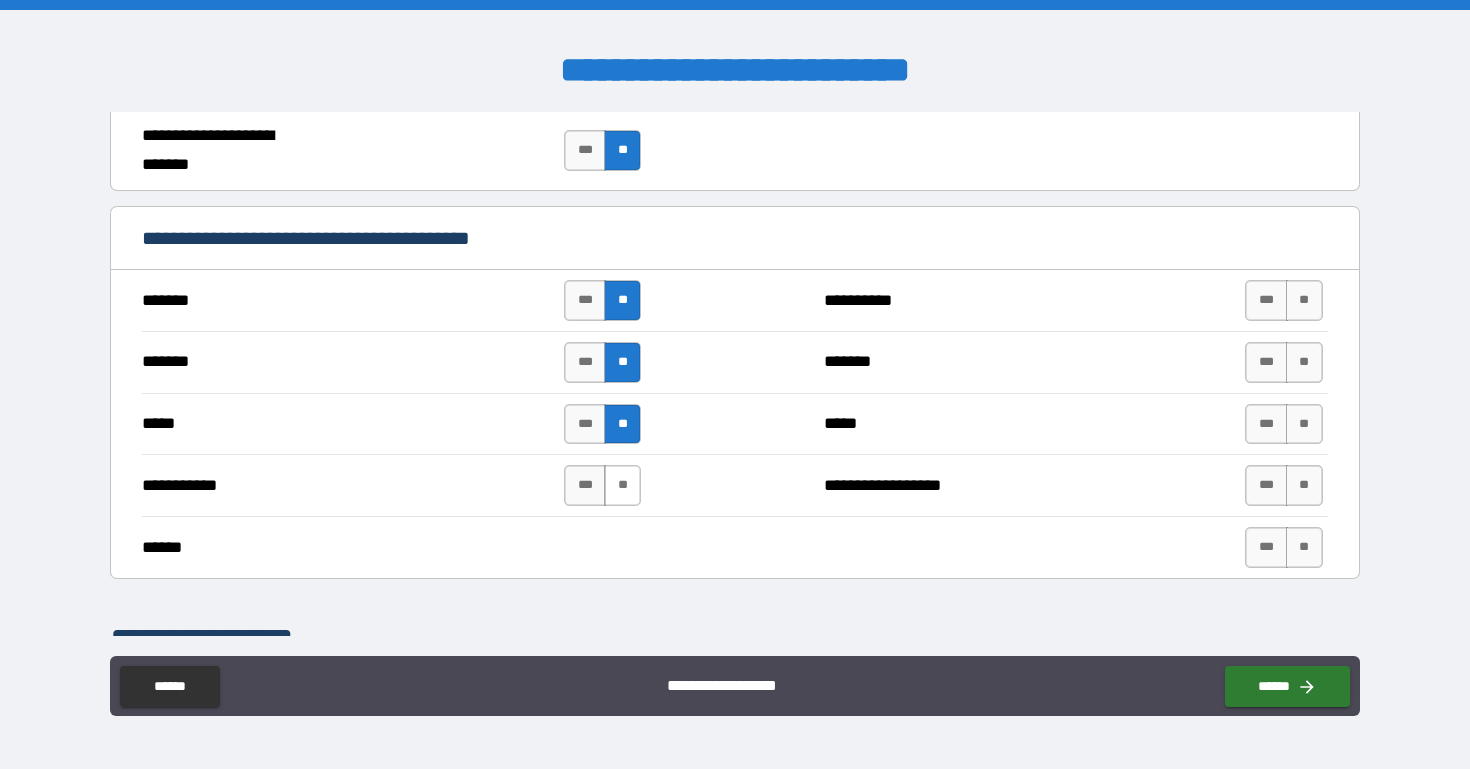 click on "**" at bounding box center (622, 485) 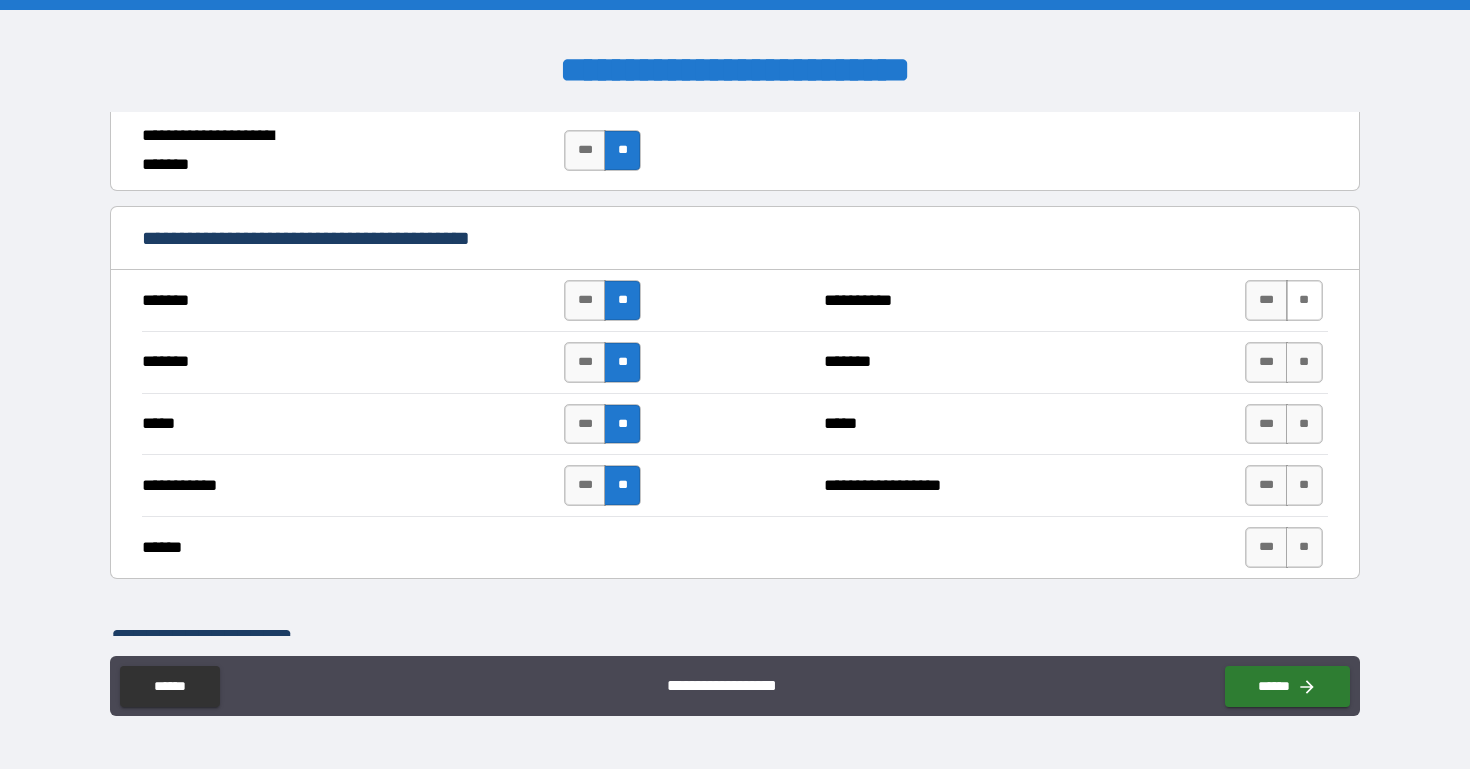 click on "**" at bounding box center [1304, 300] 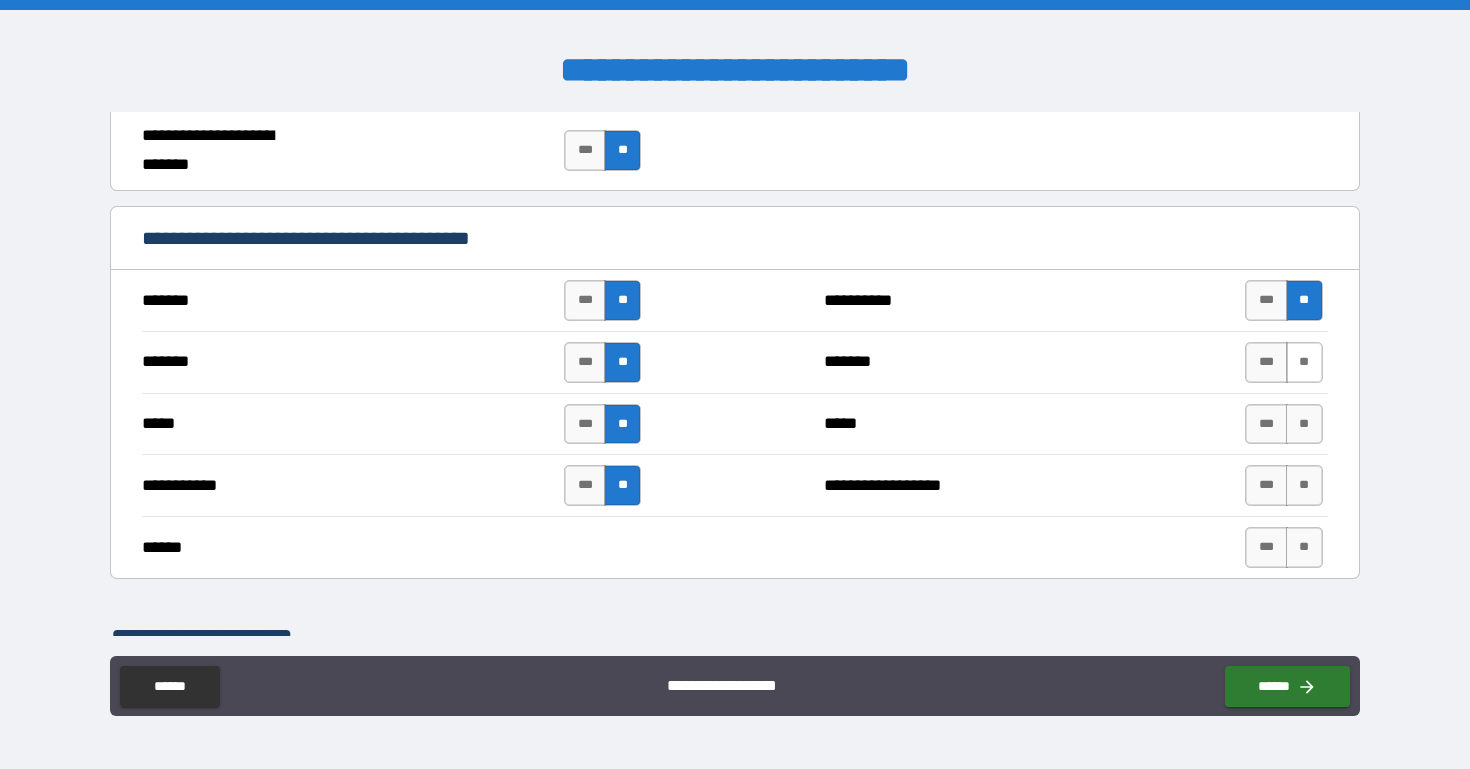 click on "**" at bounding box center (1304, 362) 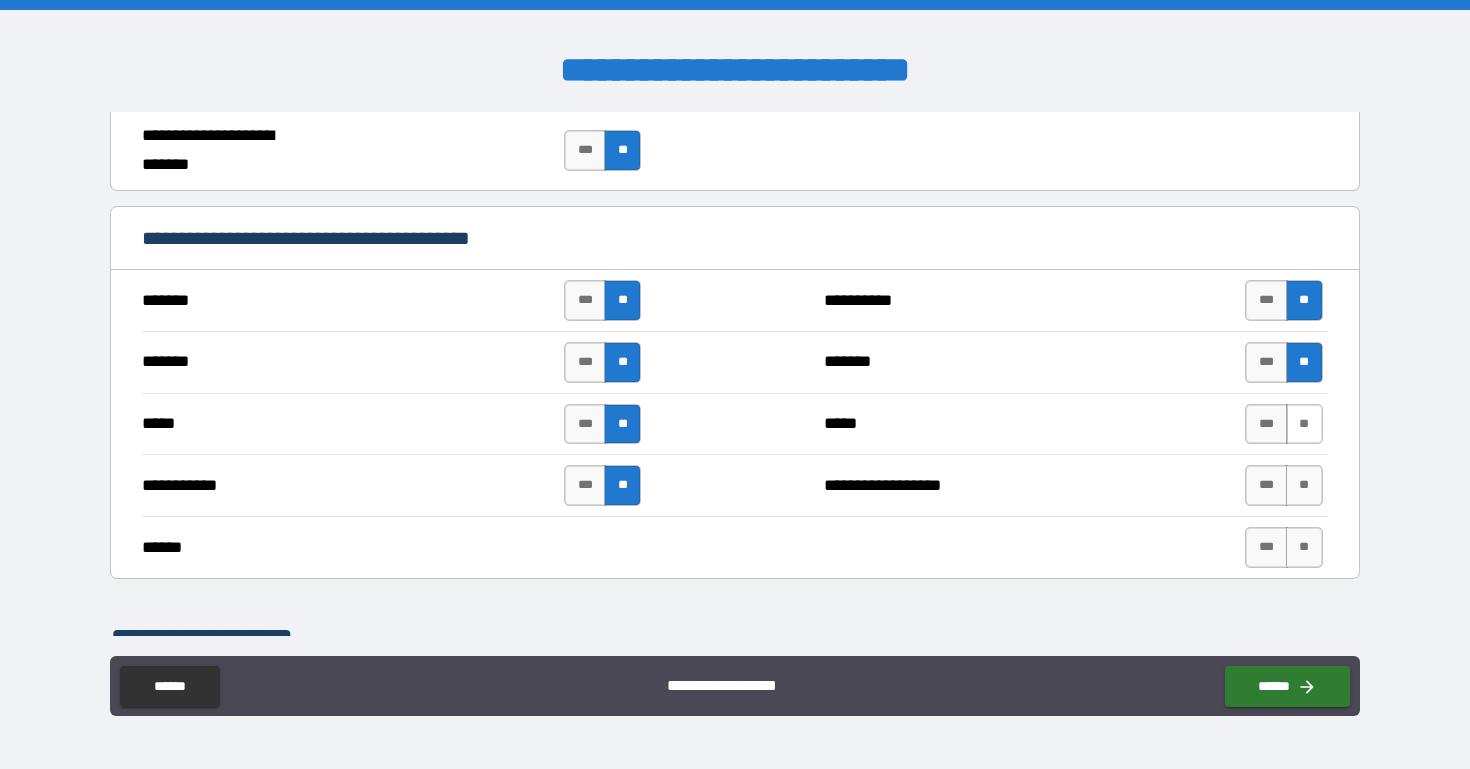 click on "**" at bounding box center [1304, 424] 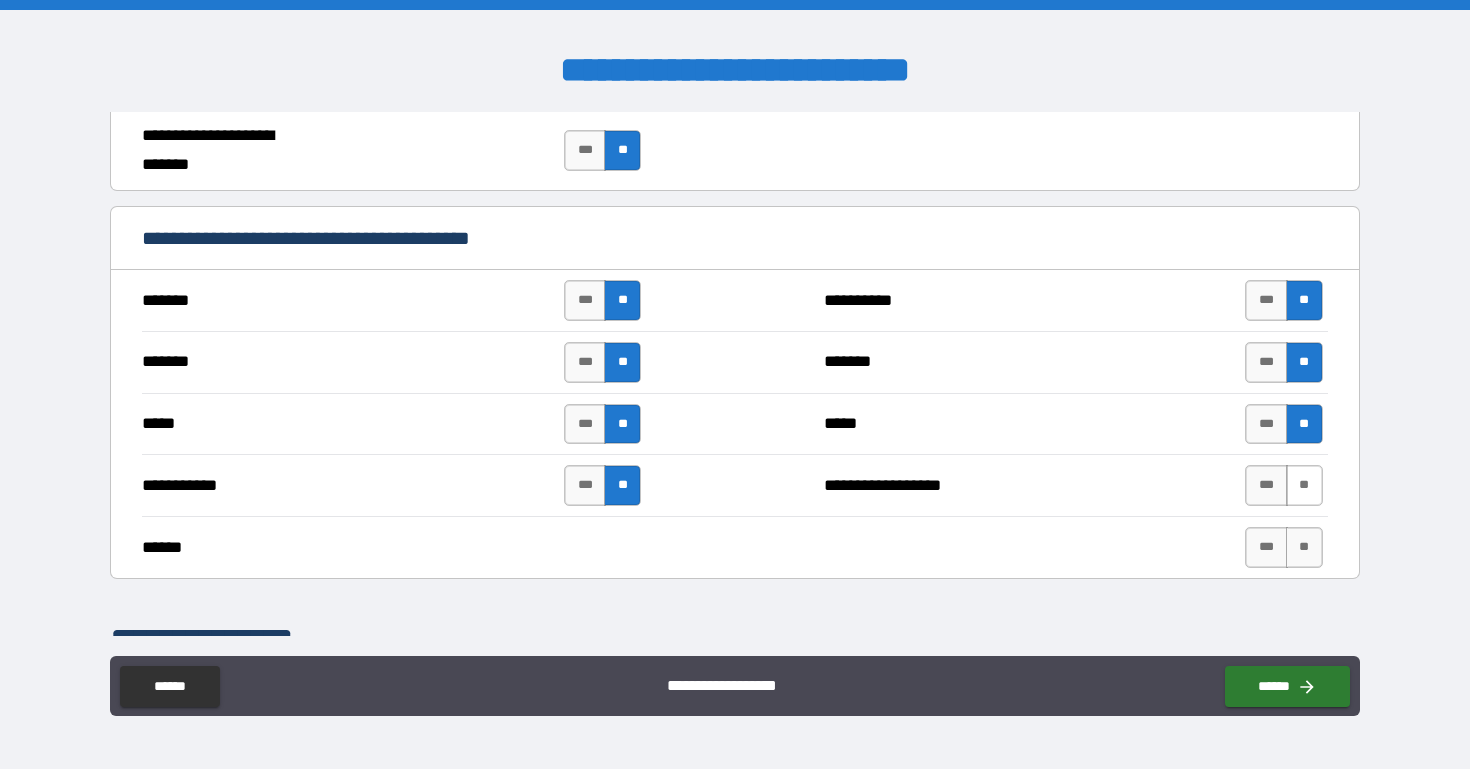 click on "**" at bounding box center (1304, 485) 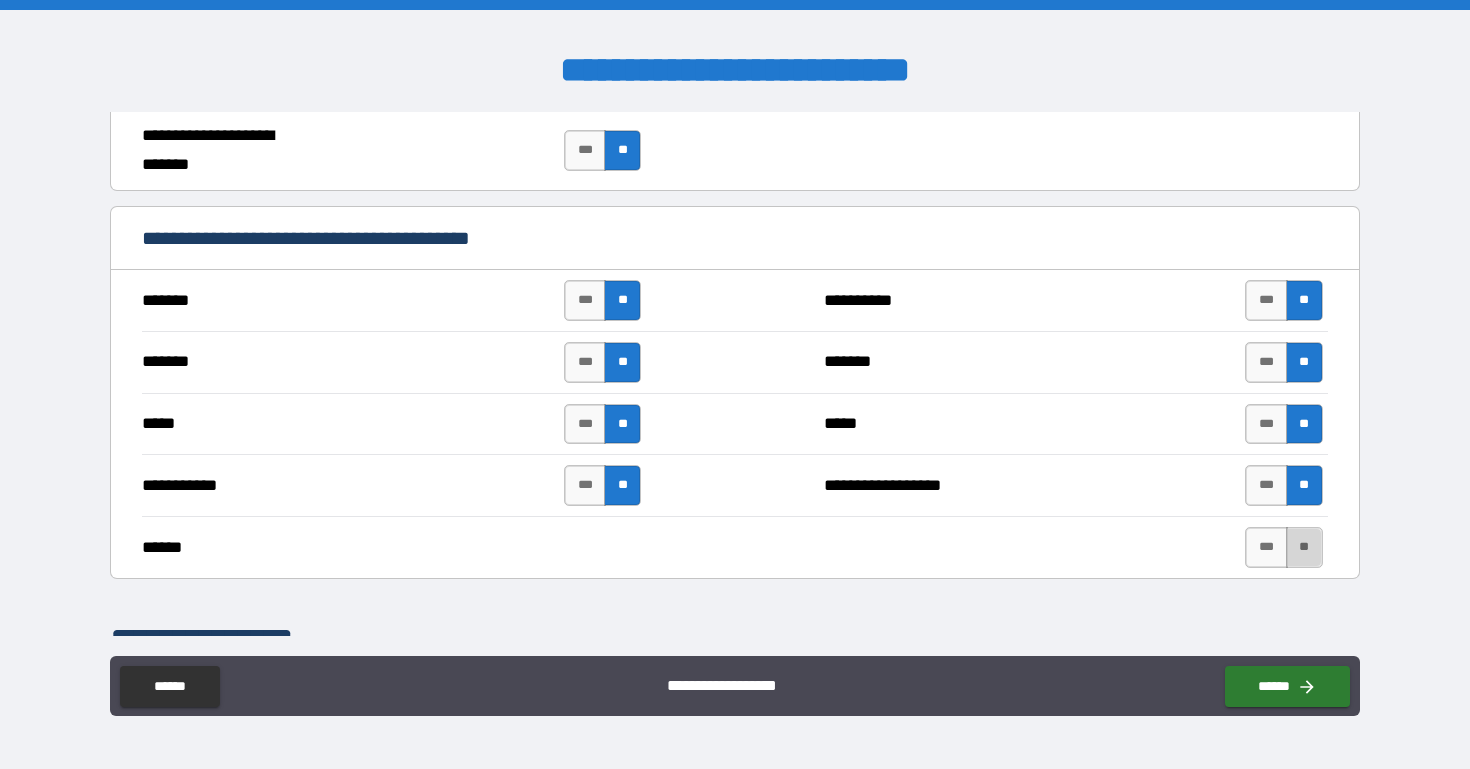click on "**" at bounding box center (1304, 547) 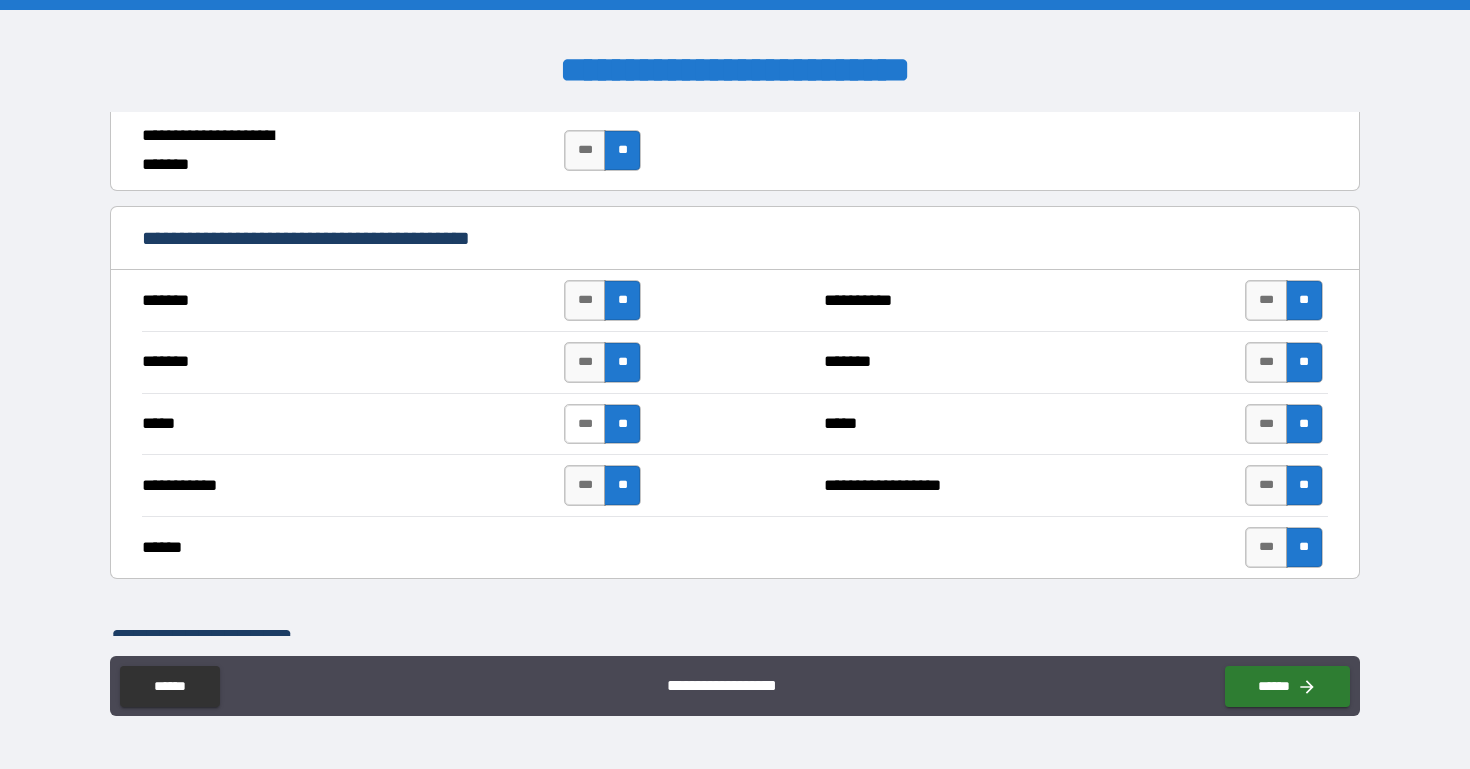 click on "***" at bounding box center (585, 424) 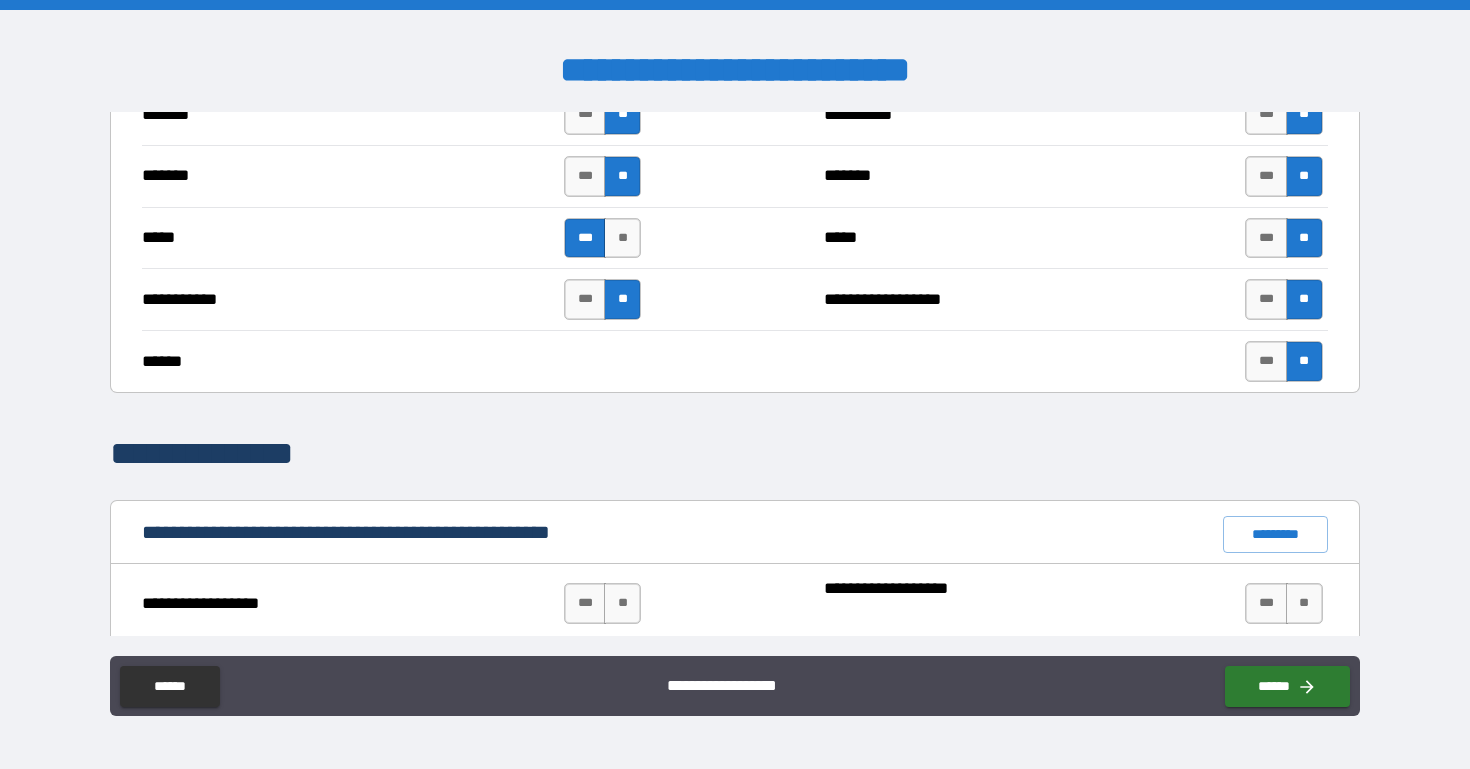 scroll, scrollTop: 1513, scrollLeft: 0, axis: vertical 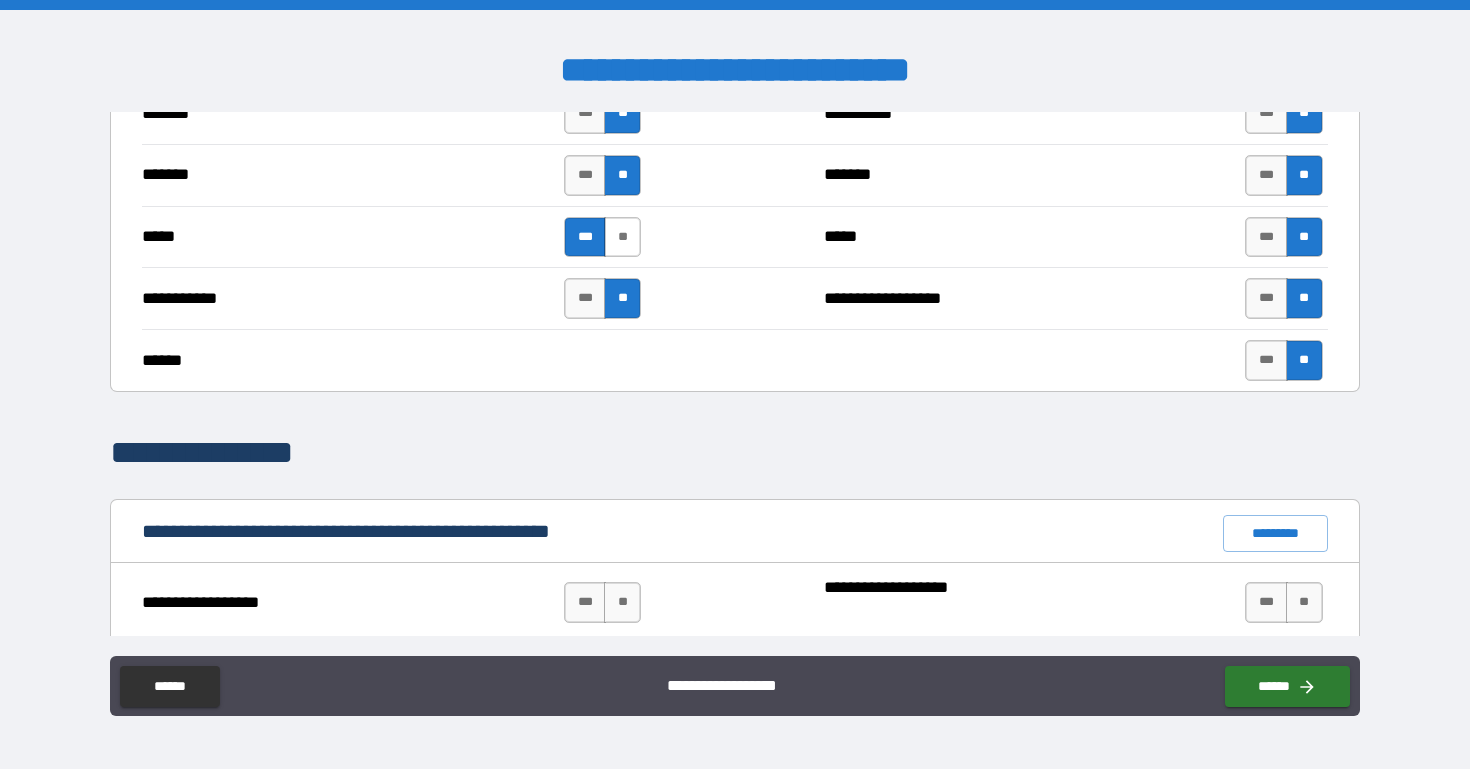 click on "**" at bounding box center (622, 237) 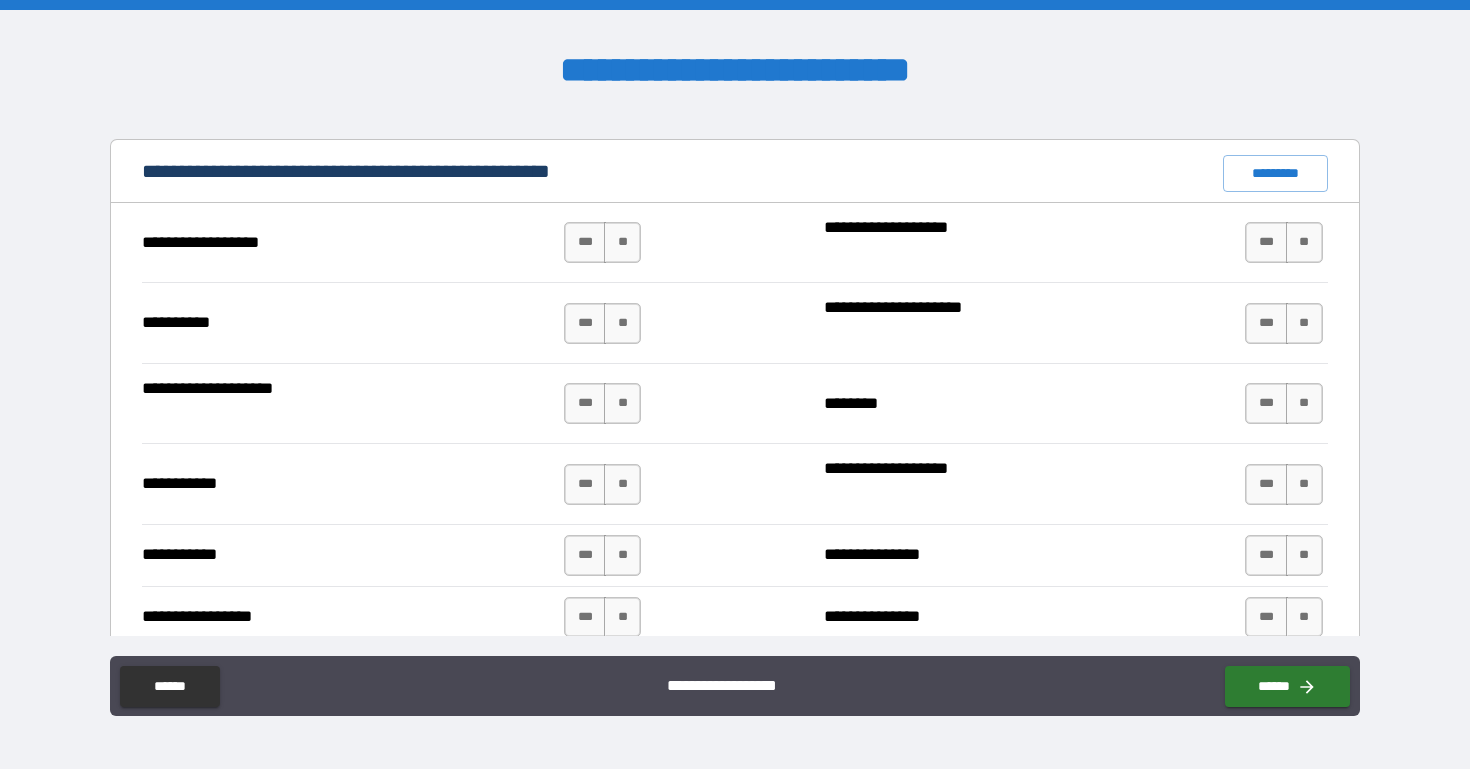 scroll, scrollTop: 1884, scrollLeft: 0, axis: vertical 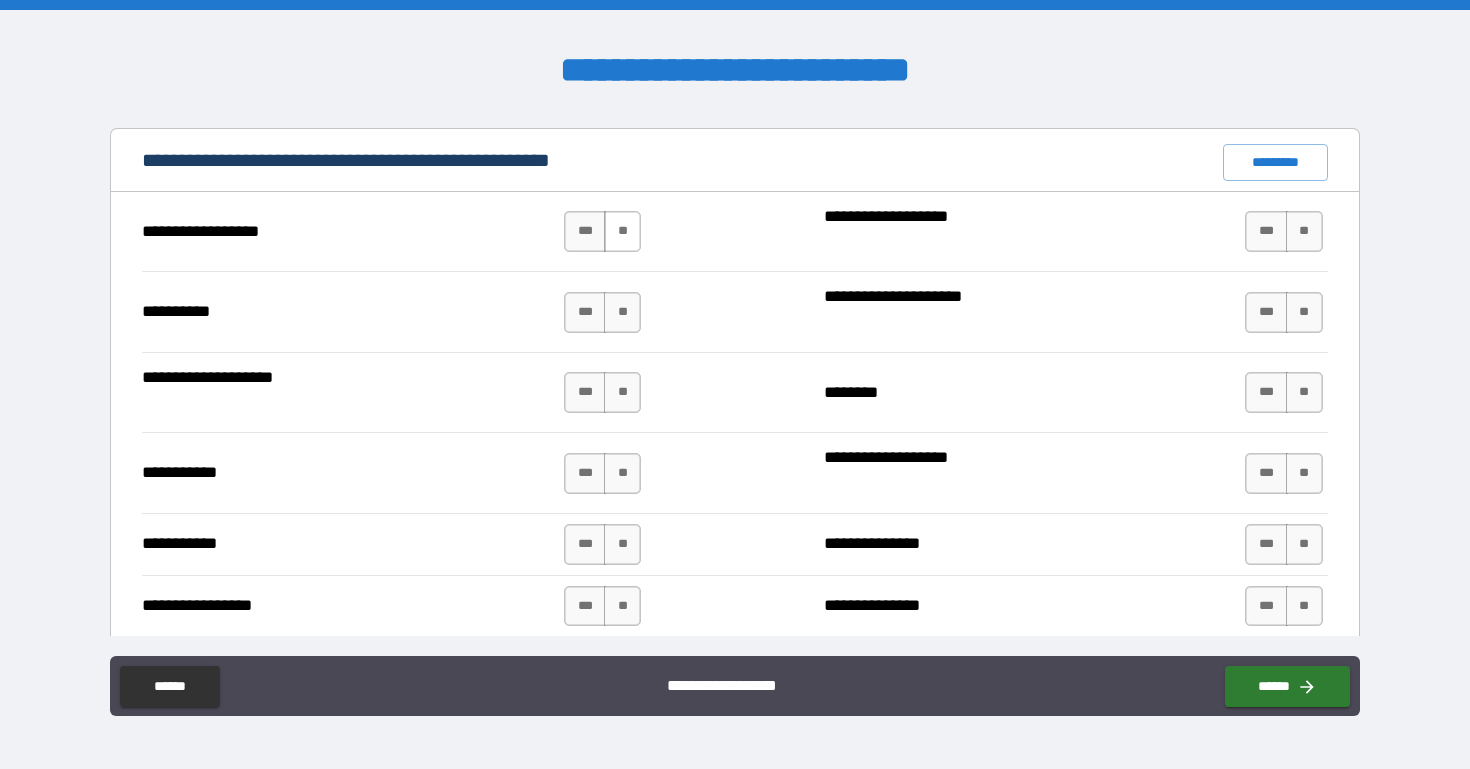 click on "**" at bounding box center [622, 231] 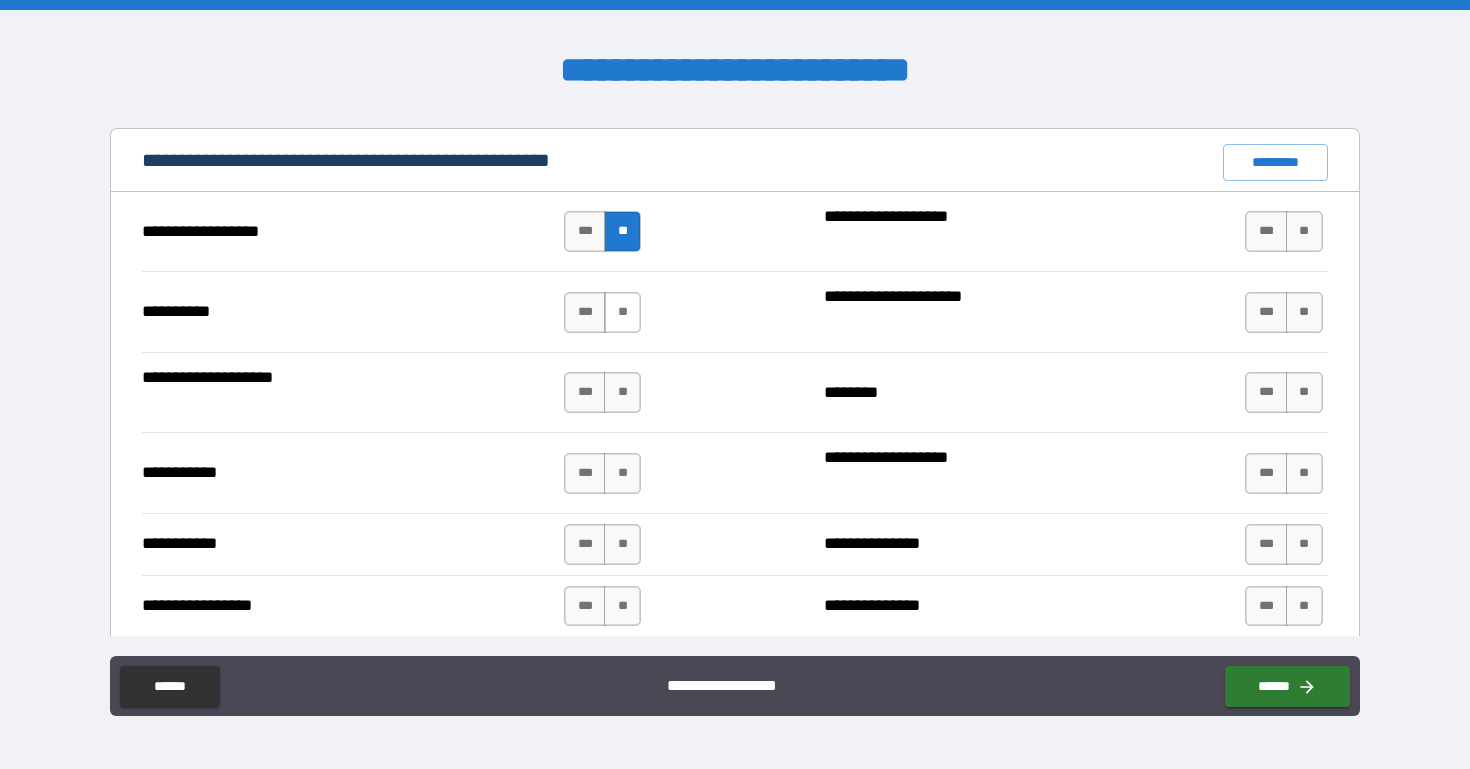 click on "**" at bounding box center [622, 312] 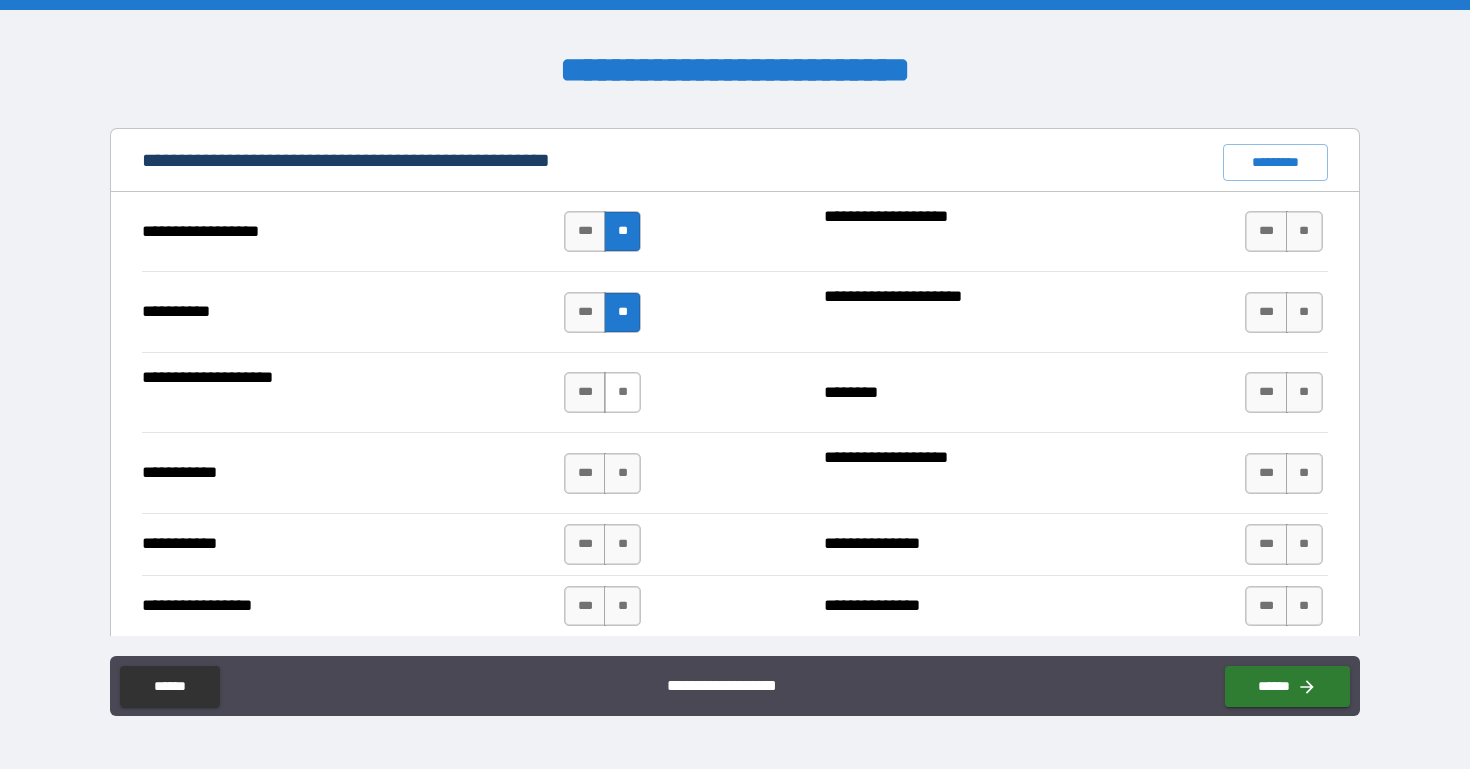 click on "**" at bounding box center (622, 392) 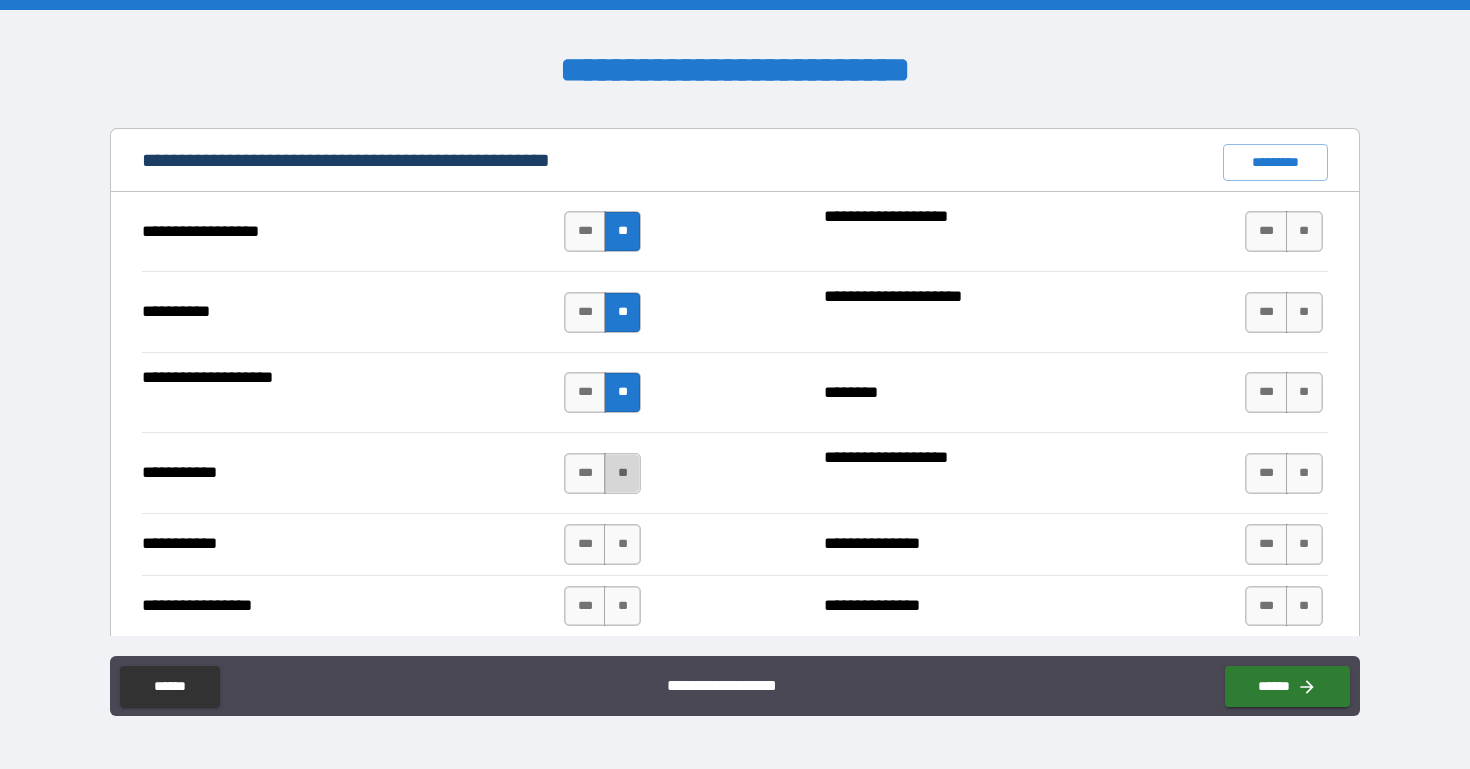 click on "**" at bounding box center (622, 473) 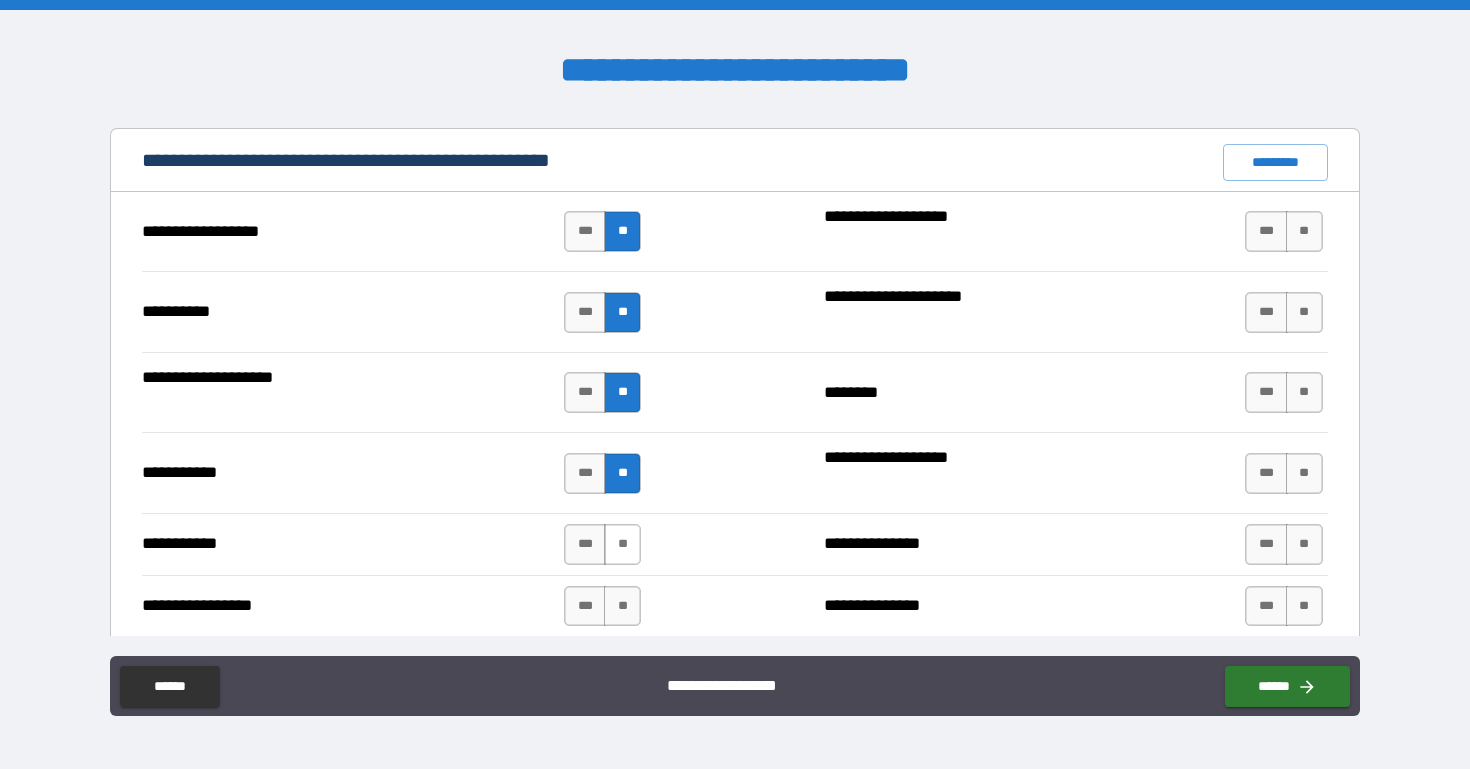 click on "**" at bounding box center (622, 544) 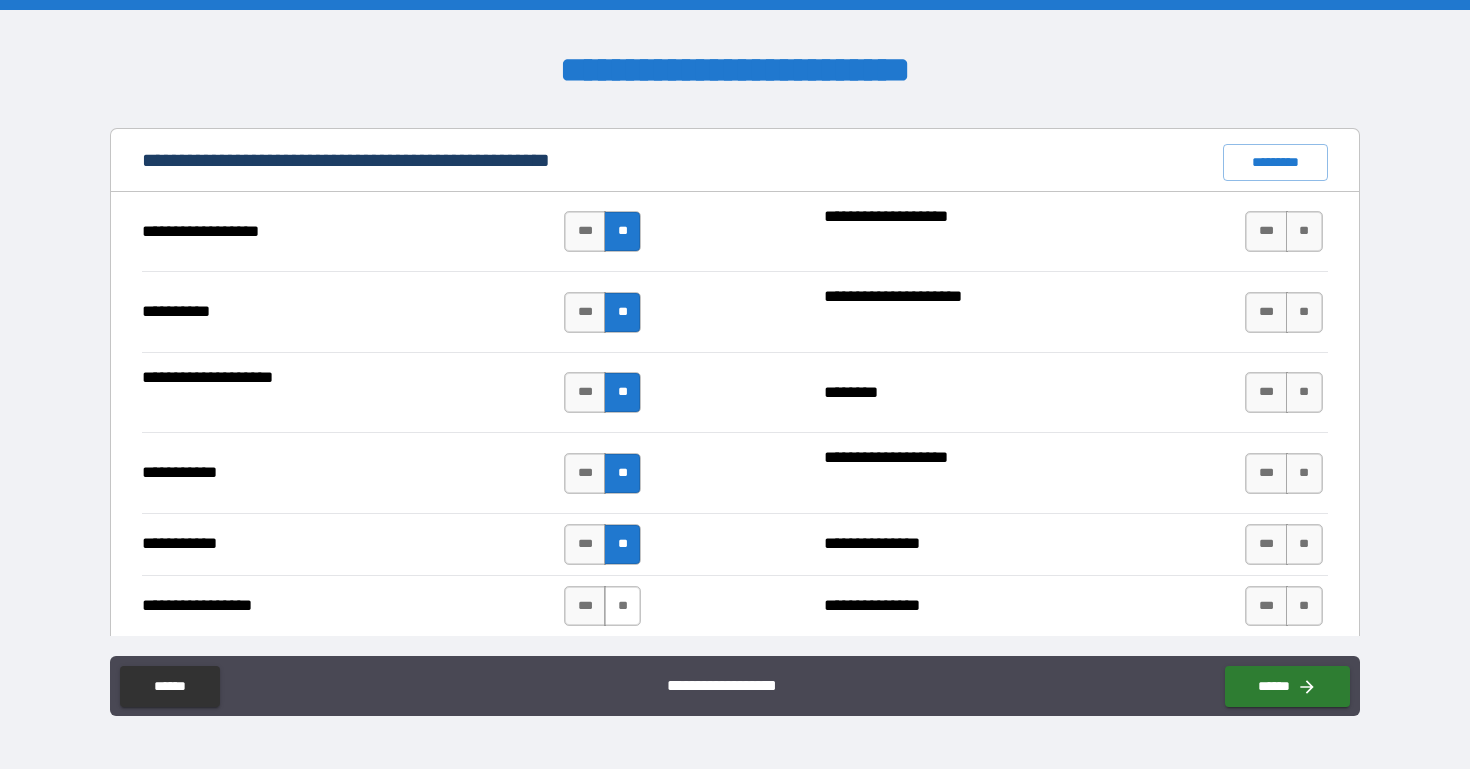 click on "**" at bounding box center [622, 606] 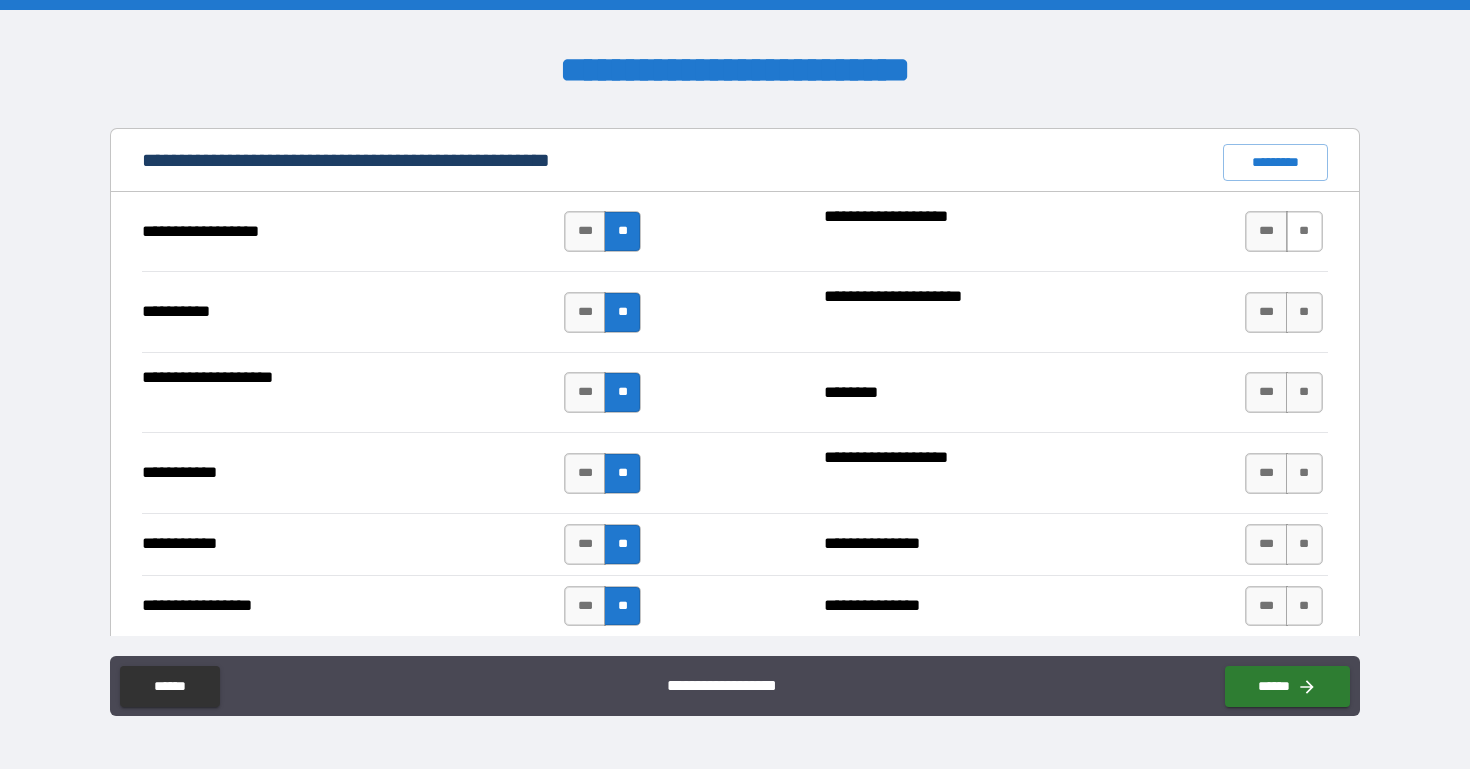 click on "**" at bounding box center (1304, 231) 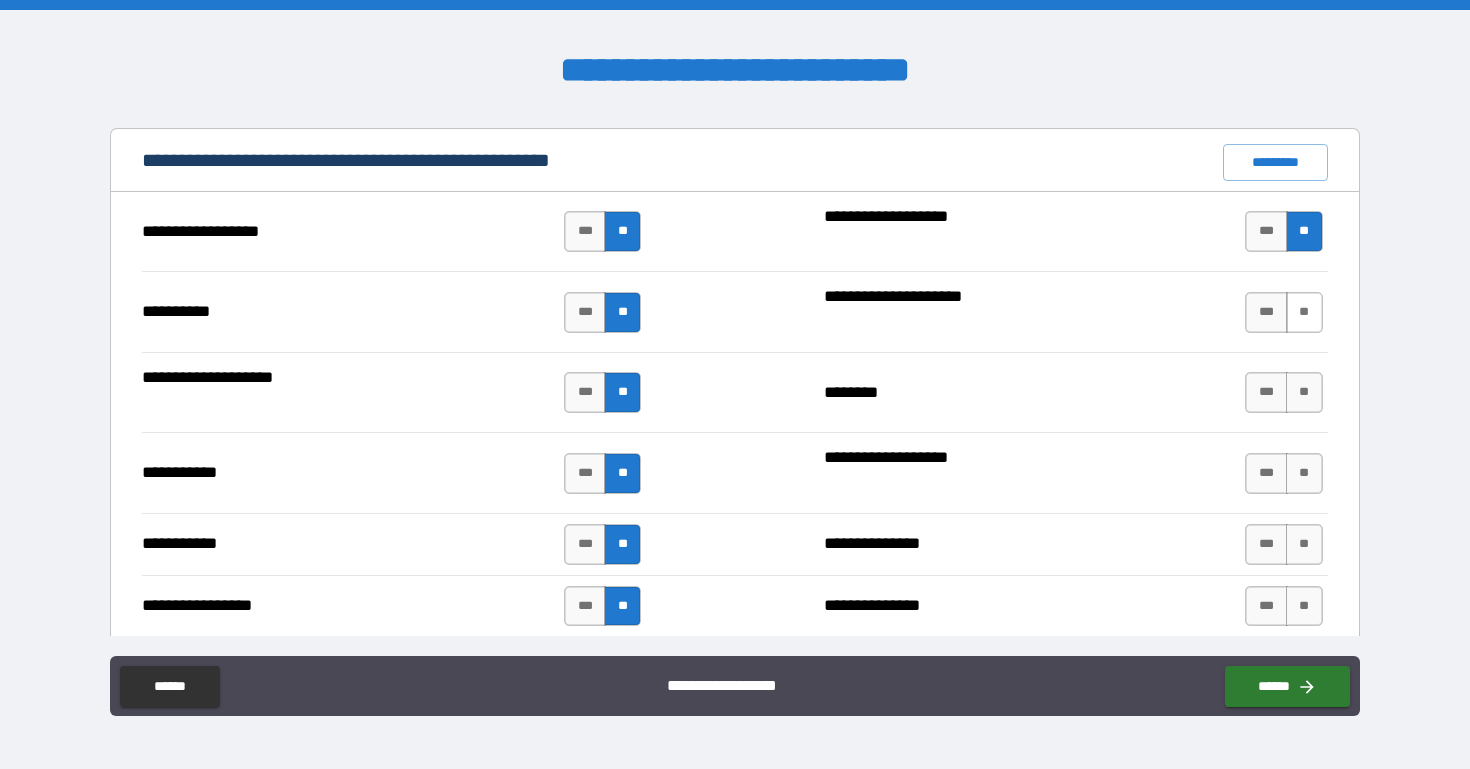 click on "**" at bounding box center (1304, 312) 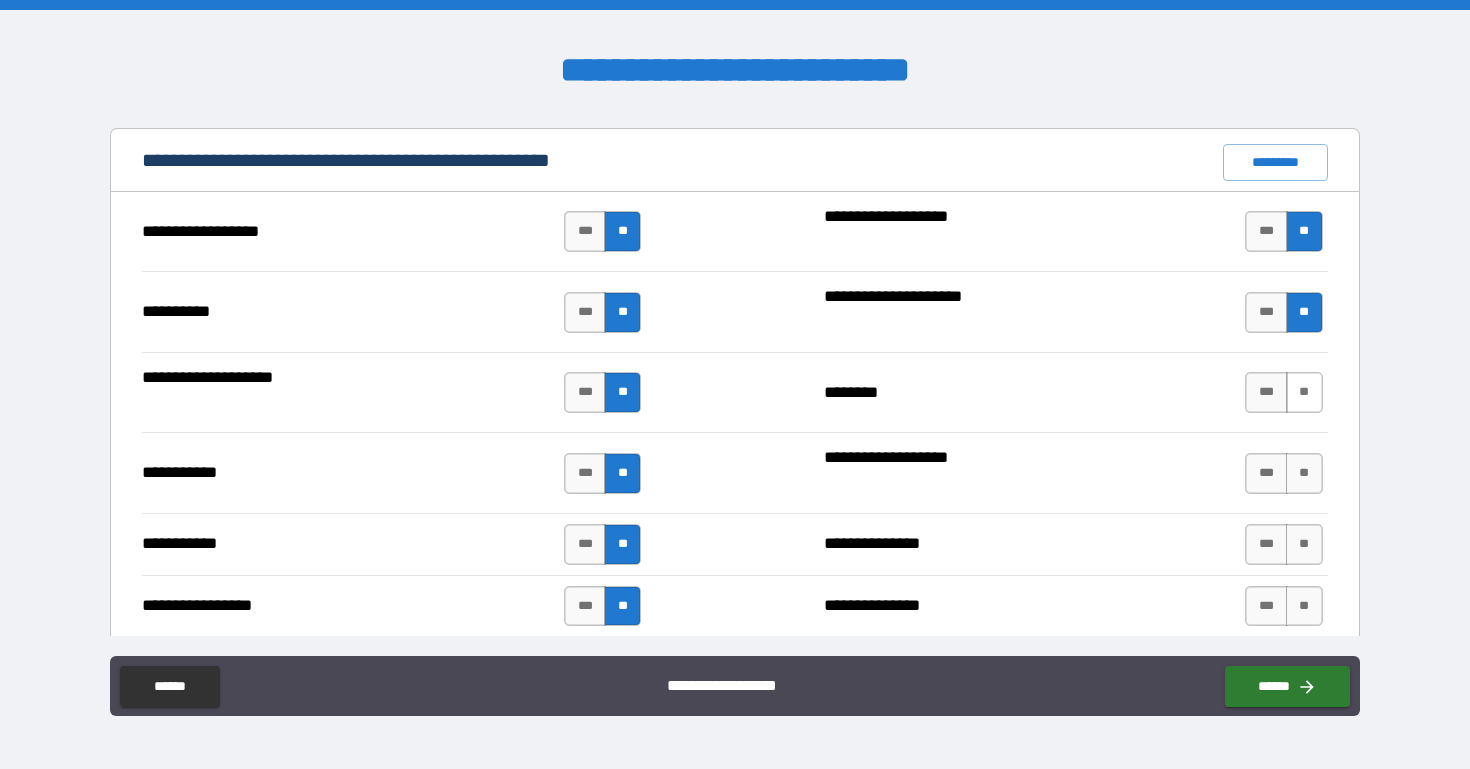 click on "**" at bounding box center [1304, 392] 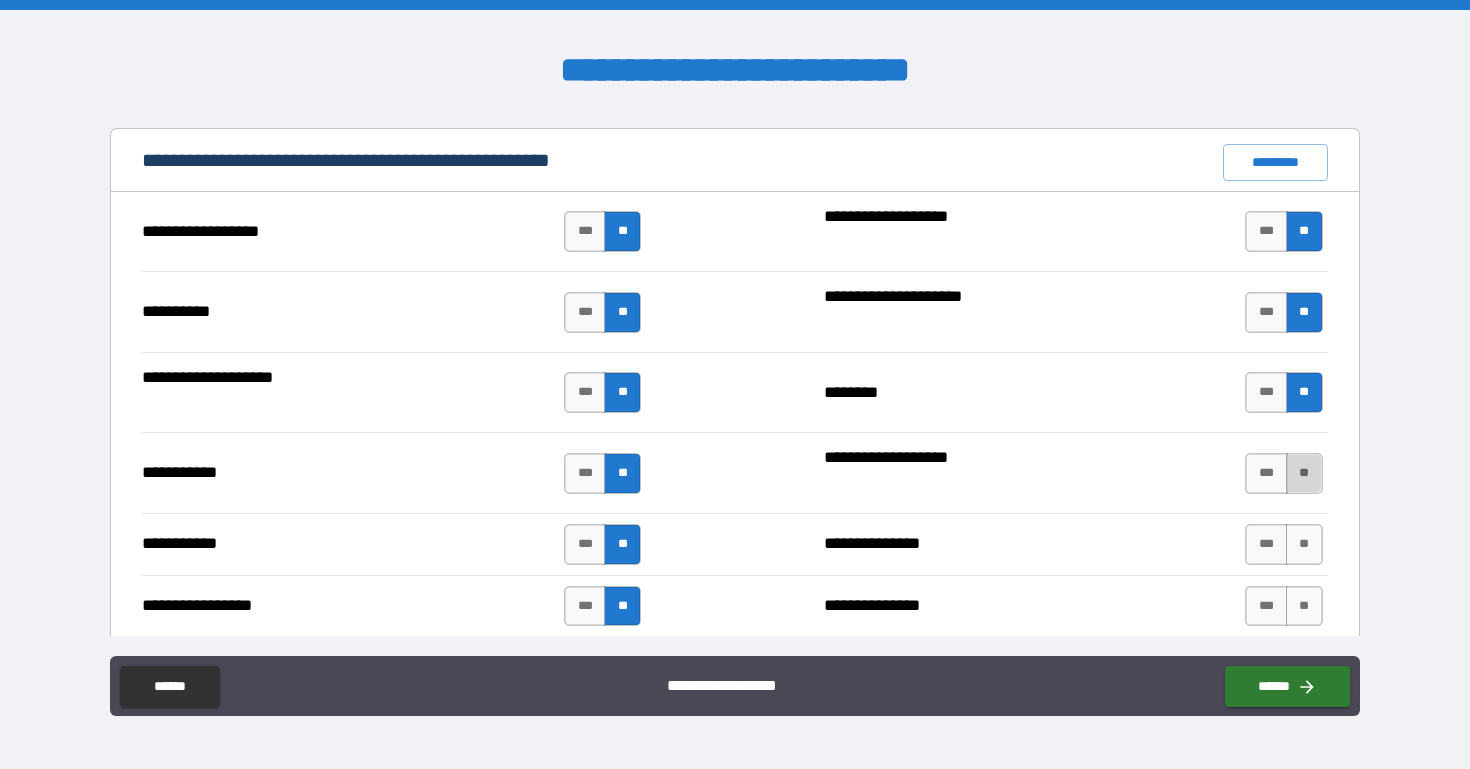 click on "**" at bounding box center [1304, 473] 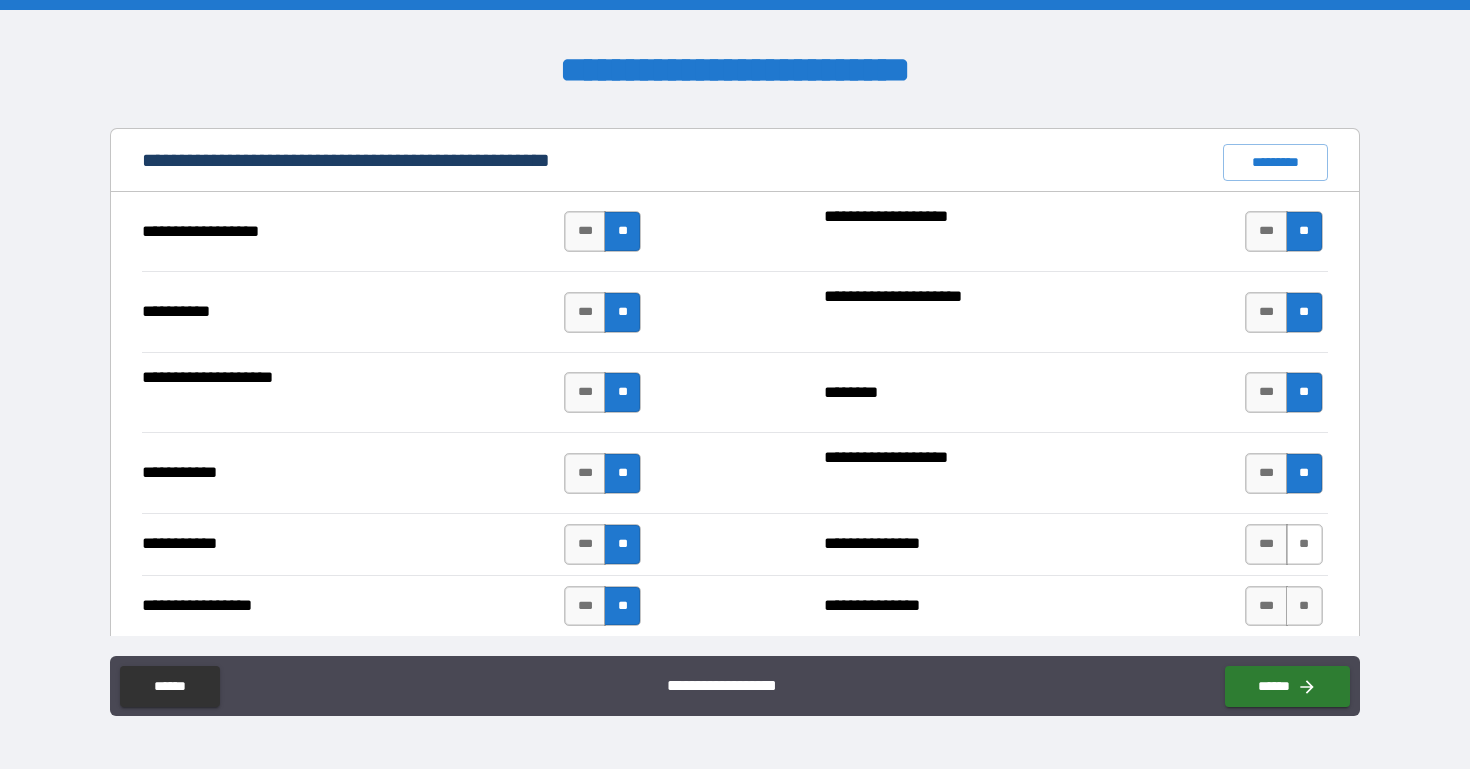 click on "**" at bounding box center (1304, 544) 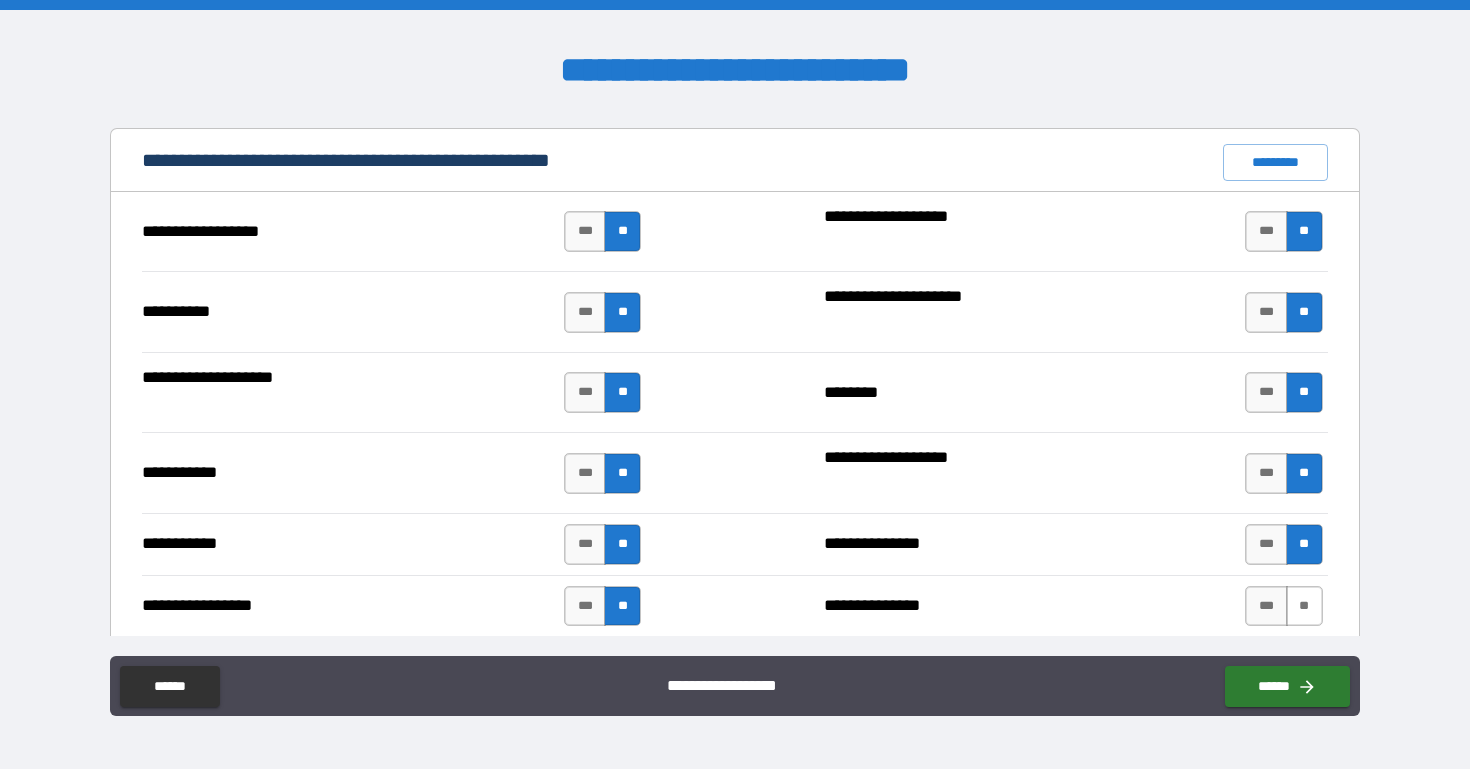click on "**" at bounding box center [1304, 606] 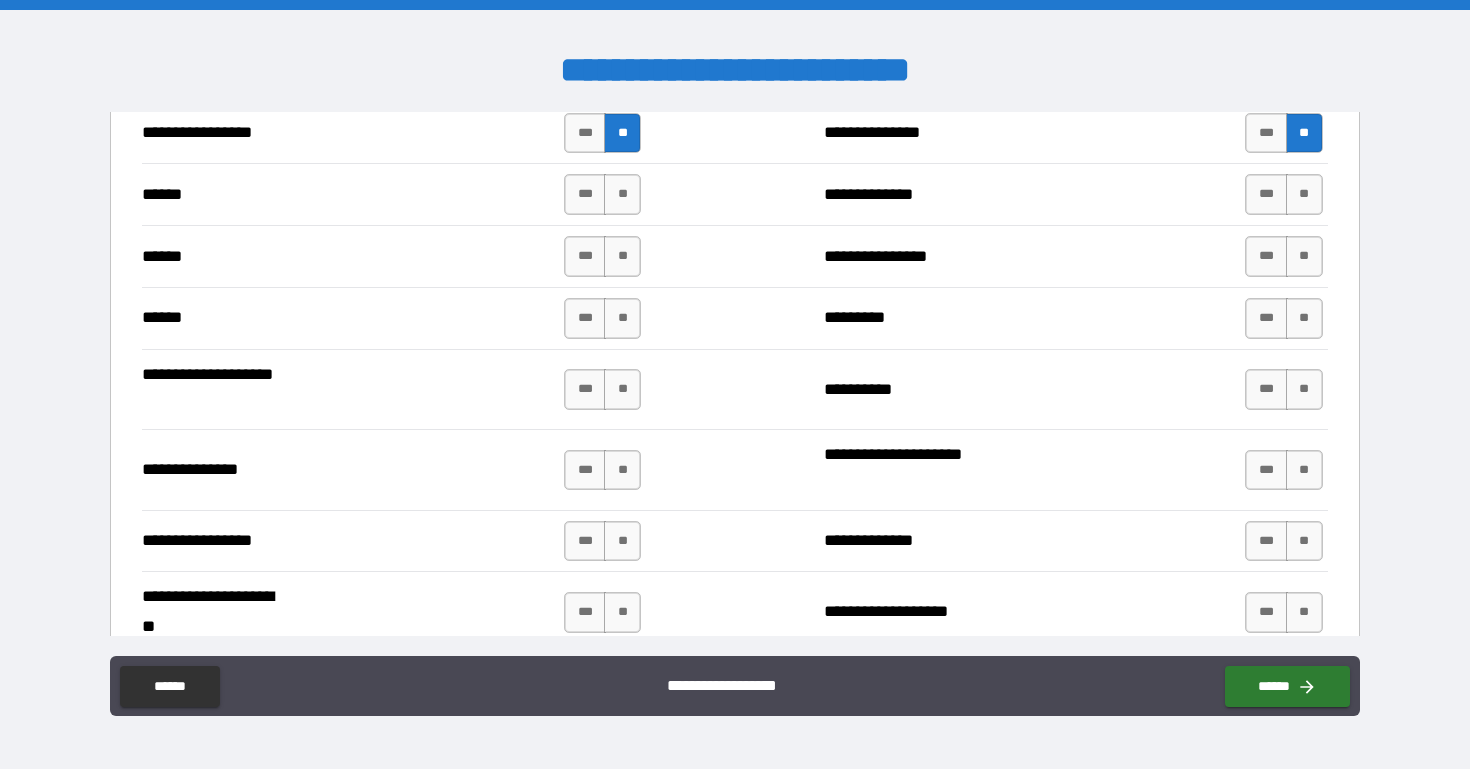scroll, scrollTop: 2360, scrollLeft: 0, axis: vertical 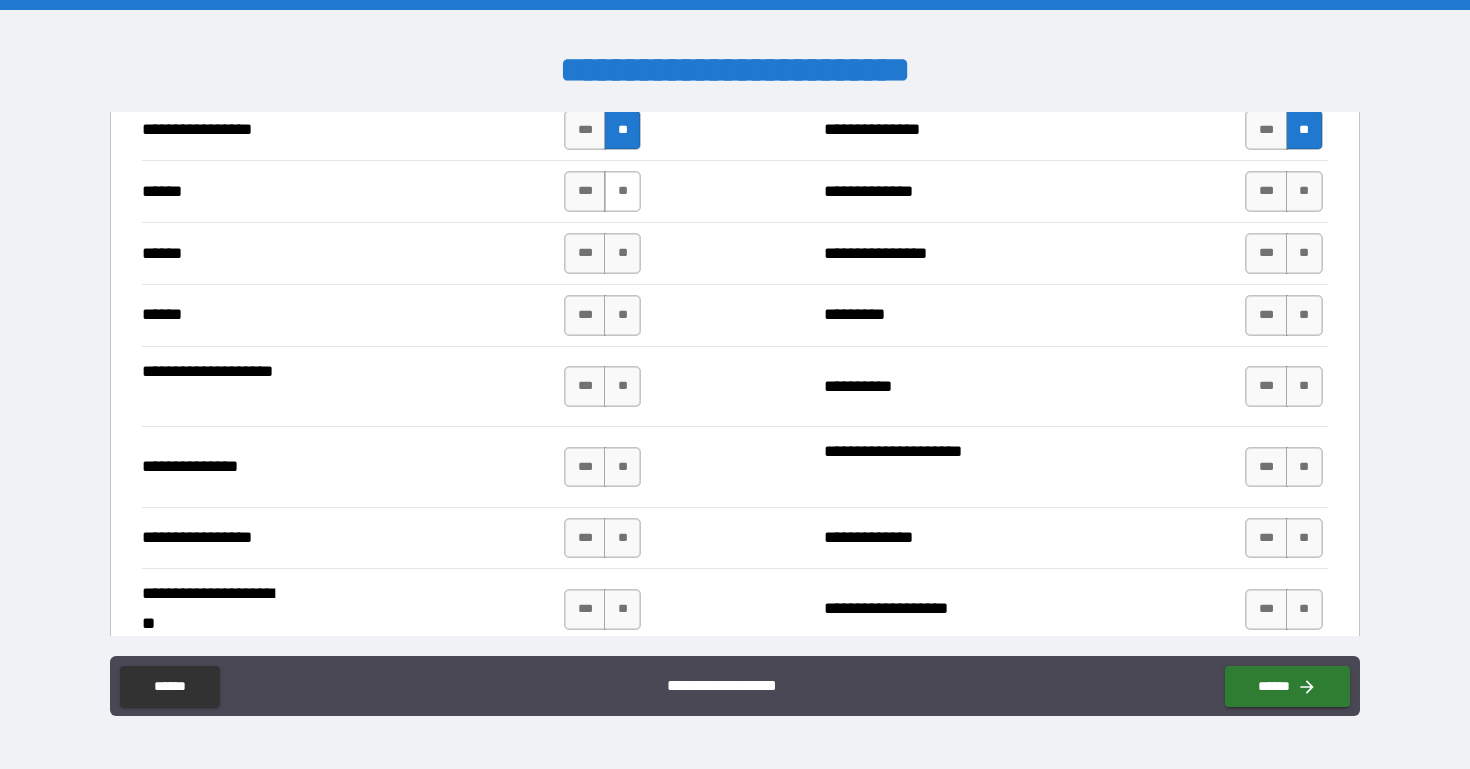 click on "**" at bounding box center [622, 191] 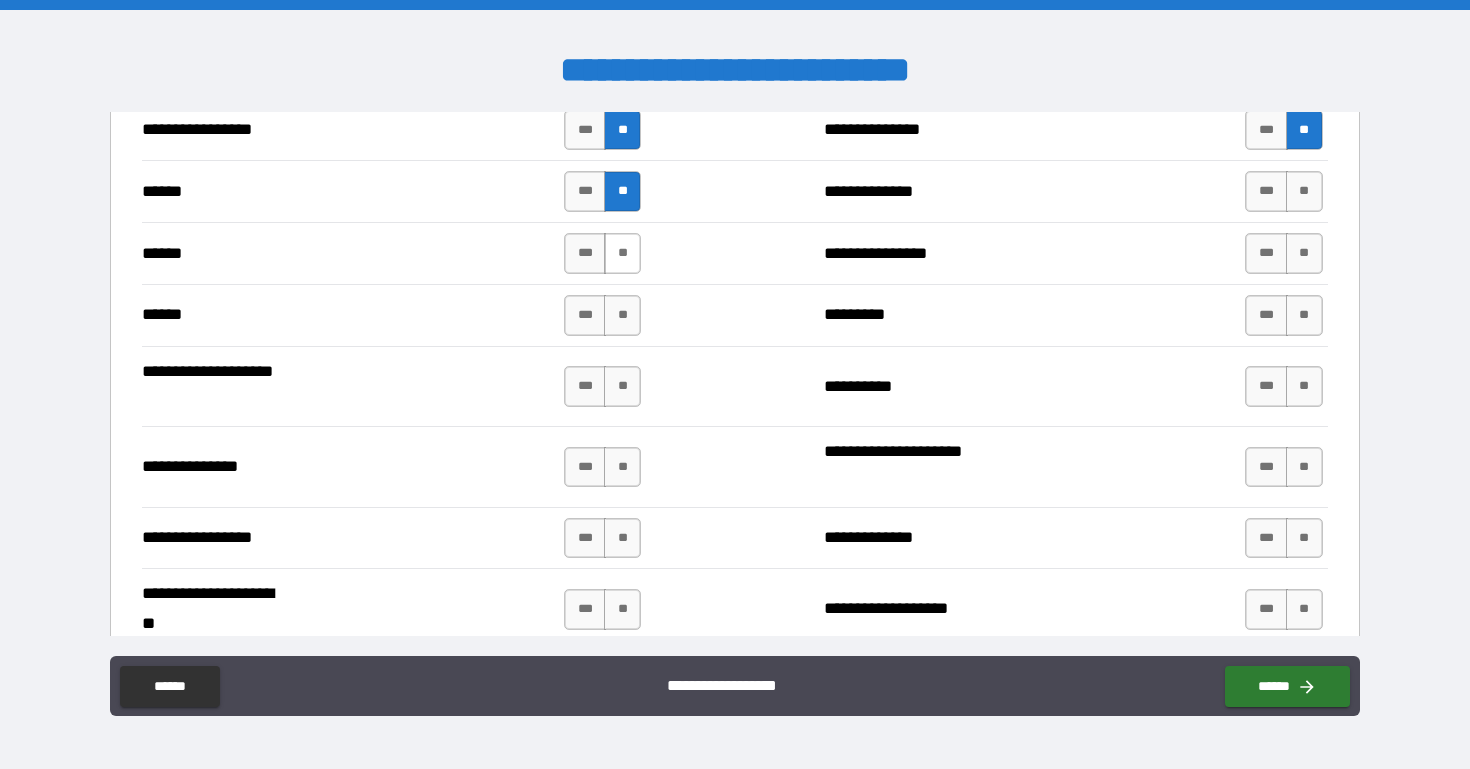 click on "**" at bounding box center (622, 253) 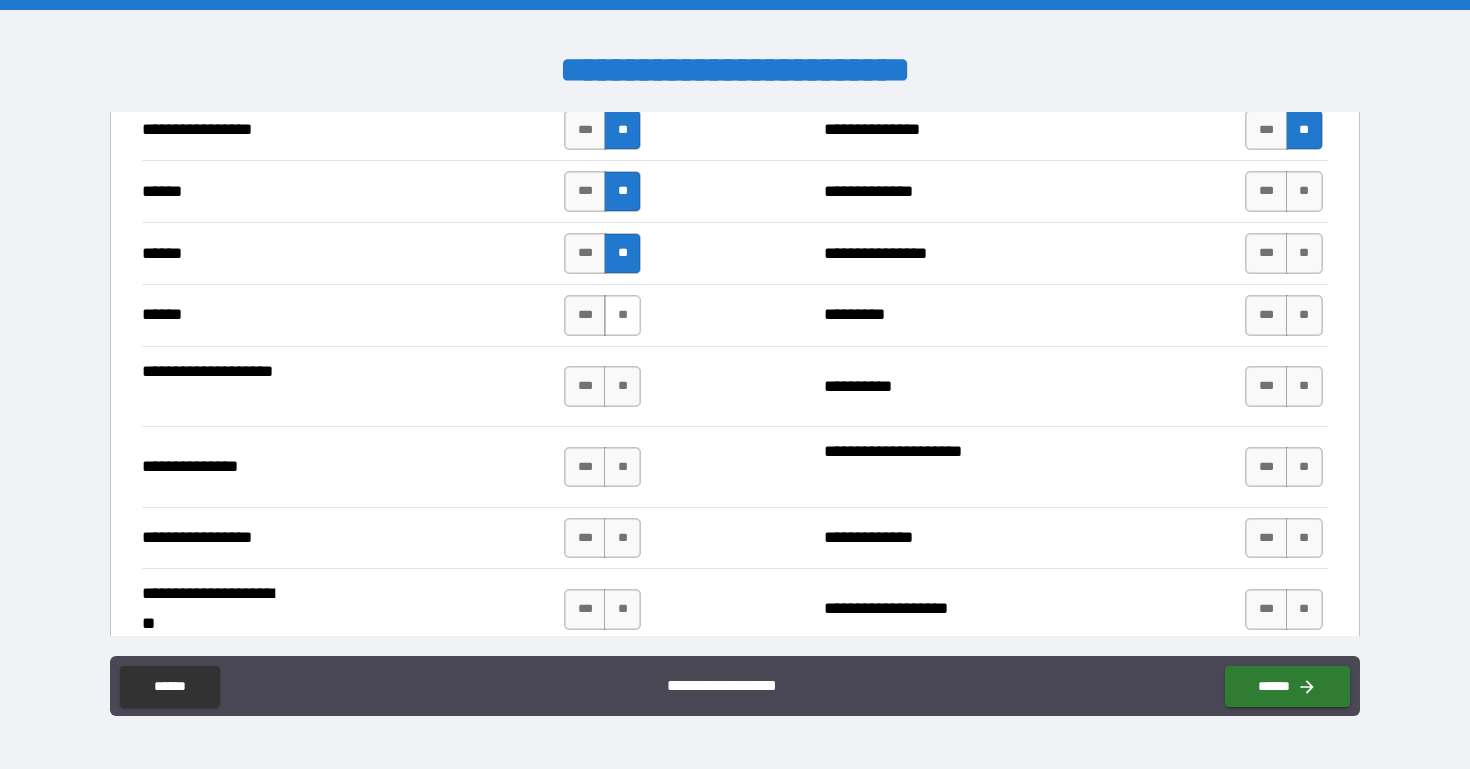 click on "**" at bounding box center (622, 315) 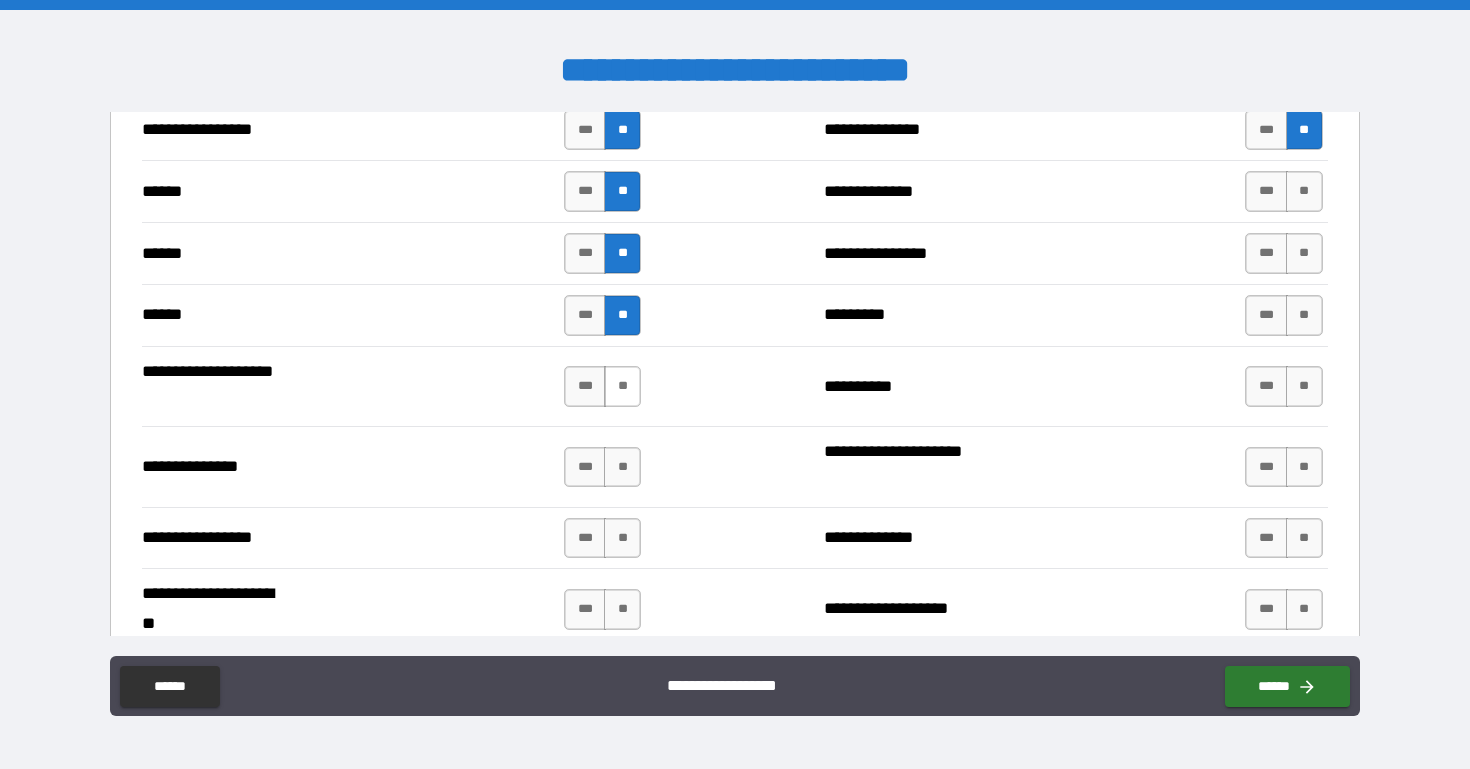 click on "**" at bounding box center [622, 386] 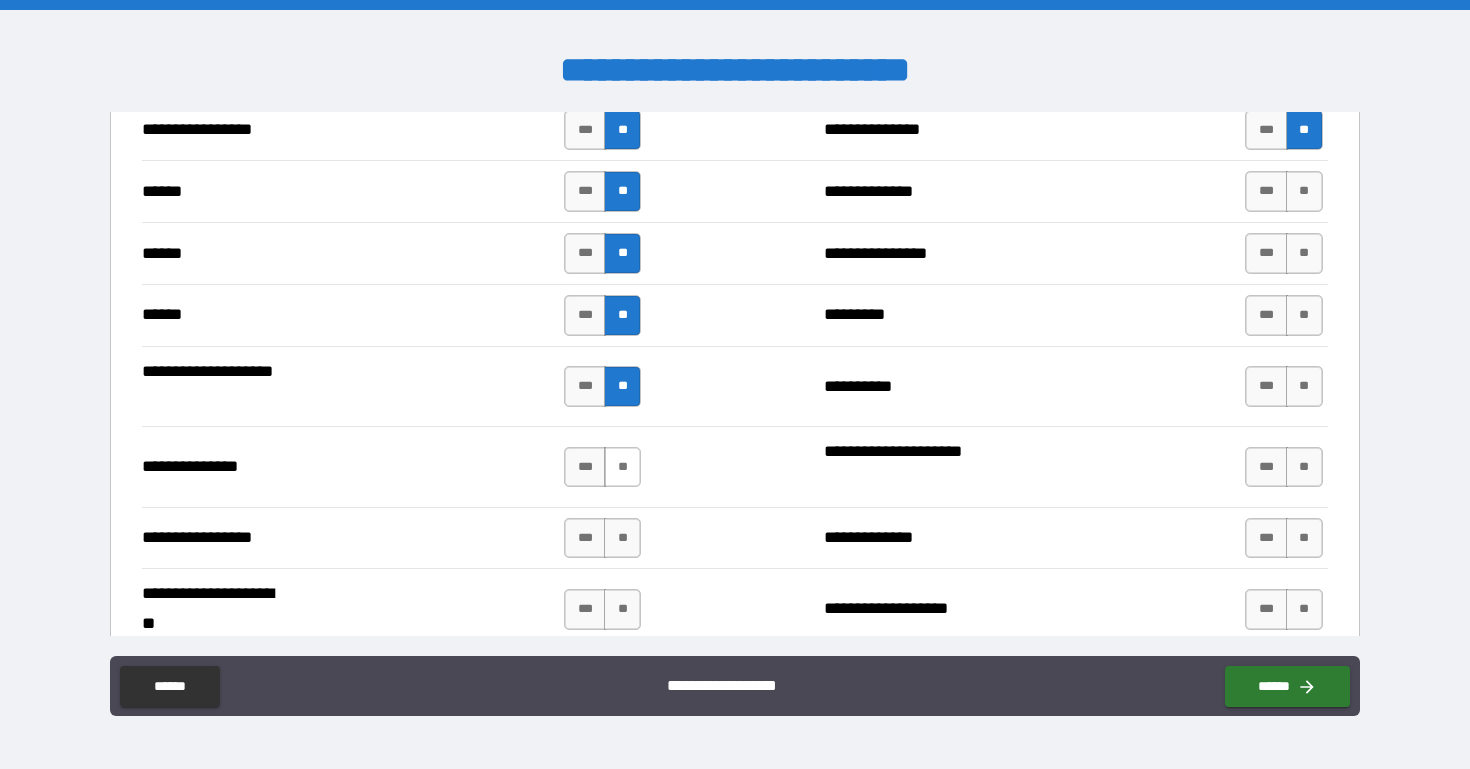 click on "**" at bounding box center [622, 467] 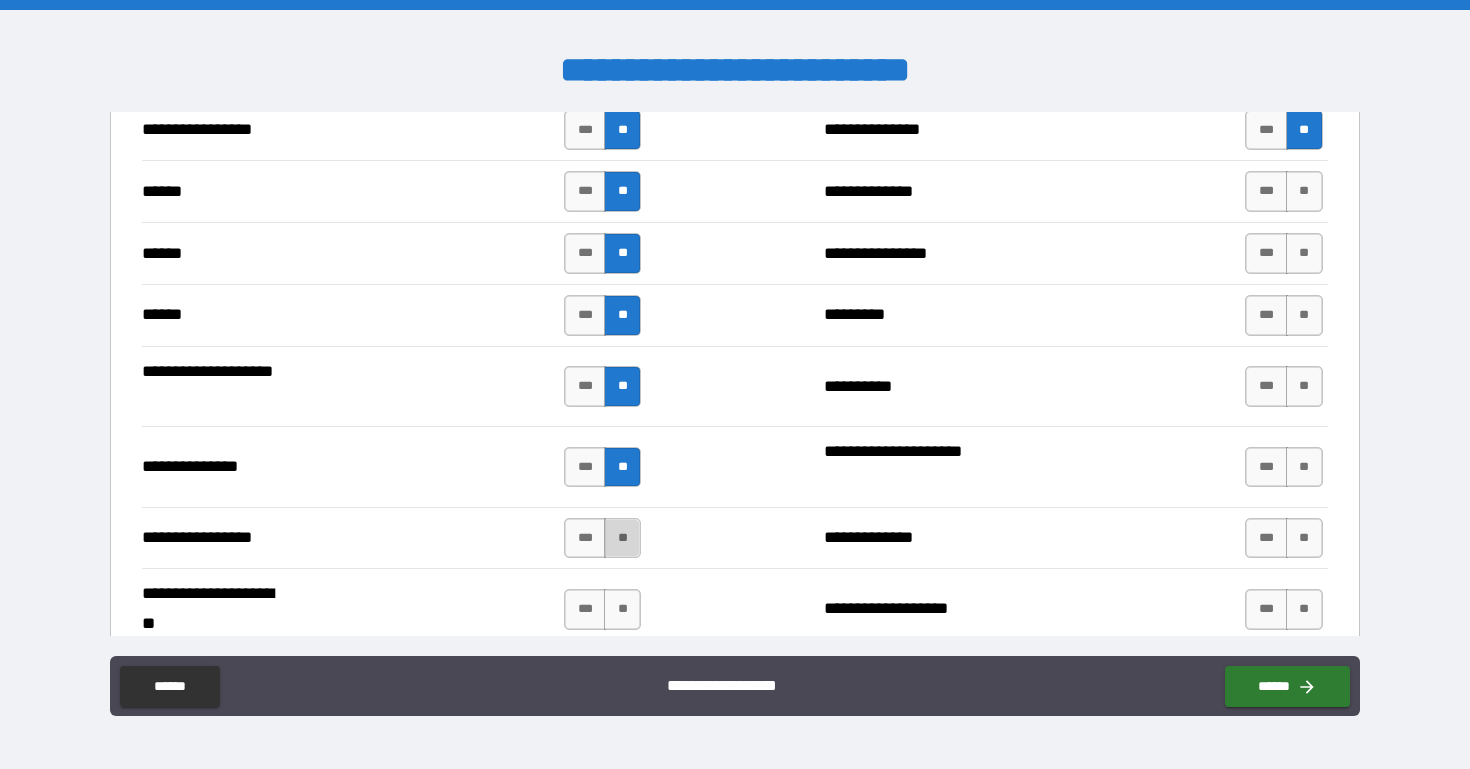 click on "**" at bounding box center (622, 538) 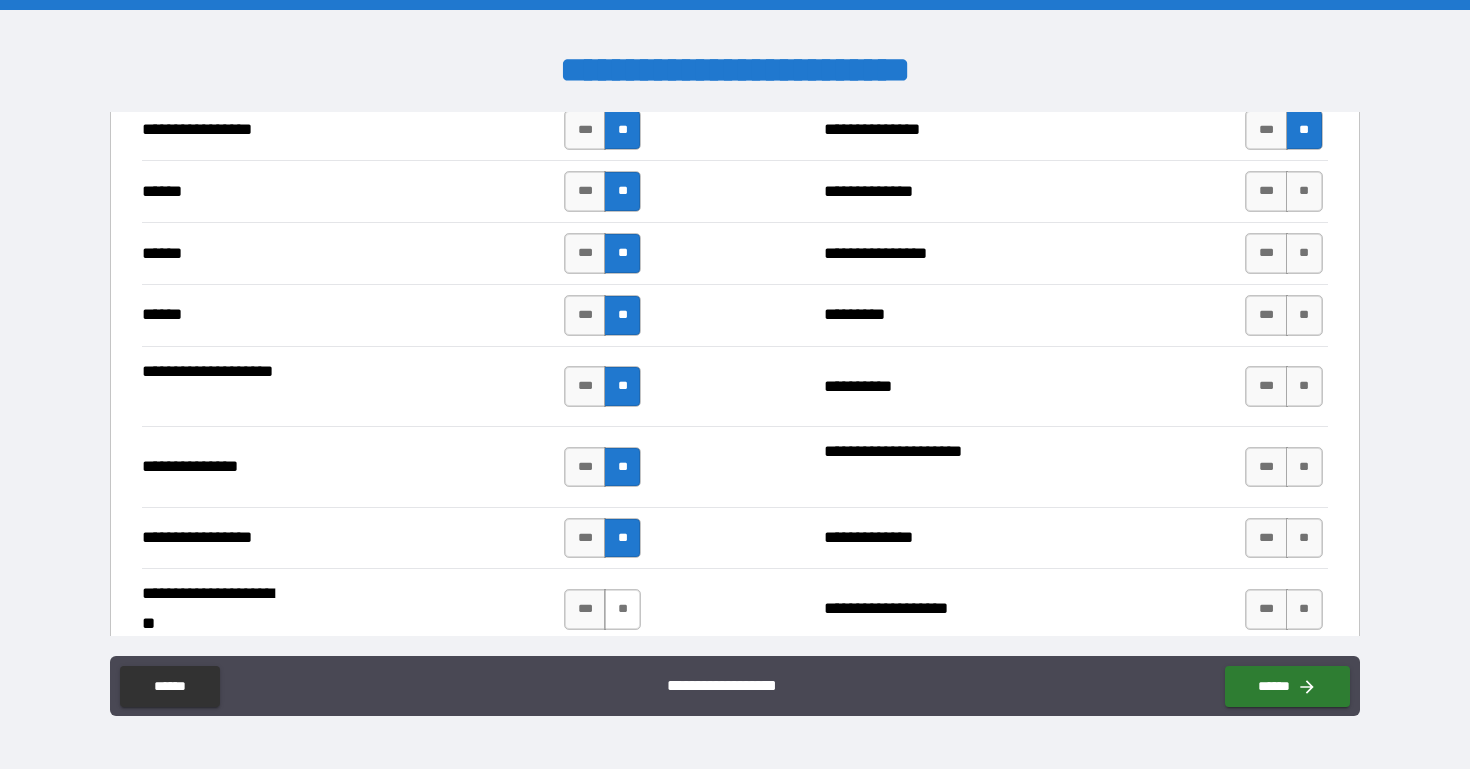 click on "**" at bounding box center [622, 609] 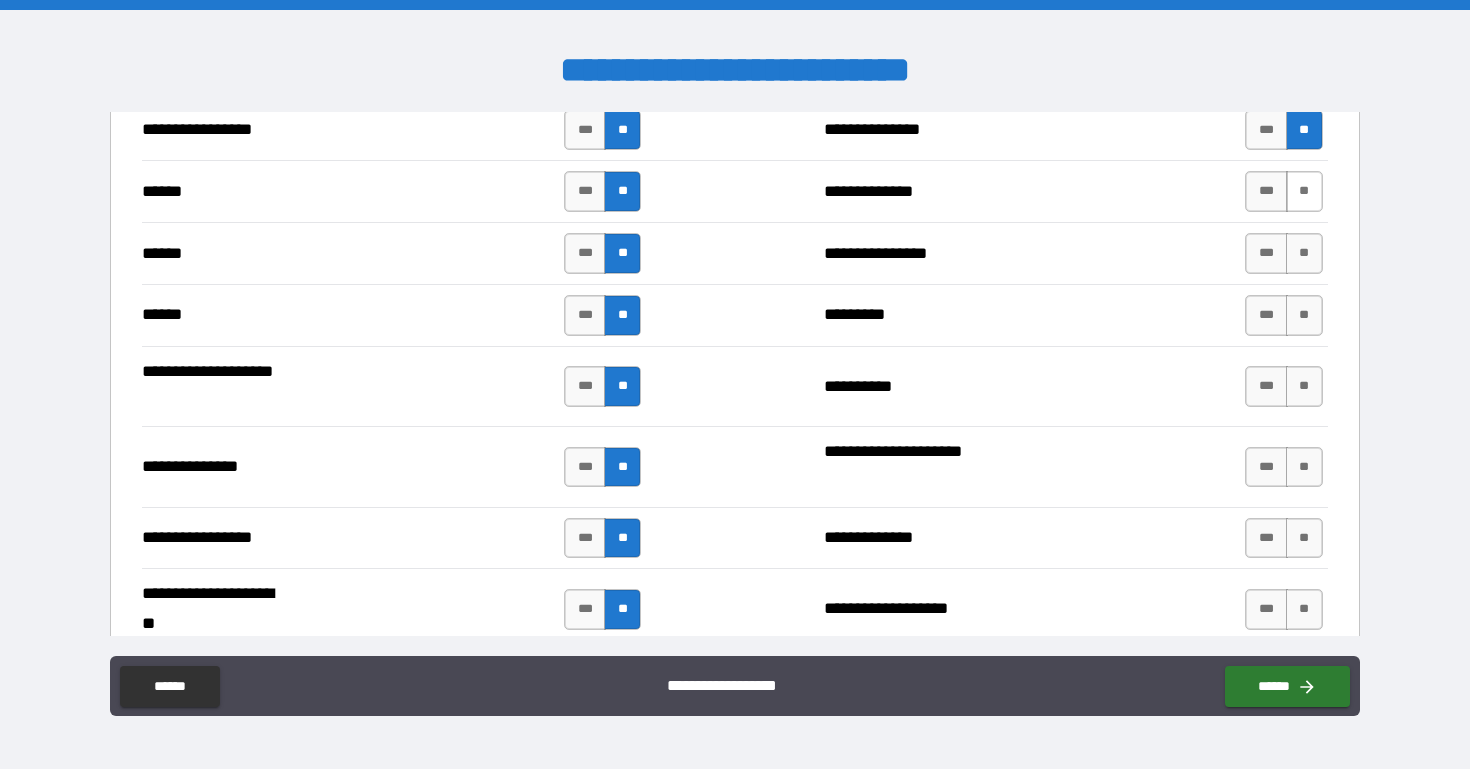 click on "**" at bounding box center (1304, 191) 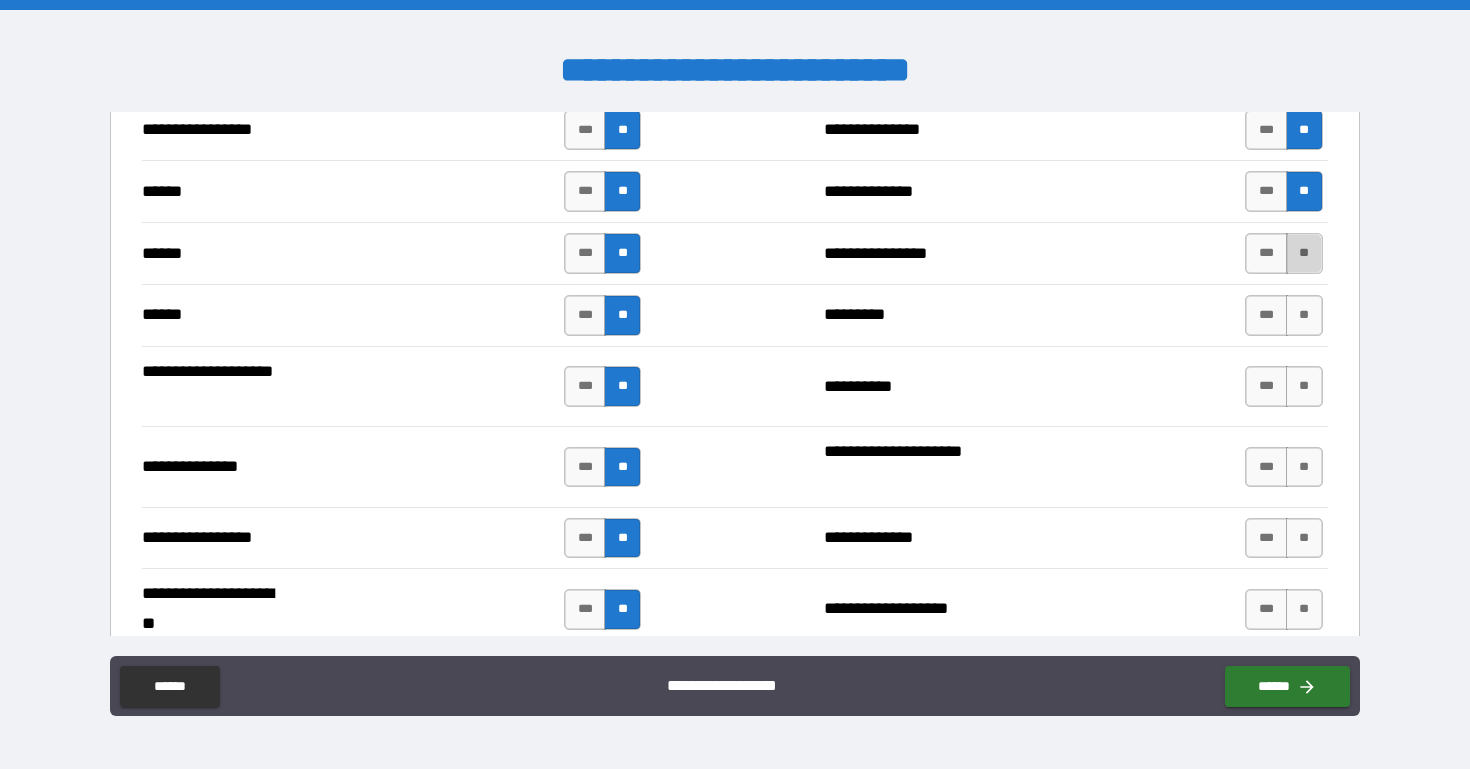 click on "**" at bounding box center [1304, 253] 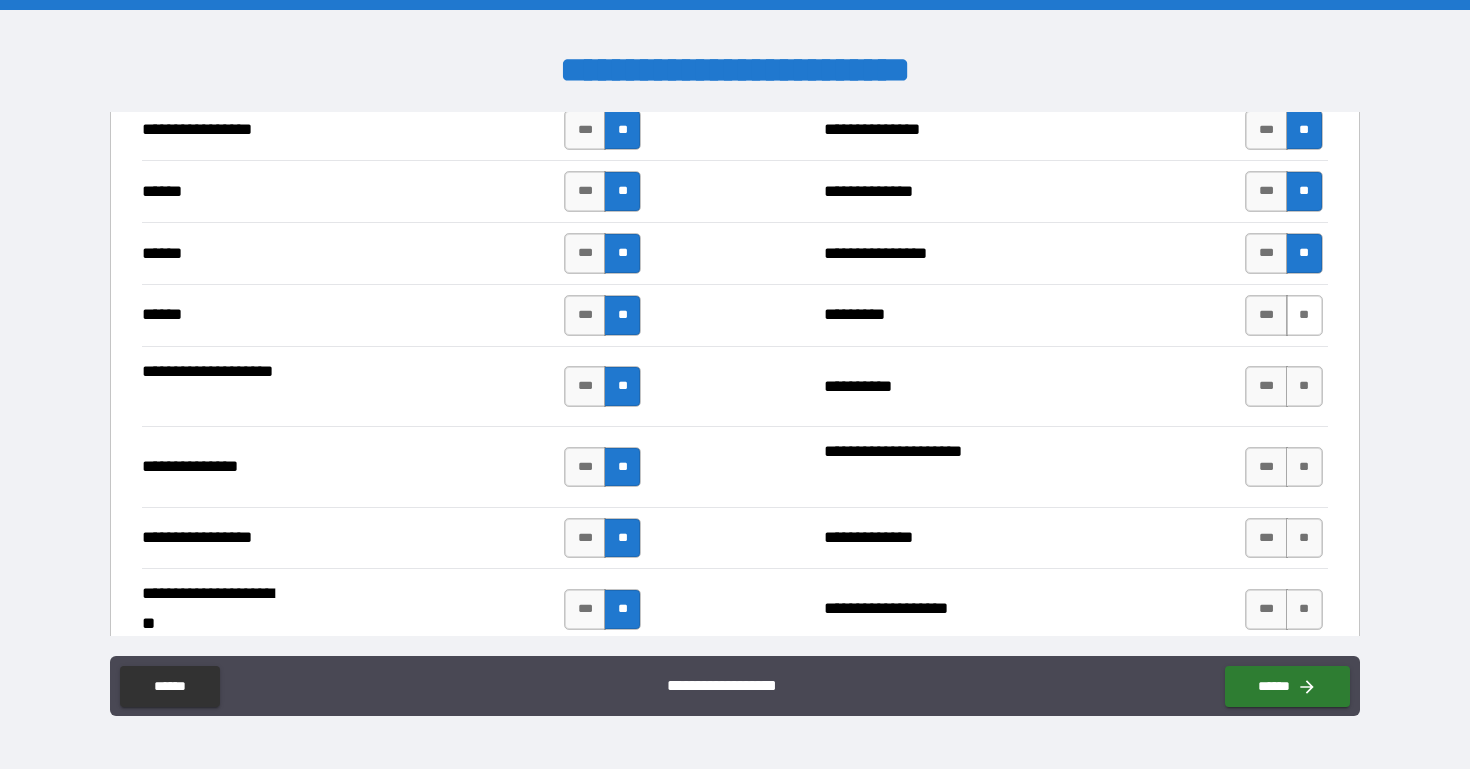 click on "**" at bounding box center (1304, 315) 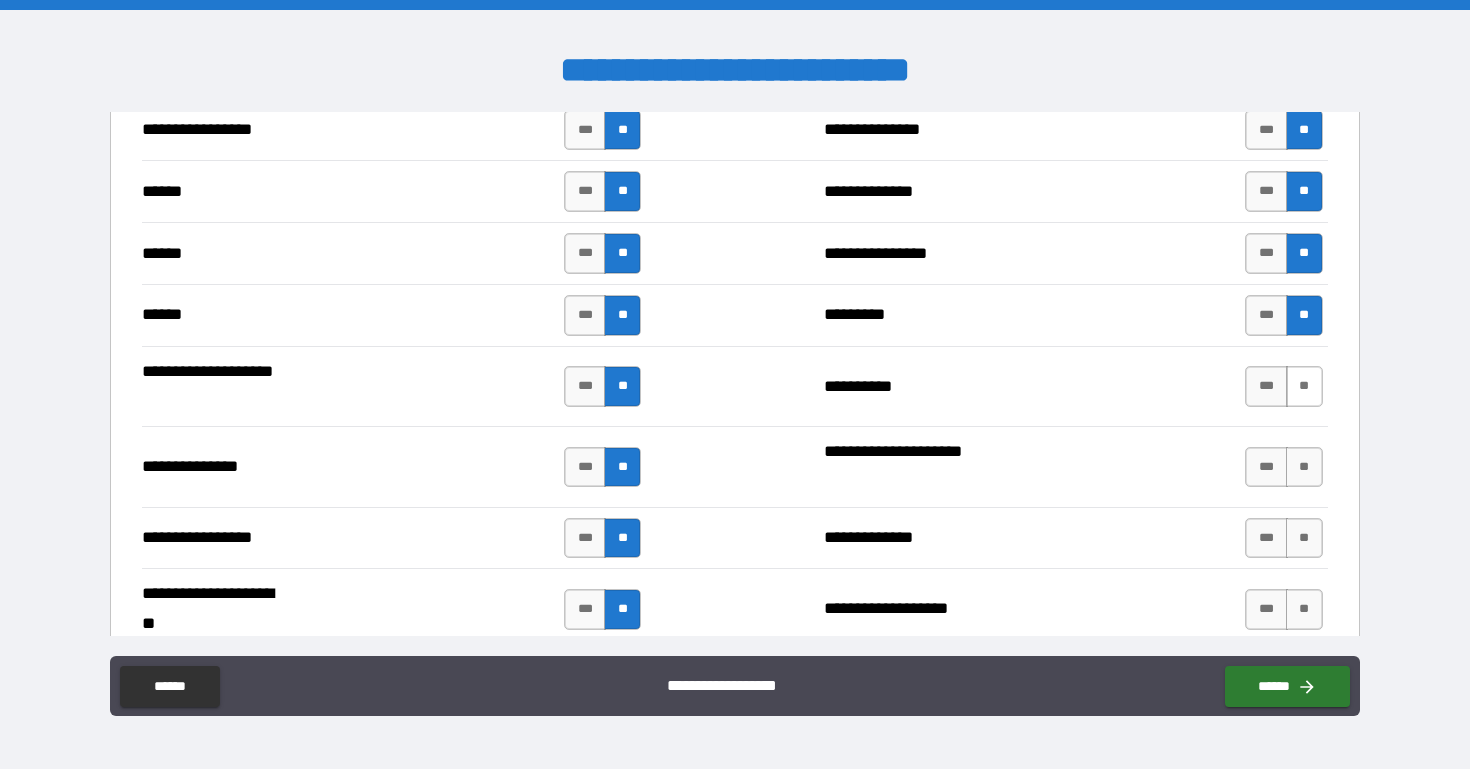 click on "**" at bounding box center [1304, 386] 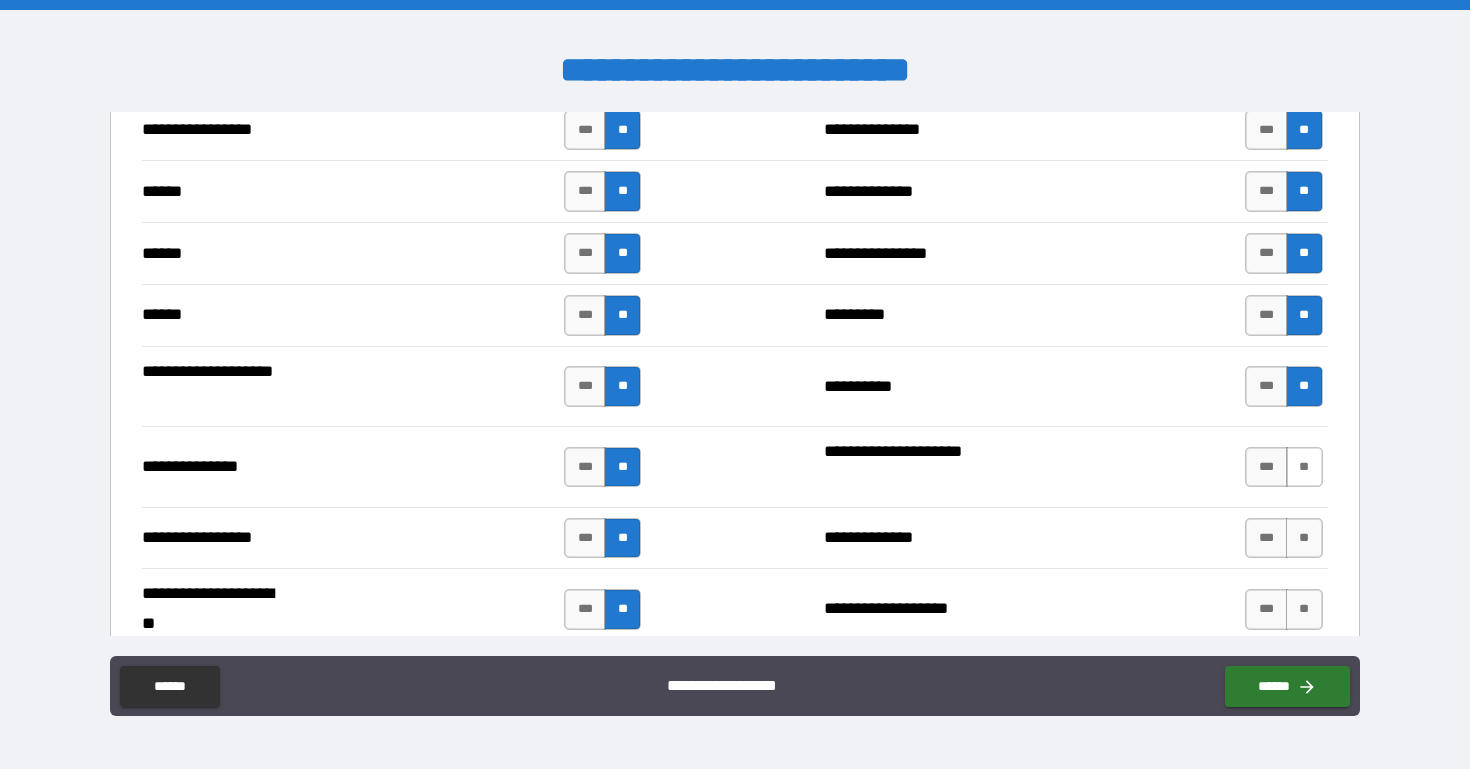 click on "**" at bounding box center [1304, 467] 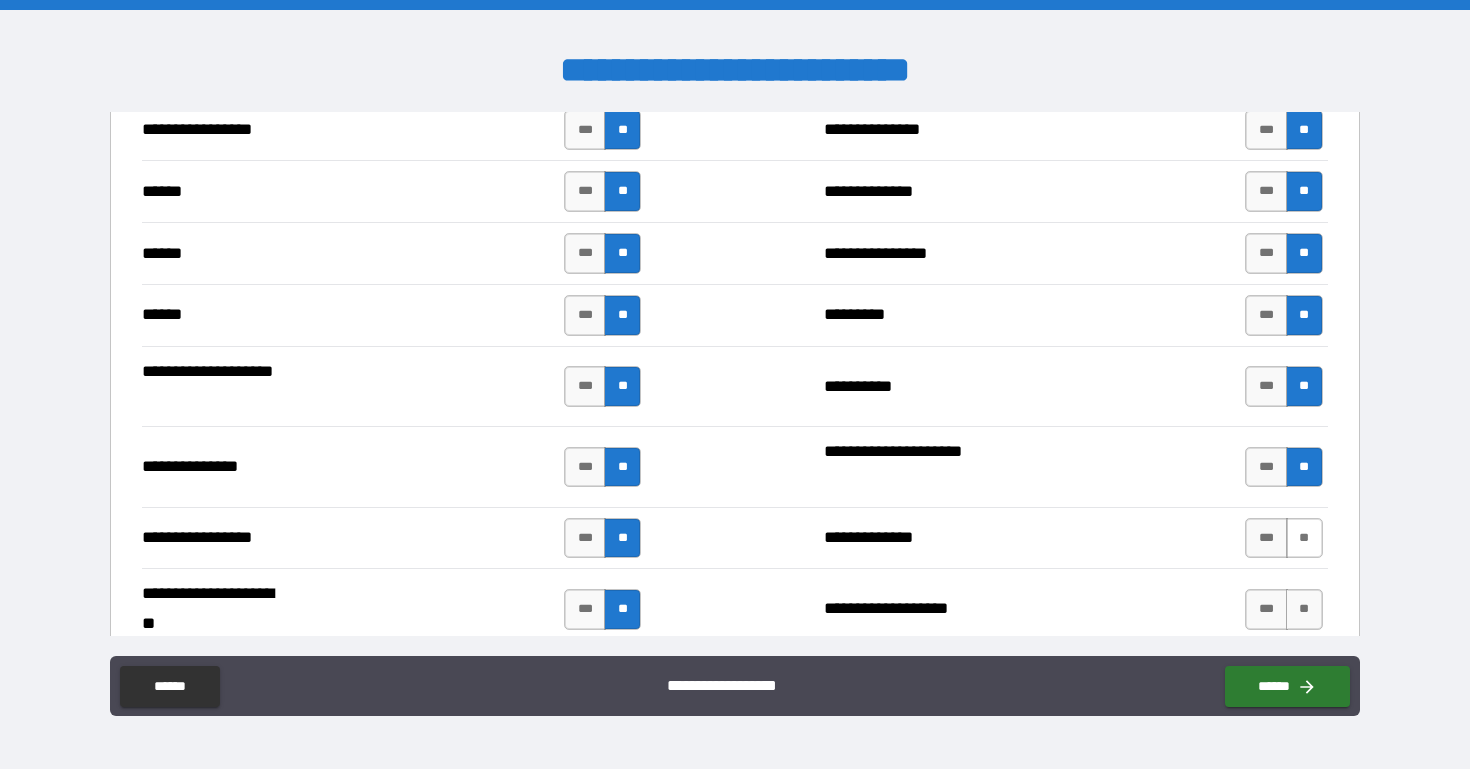 click on "**" at bounding box center (1304, 538) 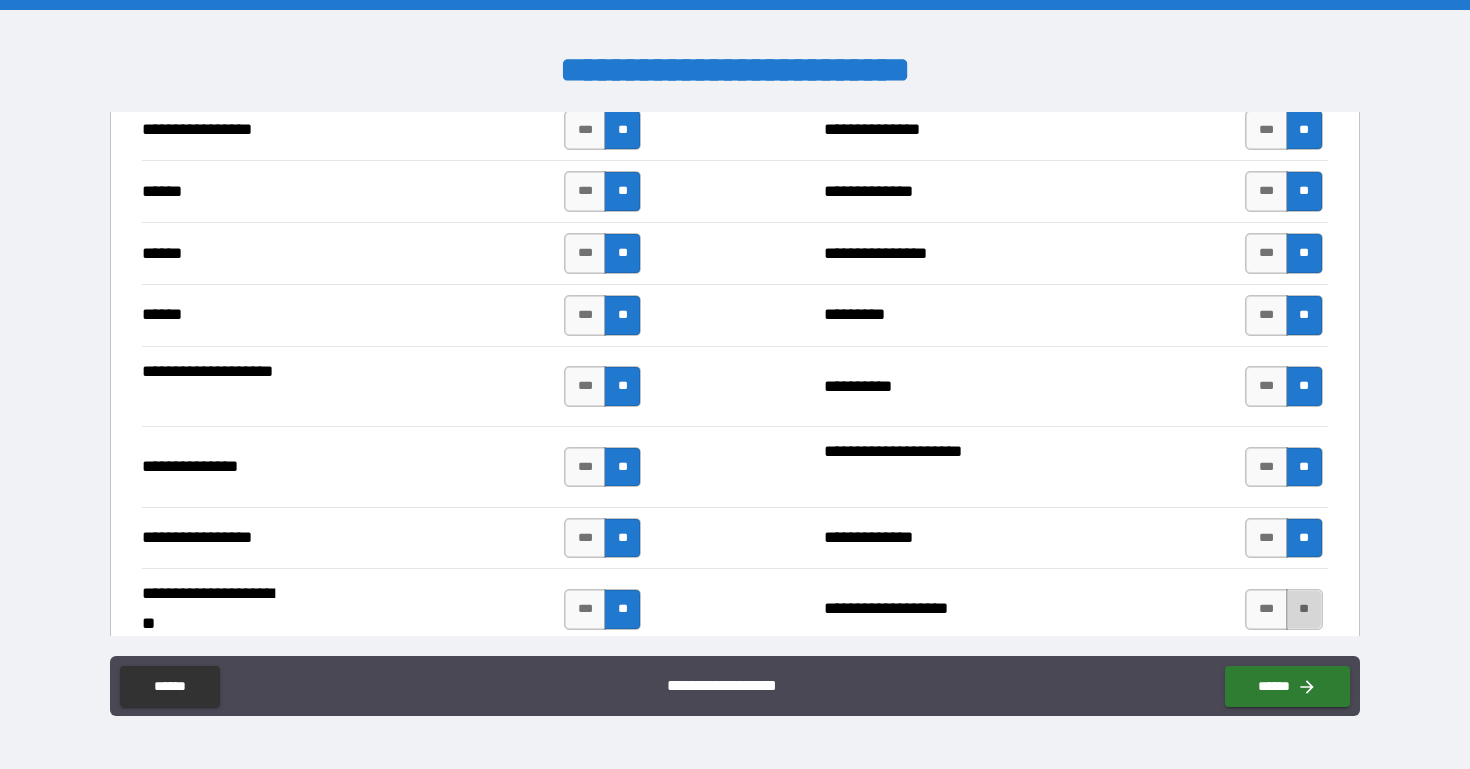 click on "**" at bounding box center [1304, 609] 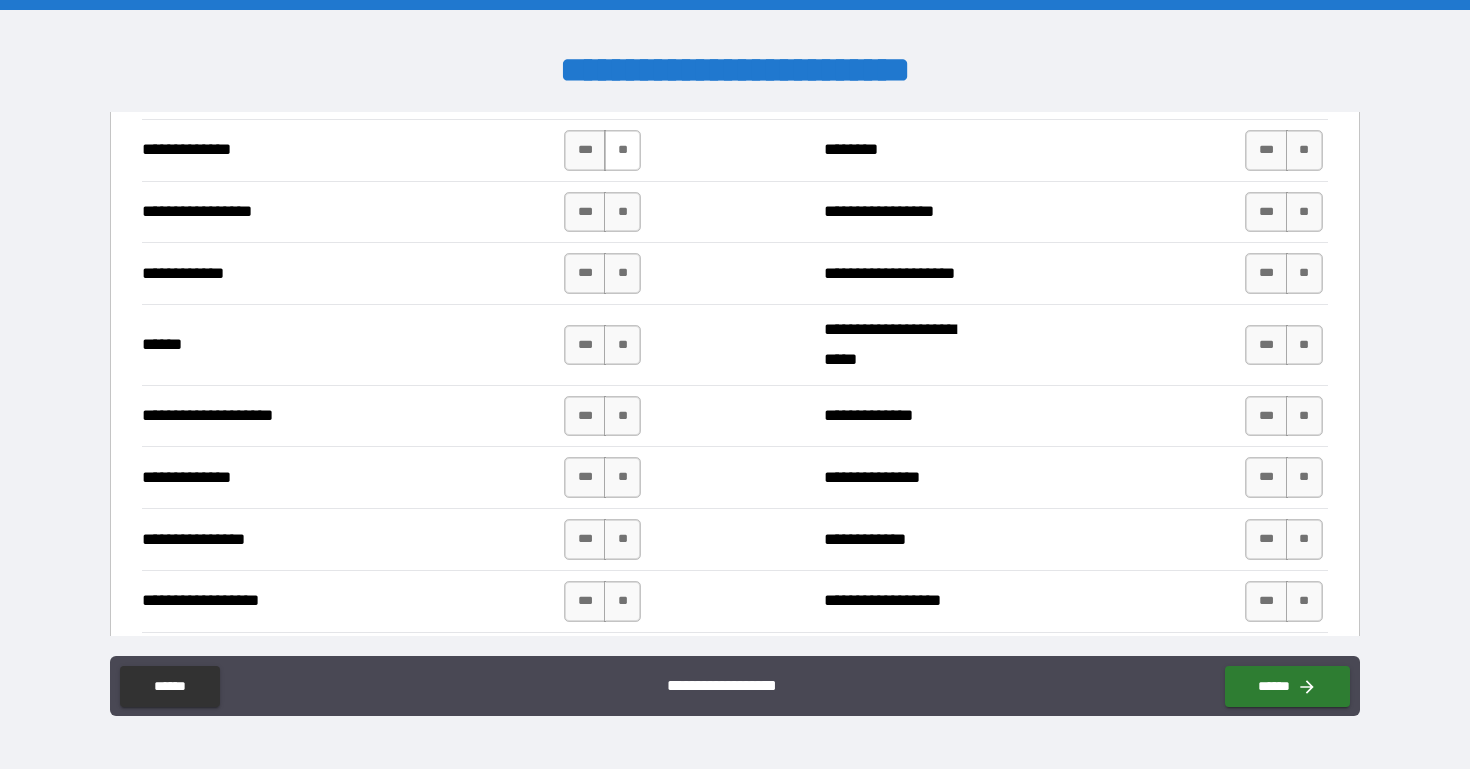 scroll, scrollTop: 2889, scrollLeft: 0, axis: vertical 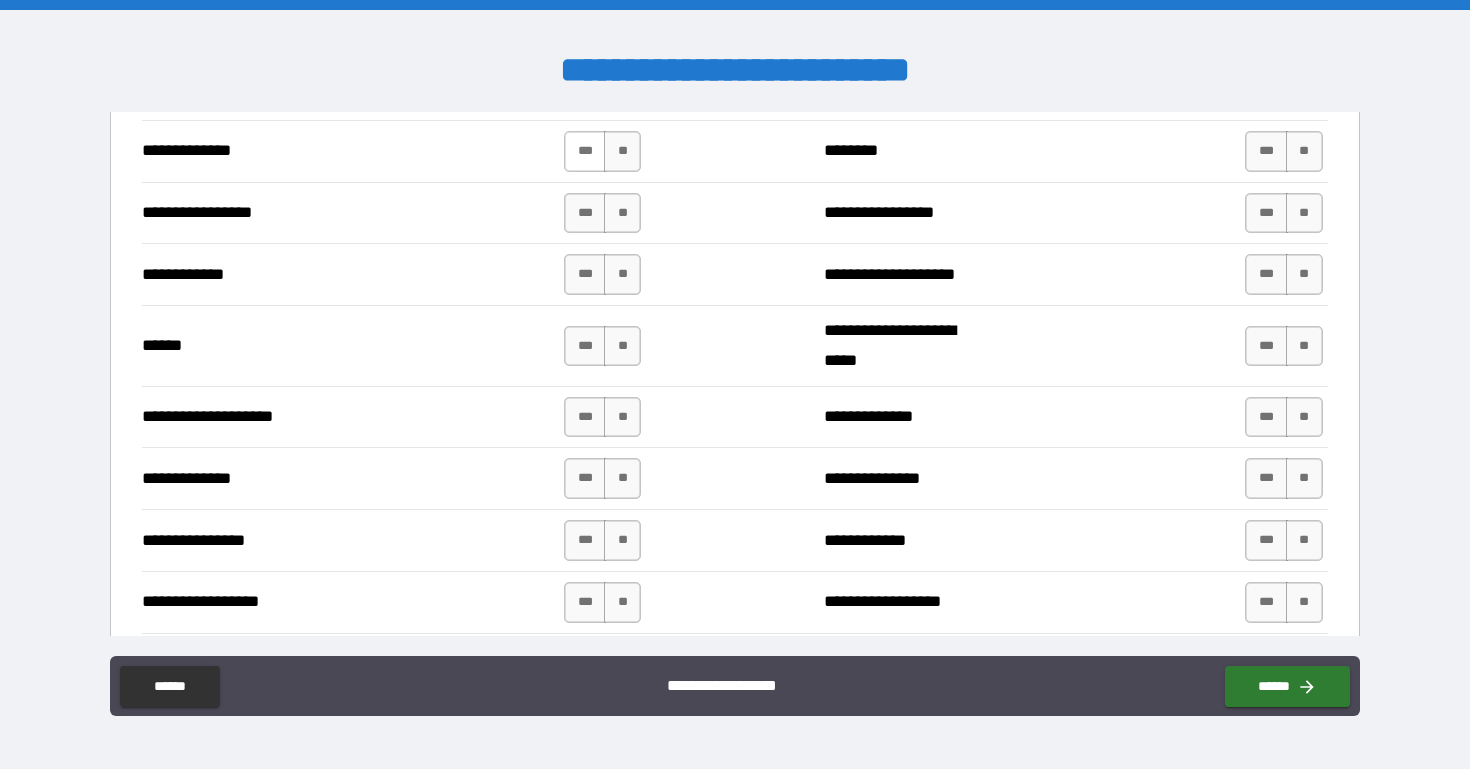 click on "***" at bounding box center (585, 151) 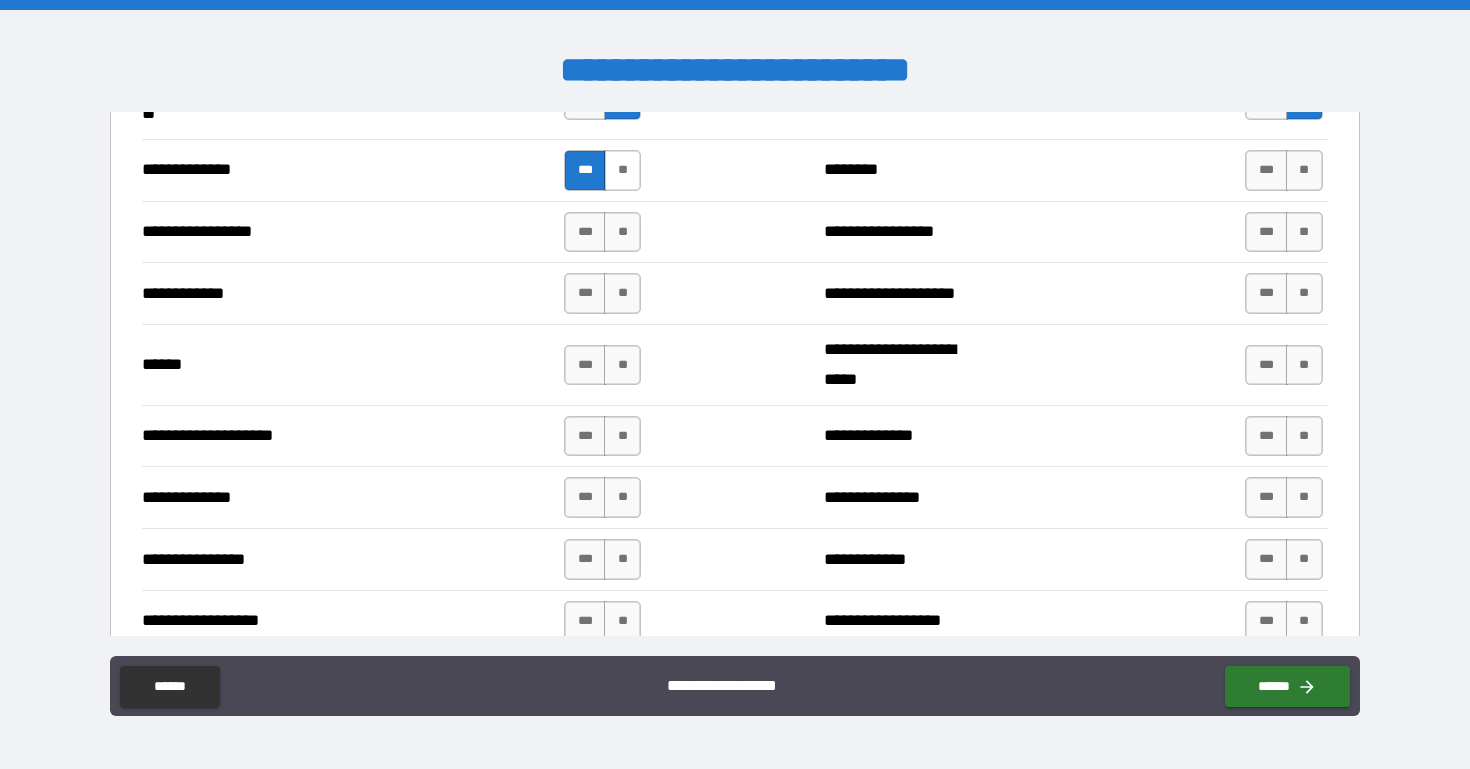 scroll, scrollTop: 2889, scrollLeft: 0, axis: vertical 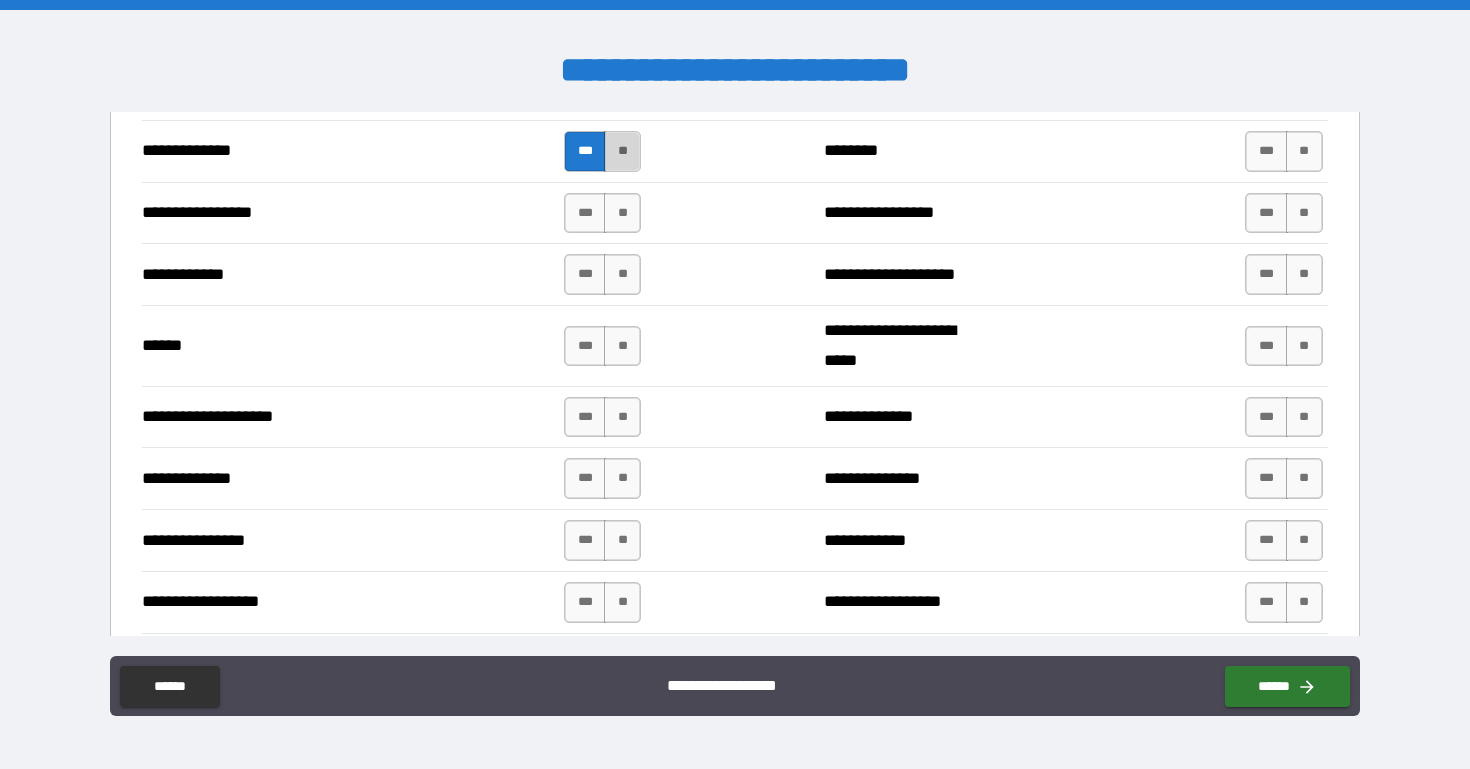 click on "**" at bounding box center (622, 151) 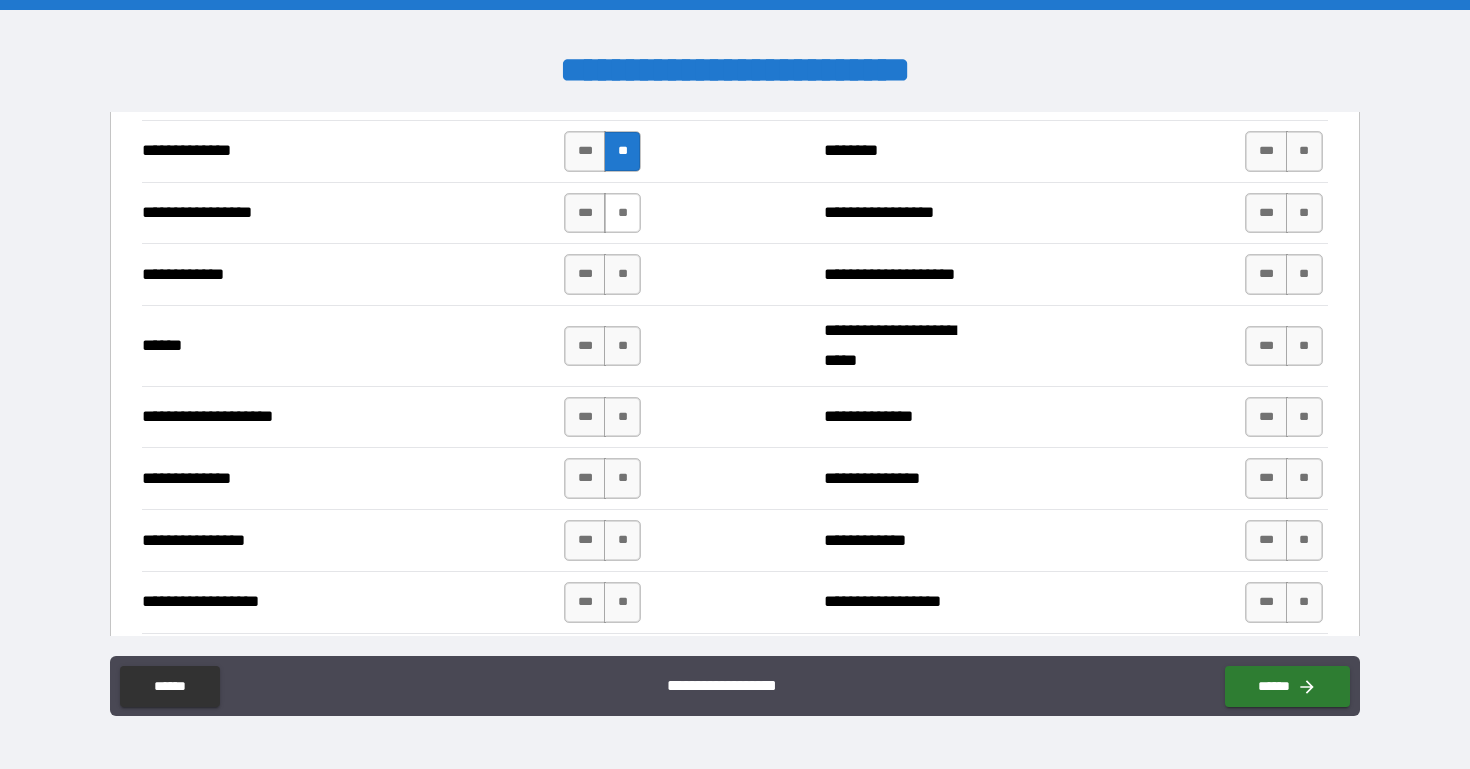 click on "**" at bounding box center [622, 213] 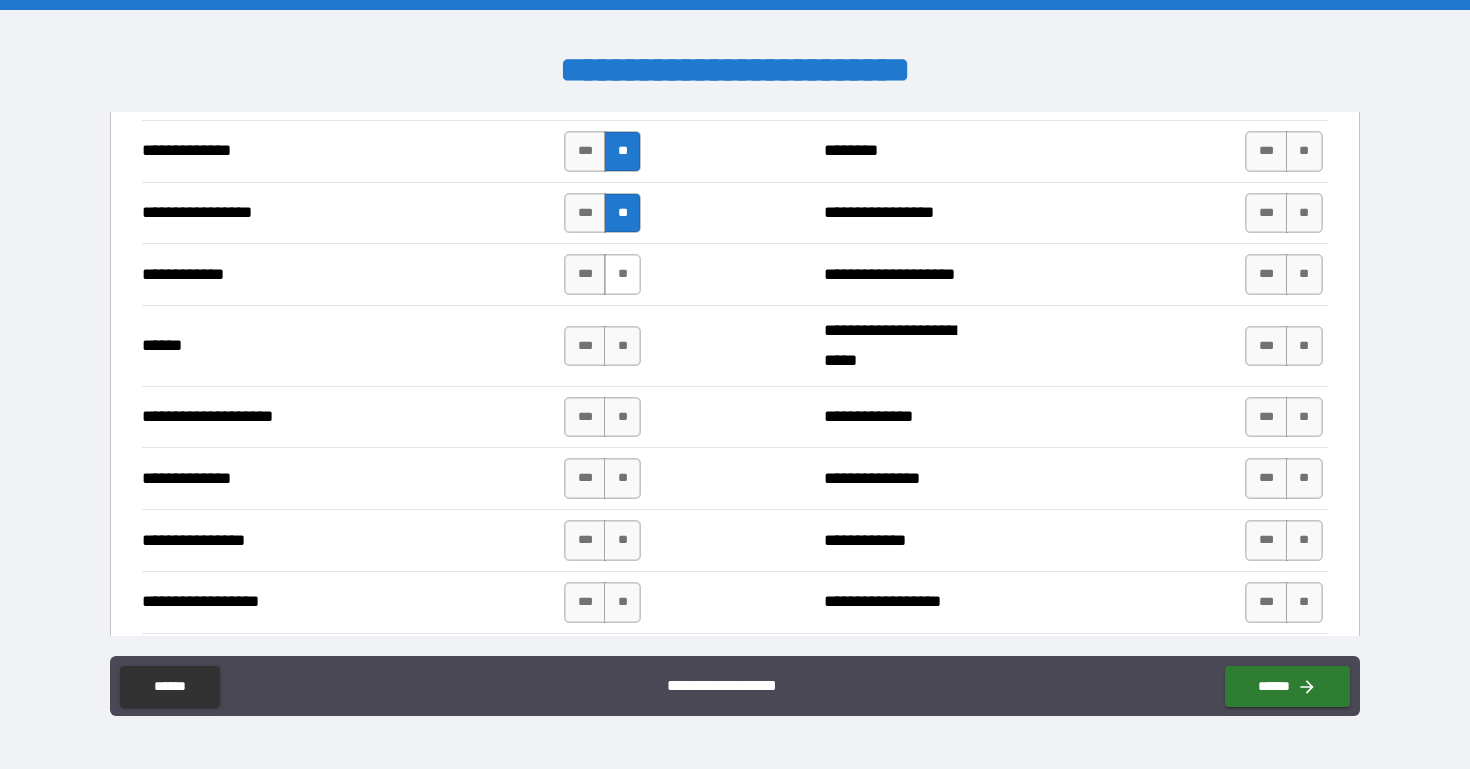 click on "**" at bounding box center [622, 274] 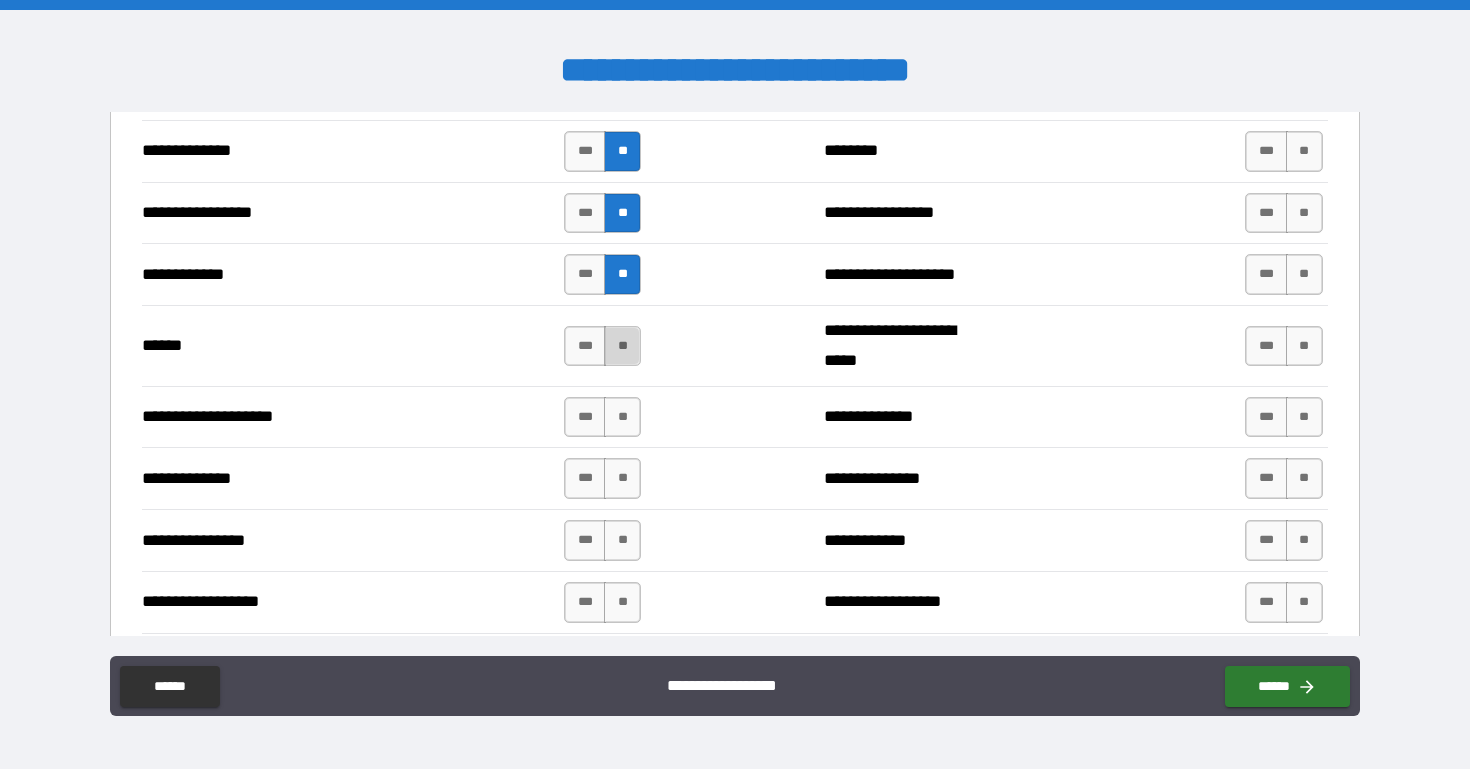 click on "**" at bounding box center (622, 346) 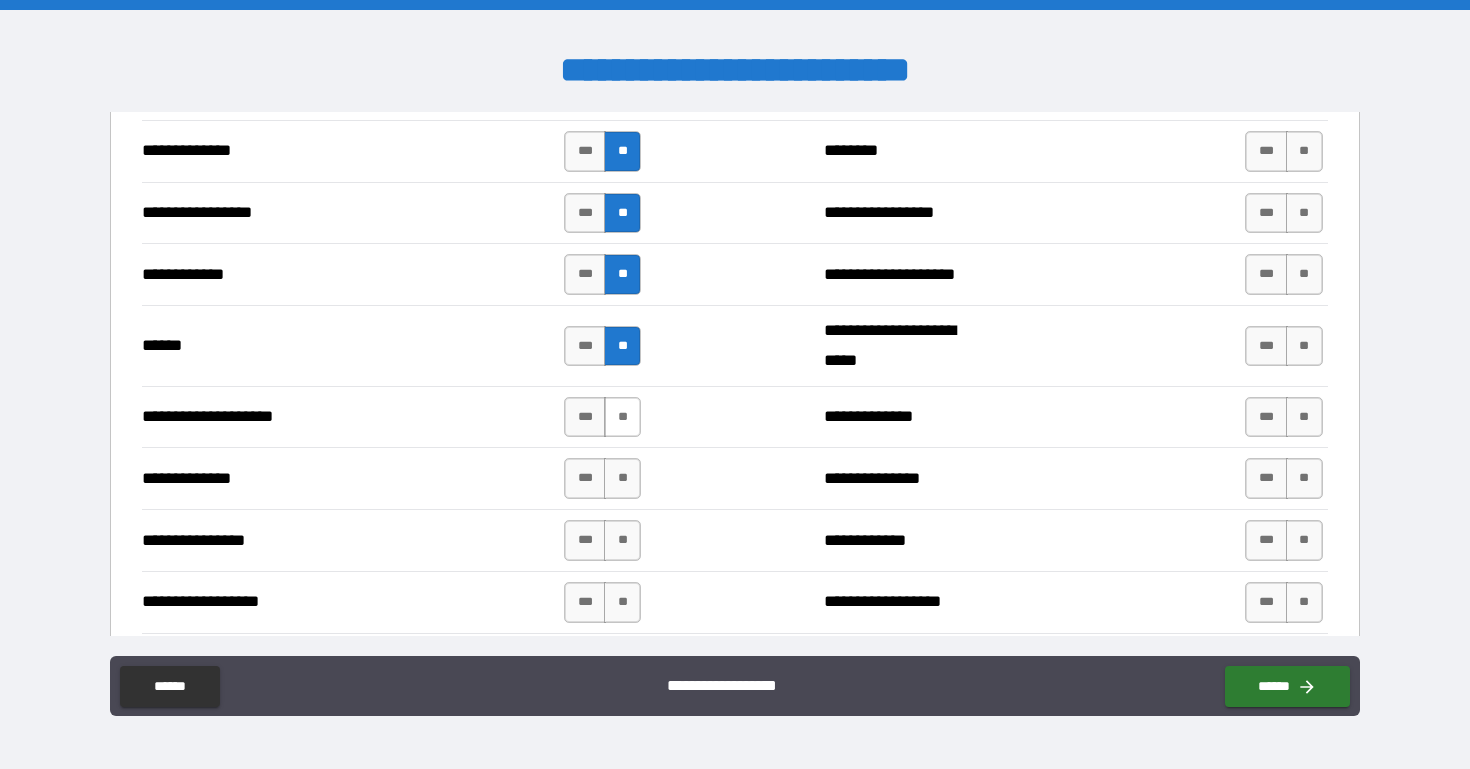 click on "**" at bounding box center [622, 417] 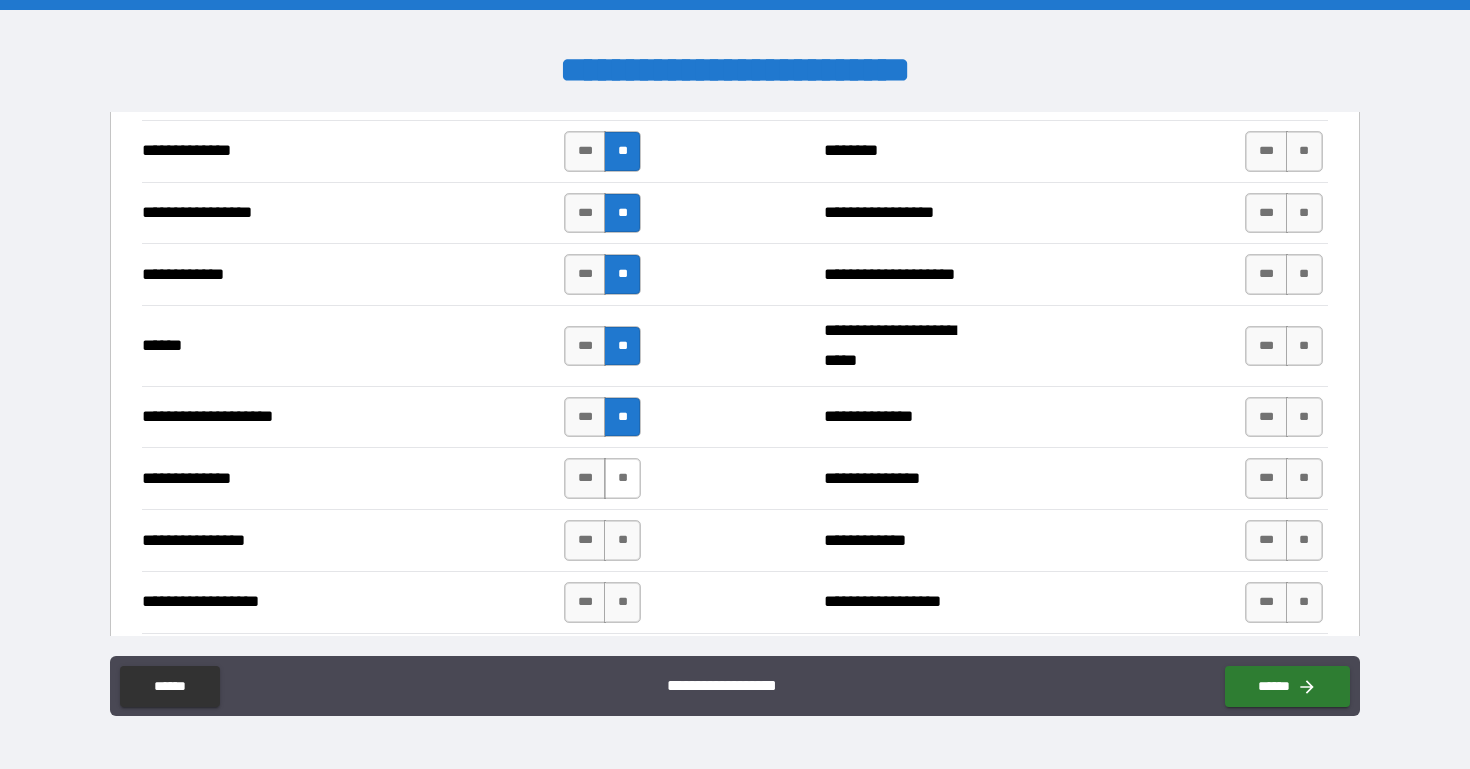 click on "**" at bounding box center (622, 478) 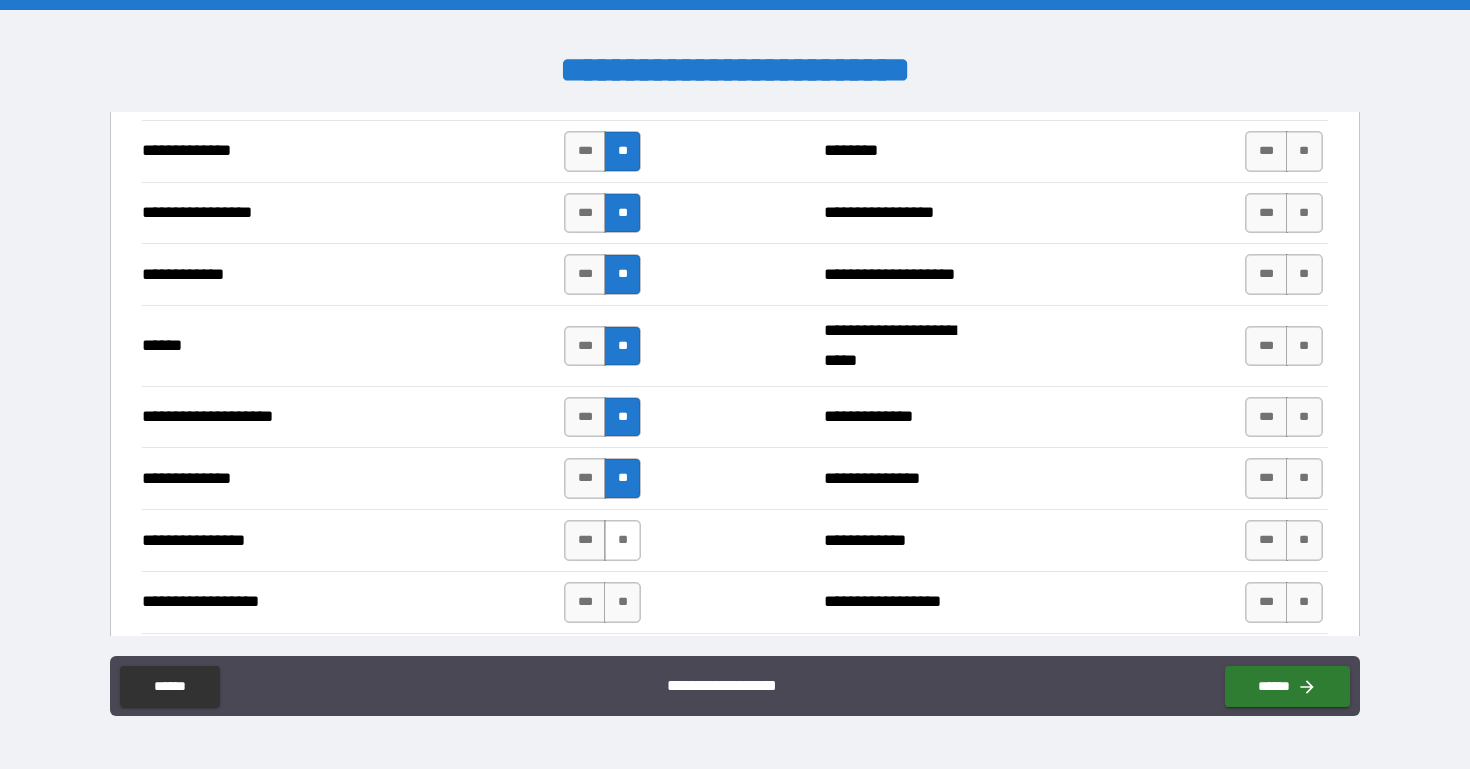 click on "**" at bounding box center (622, 540) 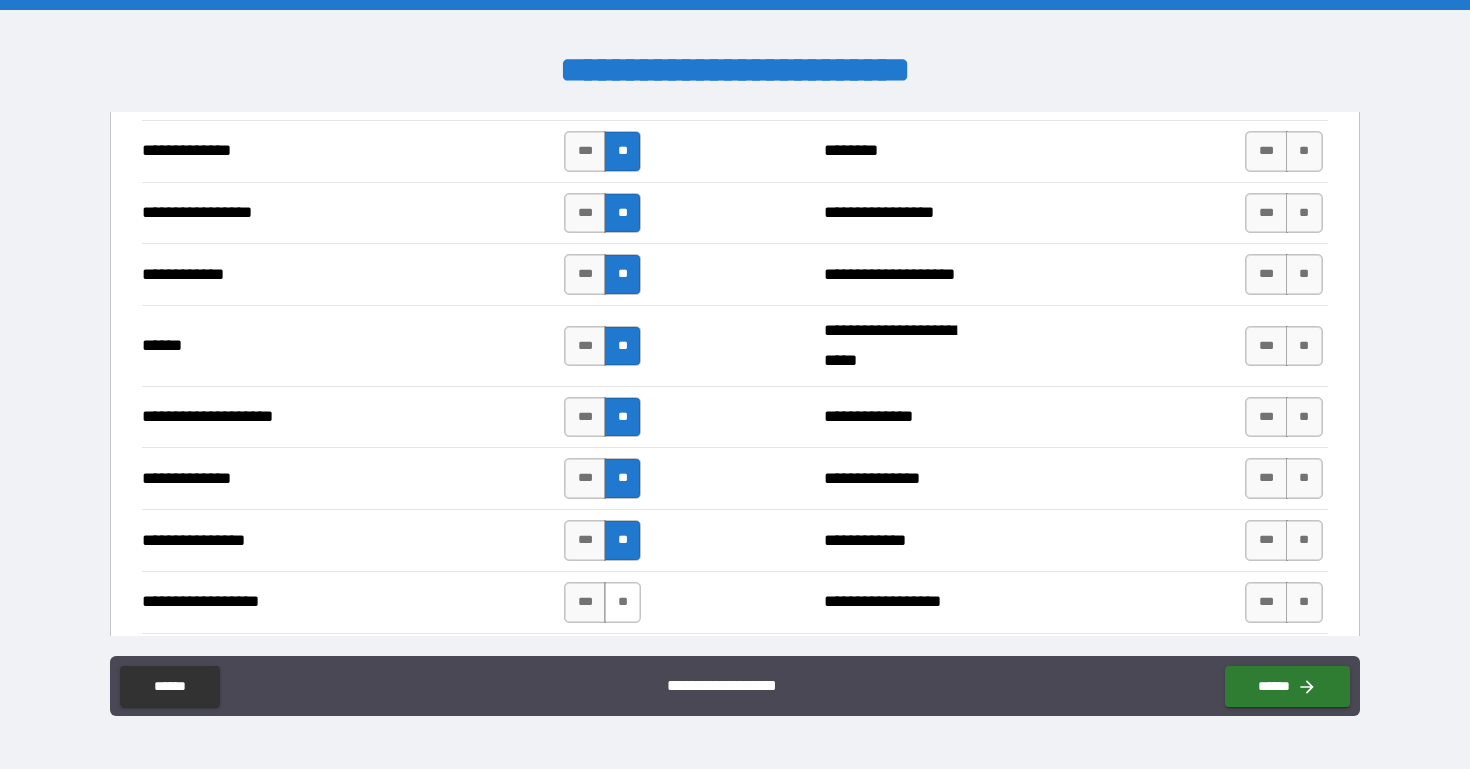 click on "**" at bounding box center [622, 602] 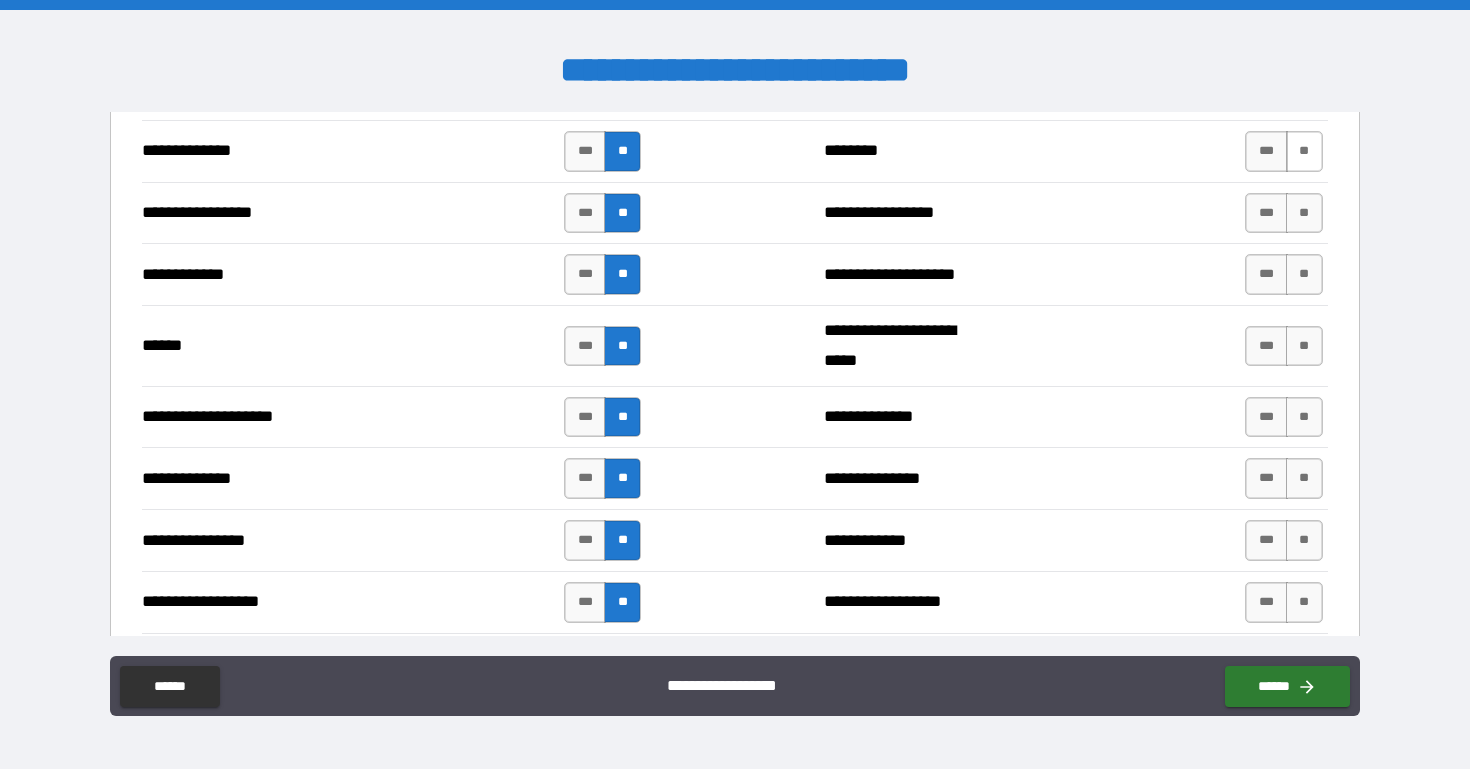 click on "**" at bounding box center (1304, 151) 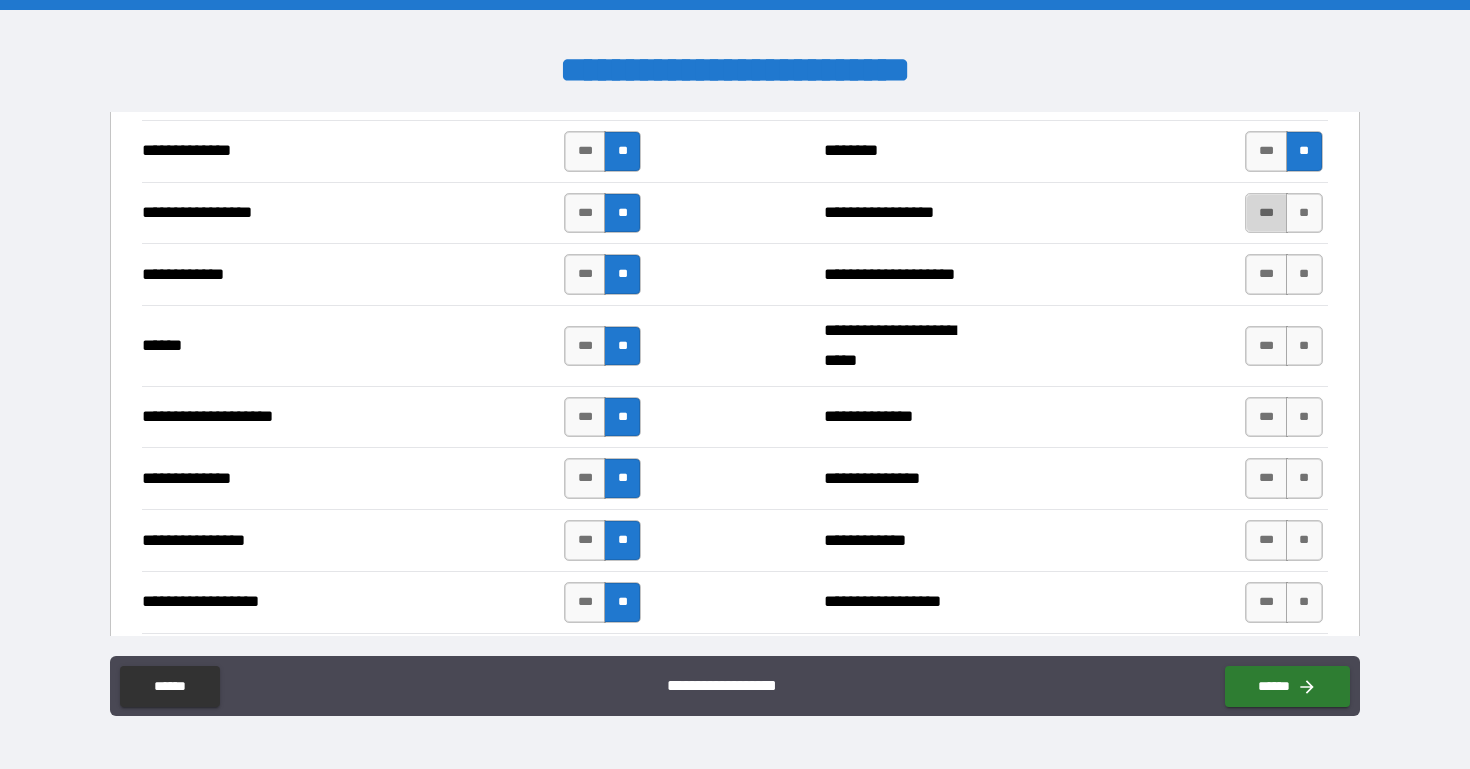 click on "***" at bounding box center (1266, 213) 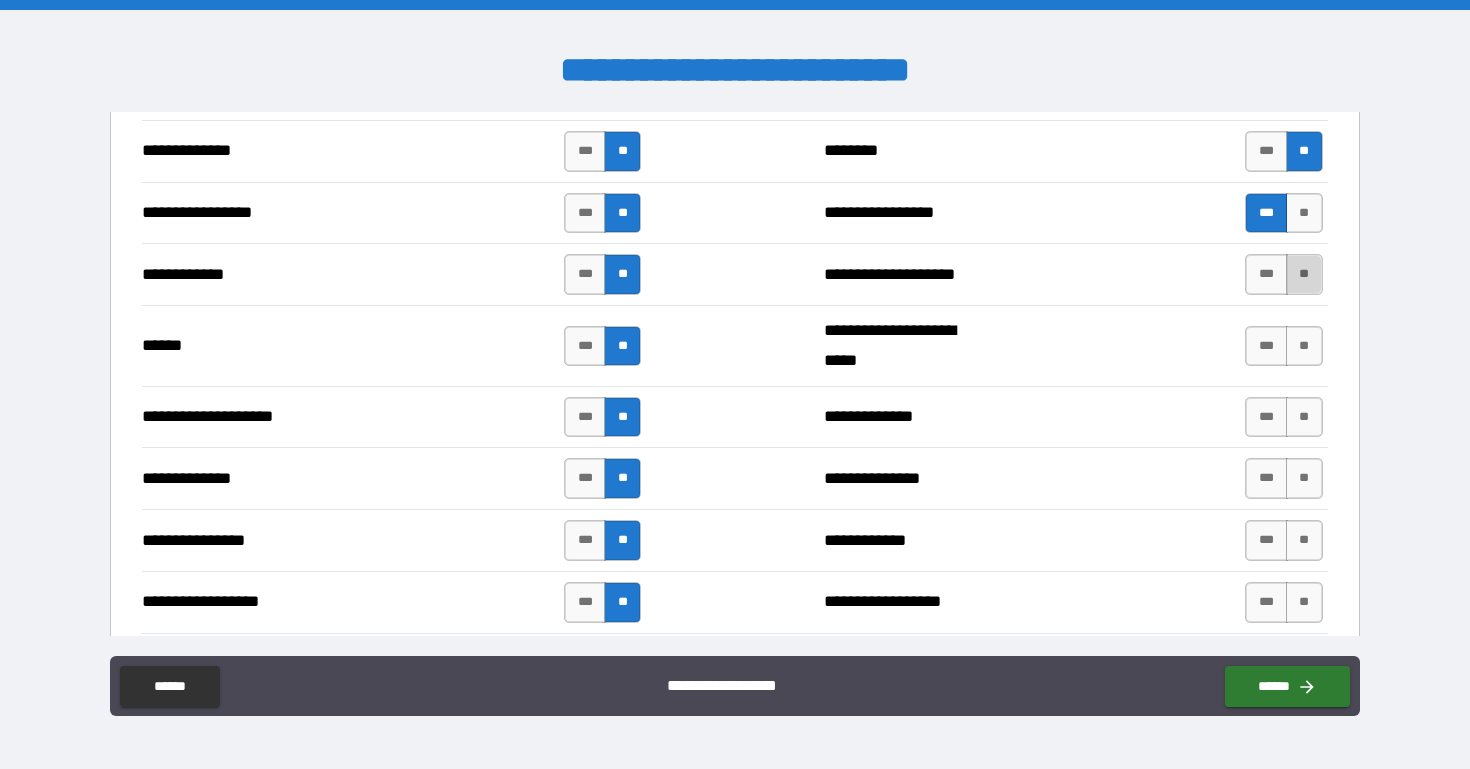 click on "**" at bounding box center [1304, 274] 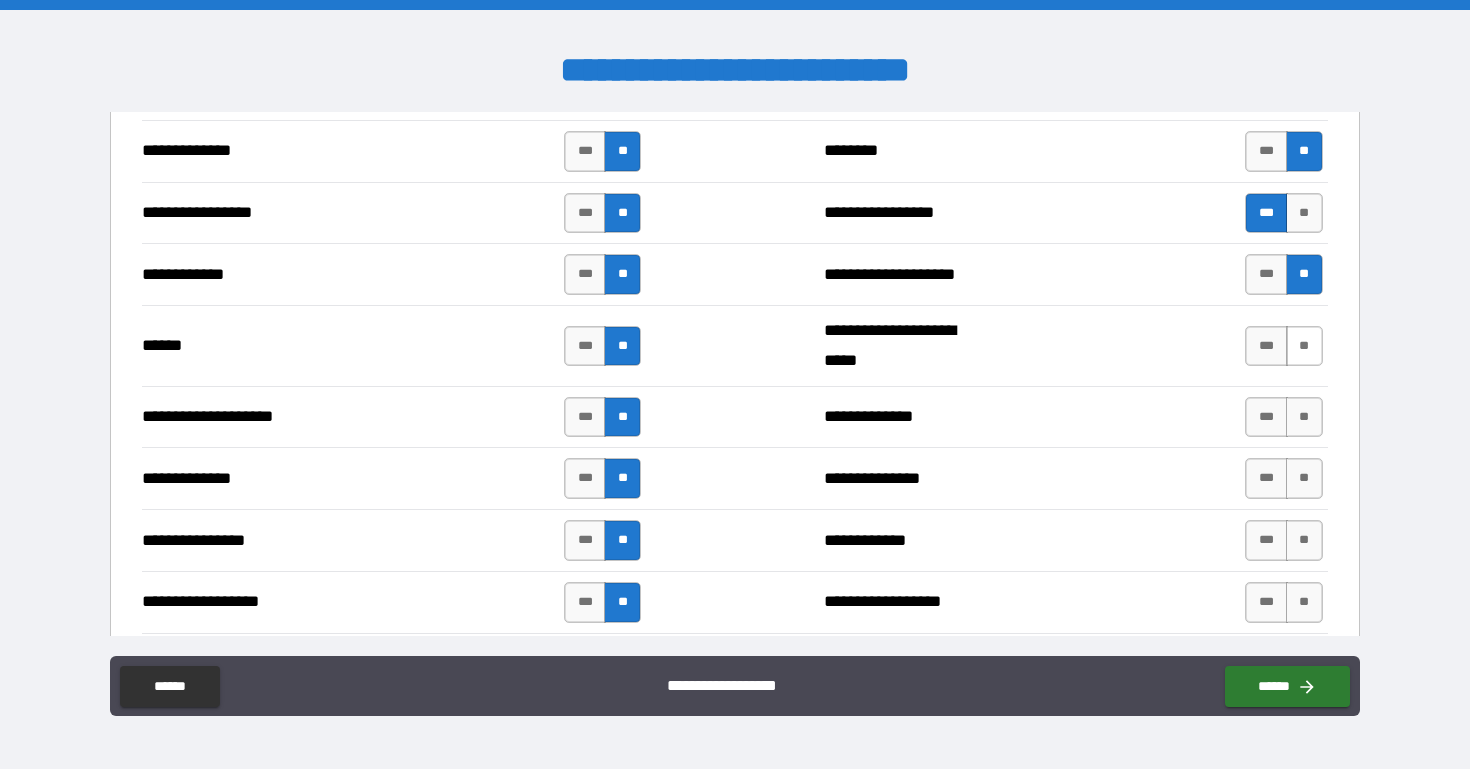 click on "**" at bounding box center (1304, 346) 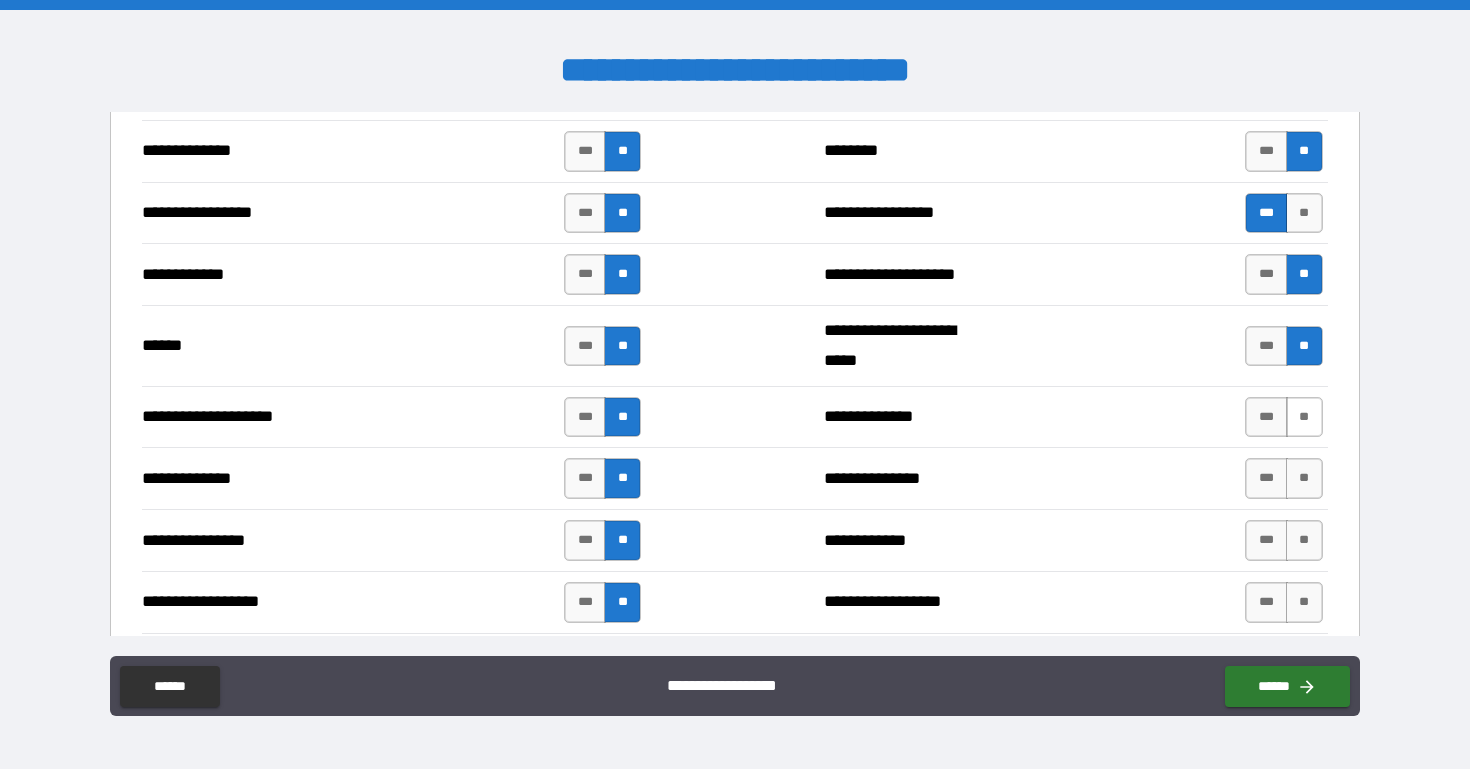 click on "**" at bounding box center [1304, 417] 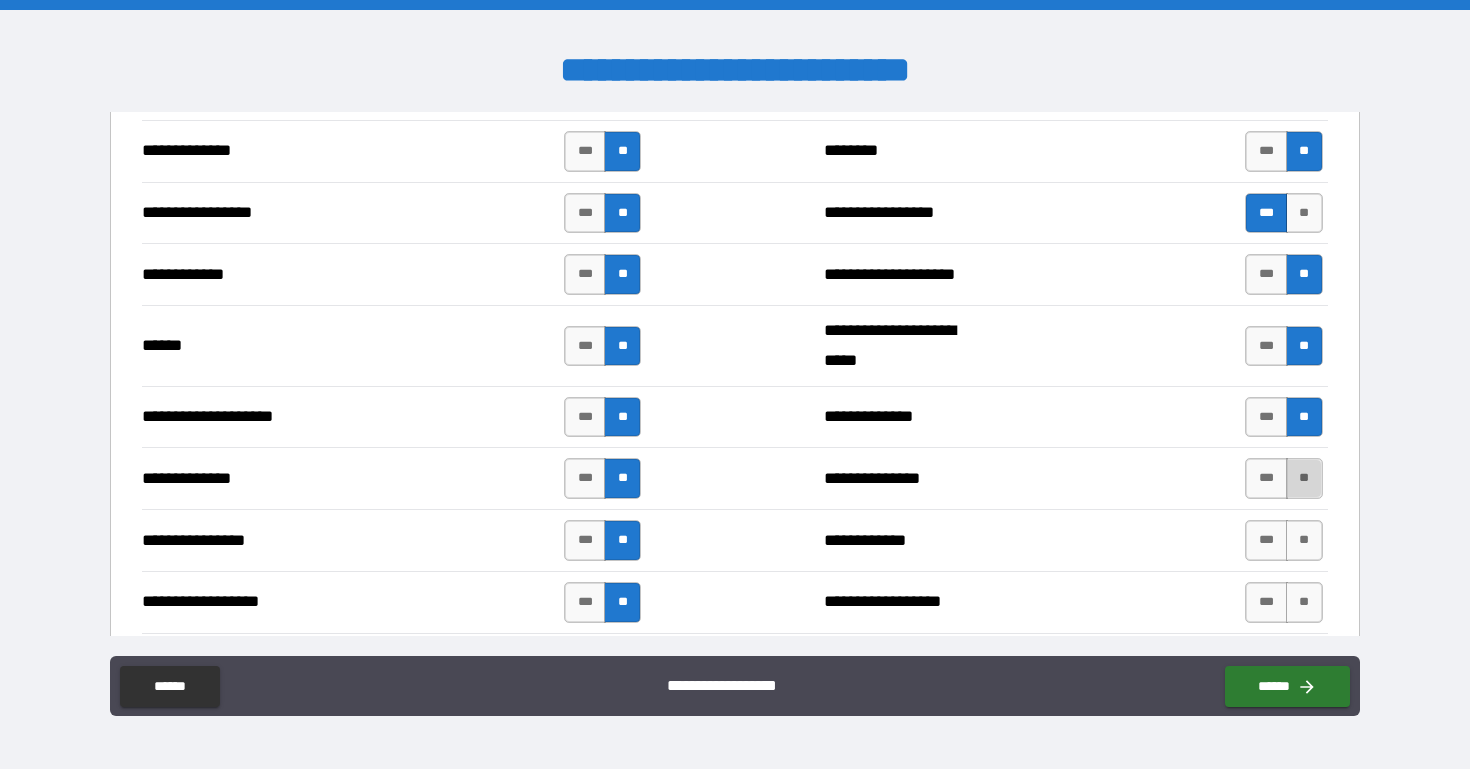 click on "**" at bounding box center (1304, 478) 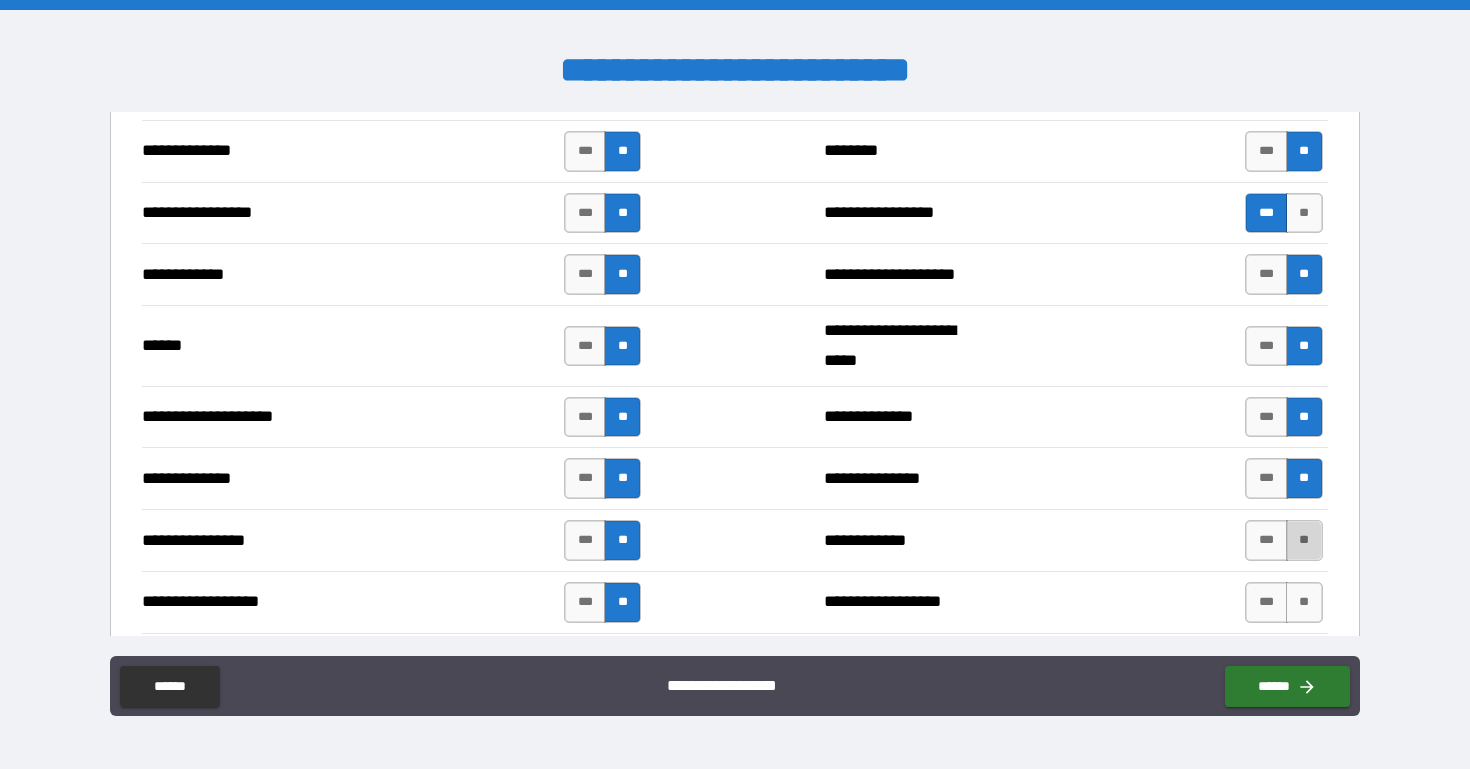 click on "**" at bounding box center [1304, 540] 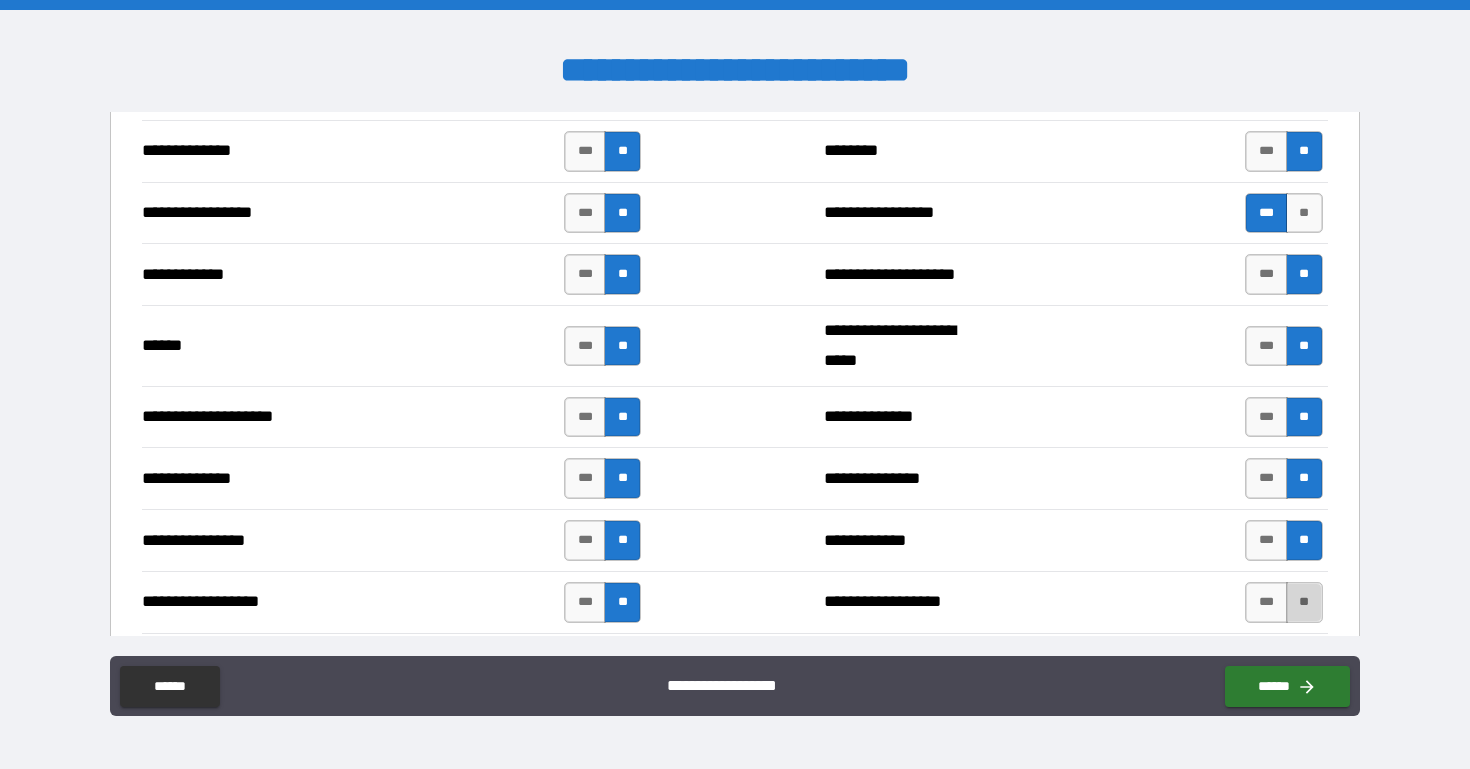 click on "**" at bounding box center [1304, 602] 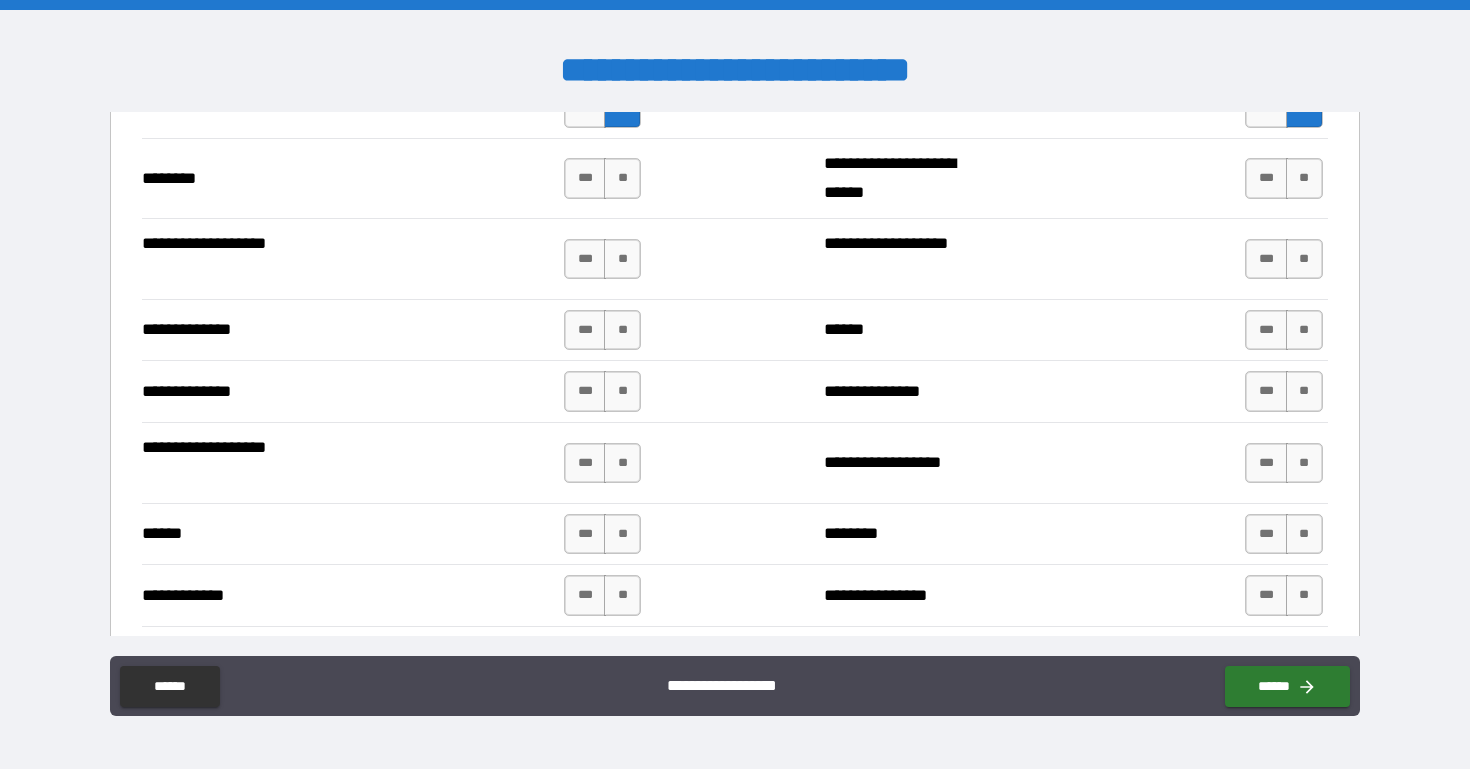 scroll, scrollTop: 3396, scrollLeft: 0, axis: vertical 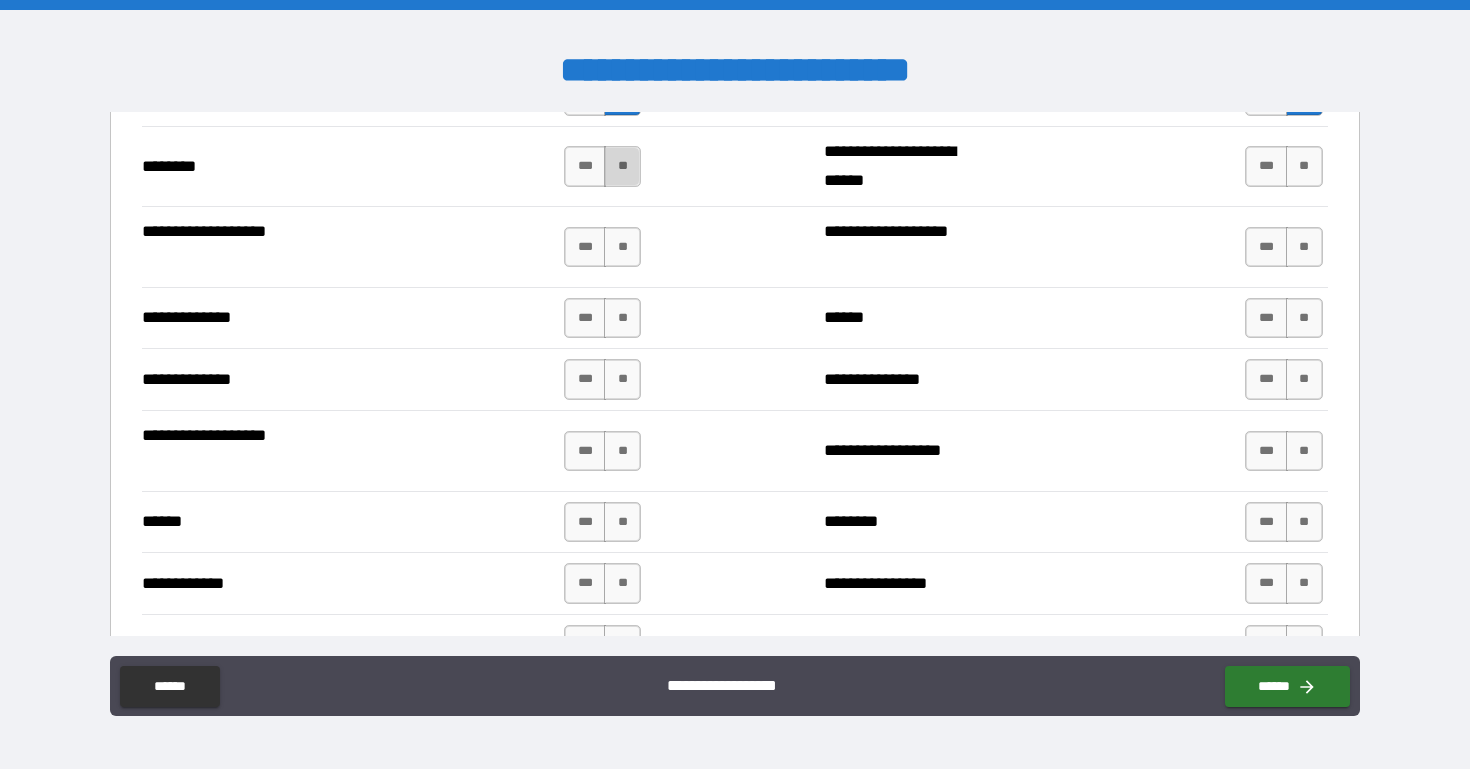 click on "**" at bounding box center [622, 166] 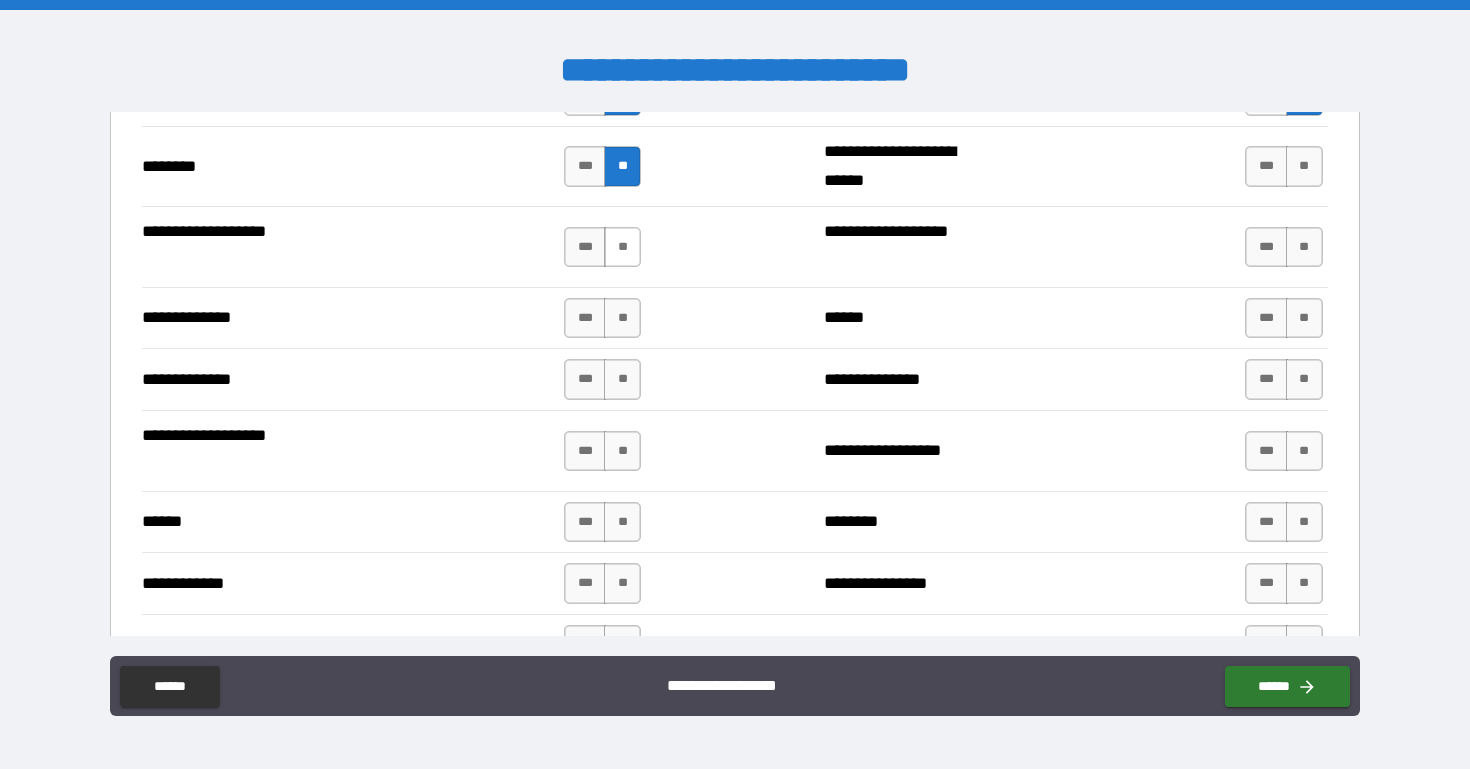 click on "**" at bounding box center [622, 247] 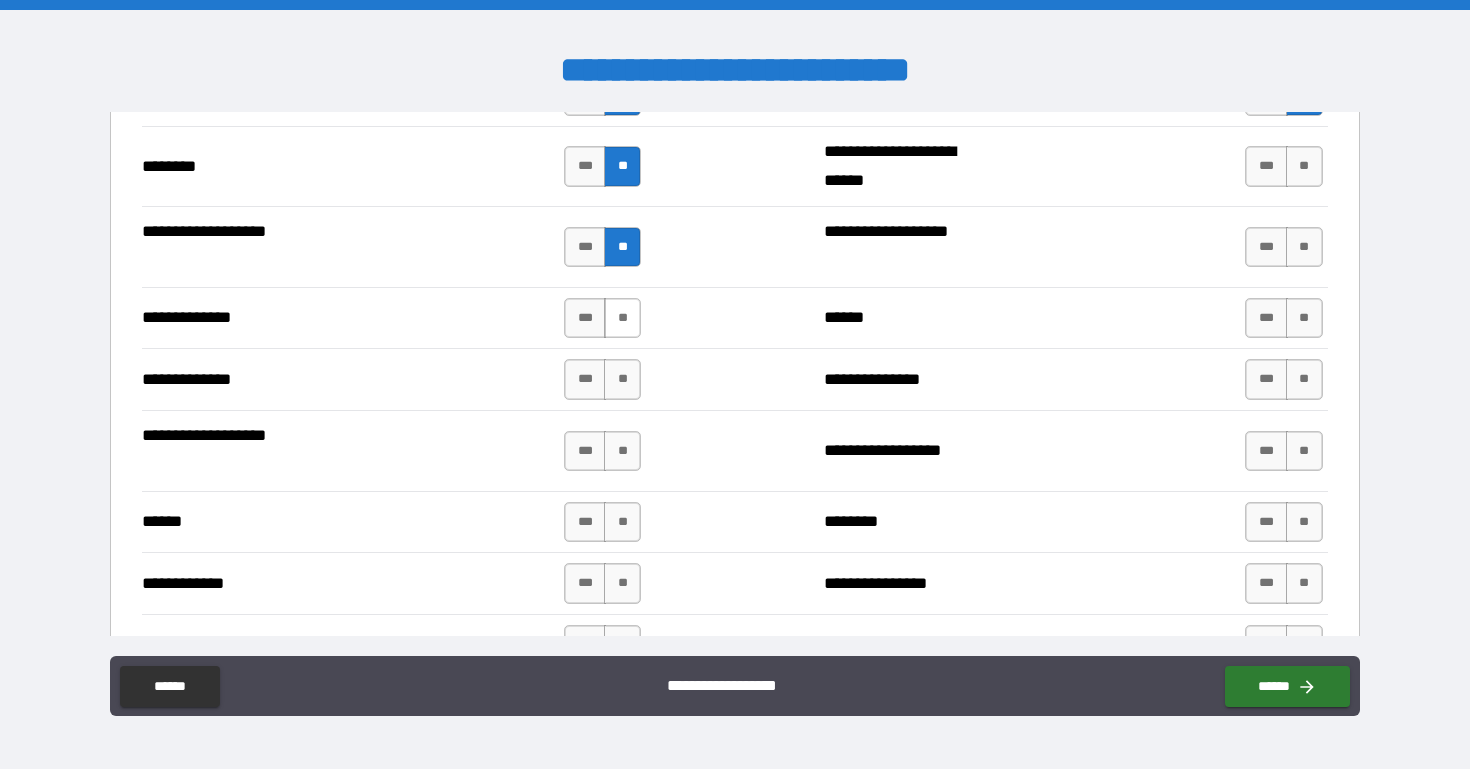 click on "**" at bounding box center (622, 318) 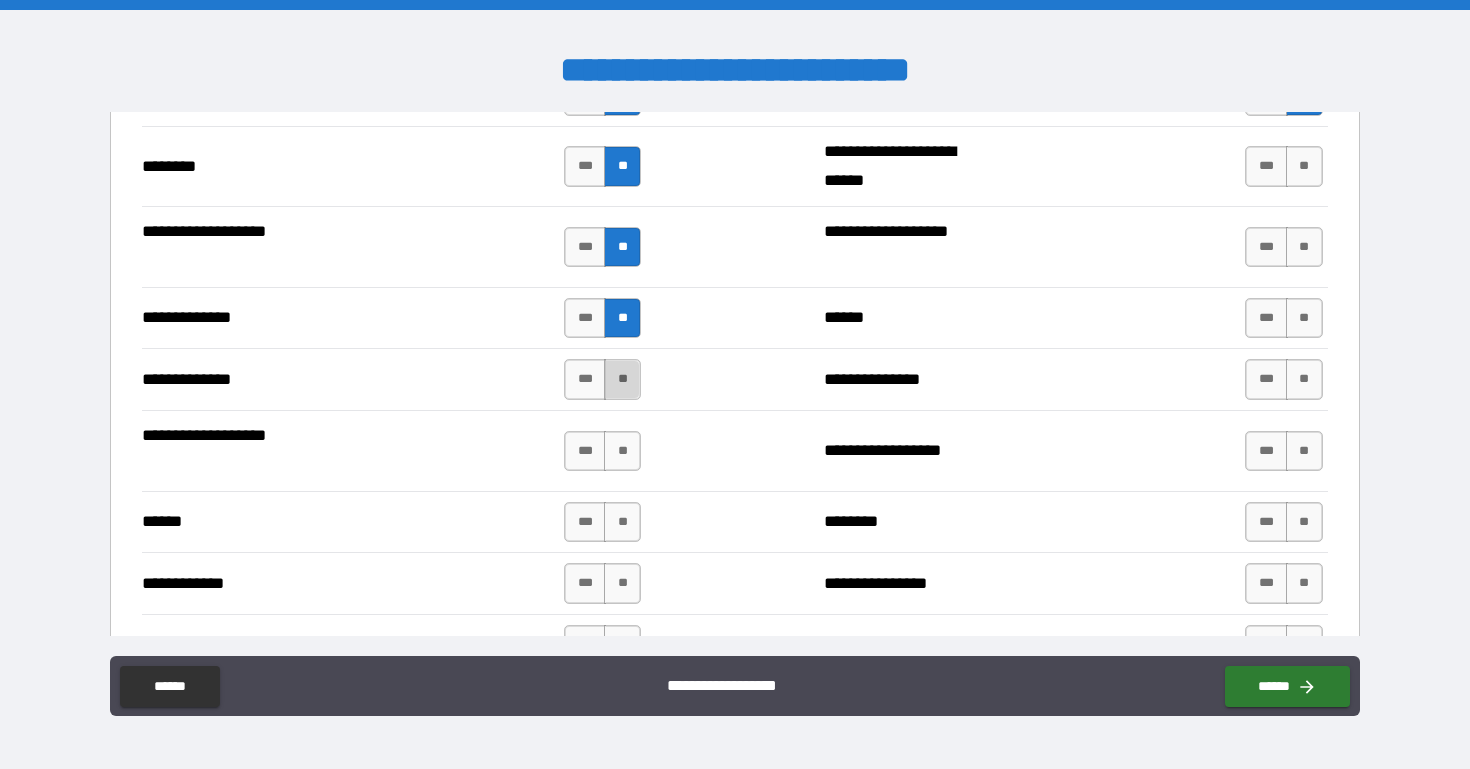 click on "**" at bounding box center (622, 379) 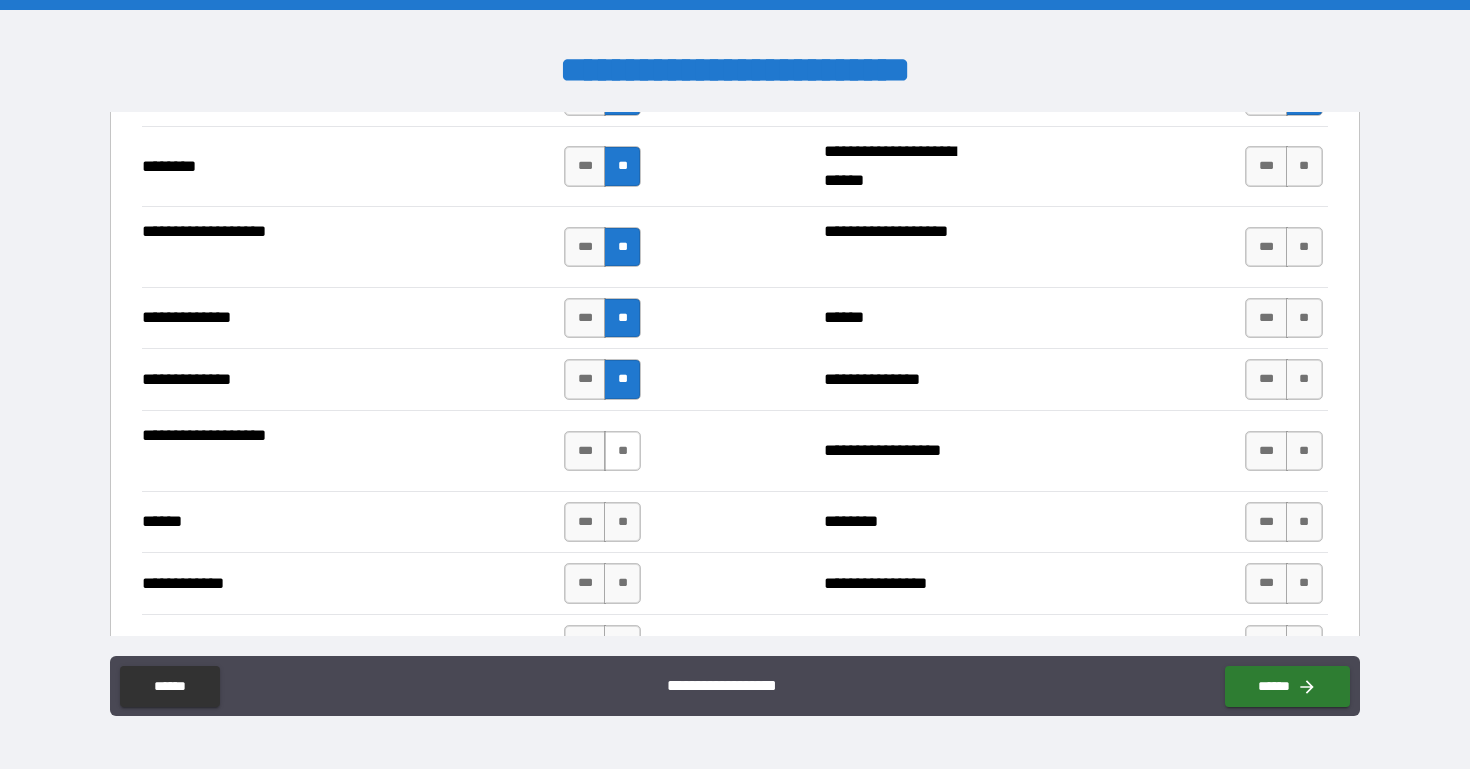 click on "**" at bounding box center [622, 451] 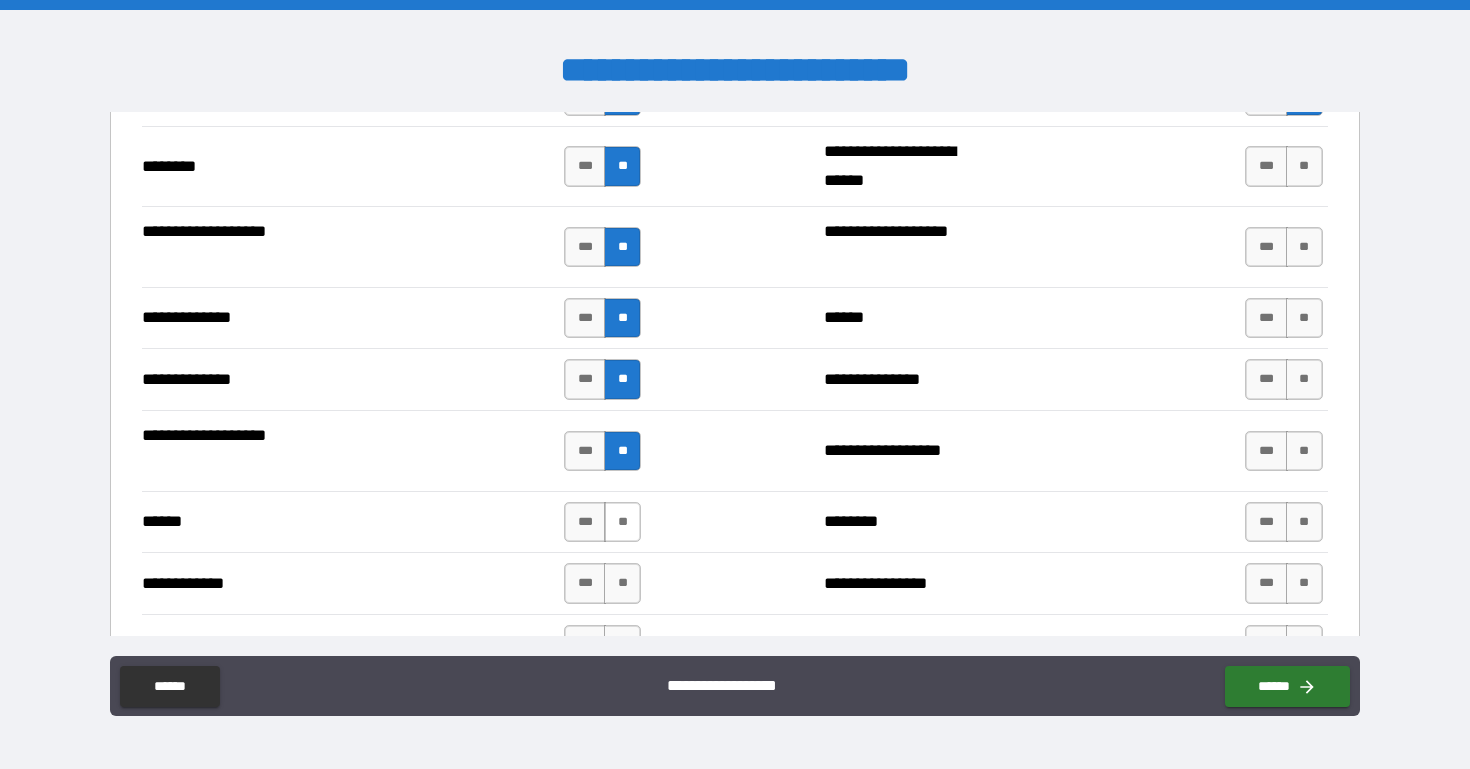 click on "**" at bounding box center [622, 522] 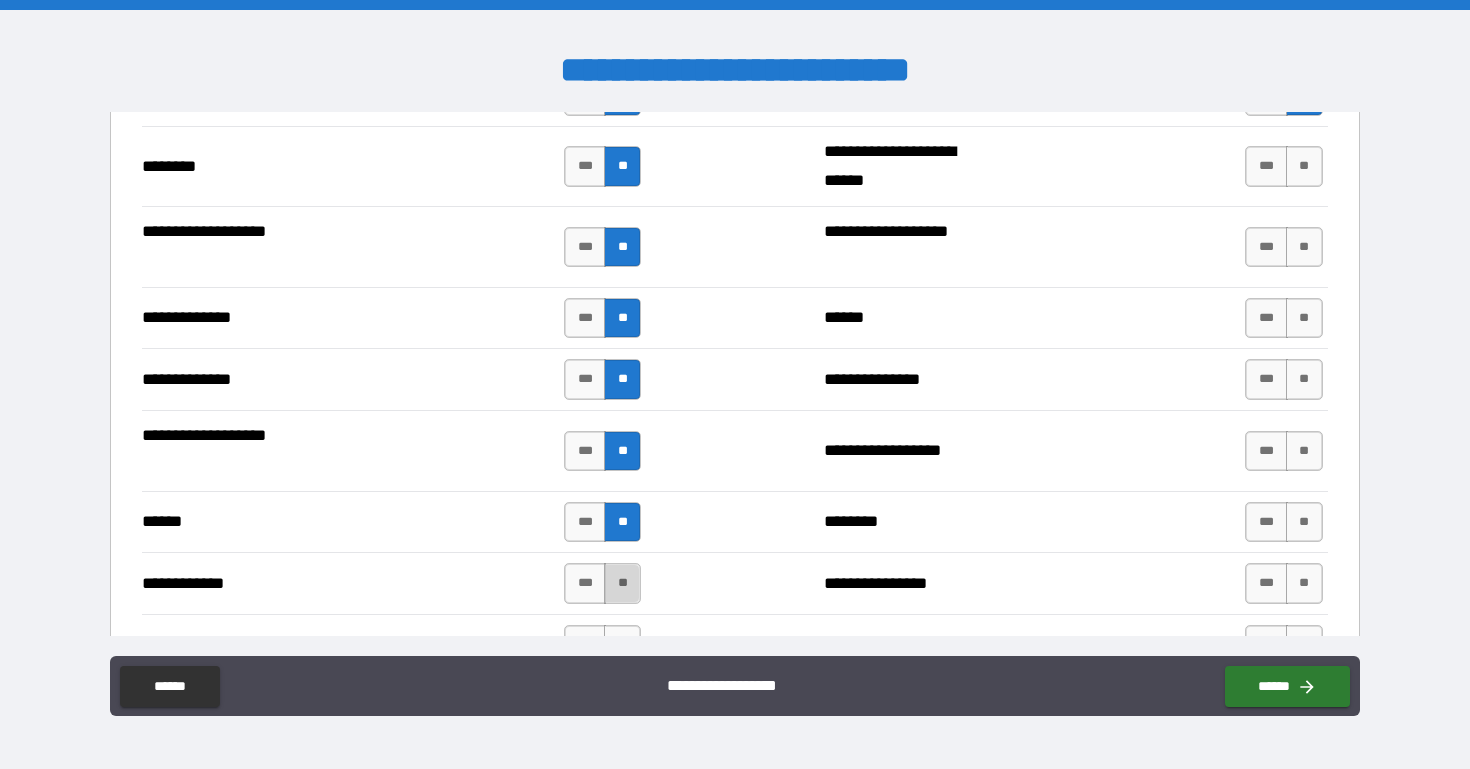 click on "**" at bounding box center (622, 583) 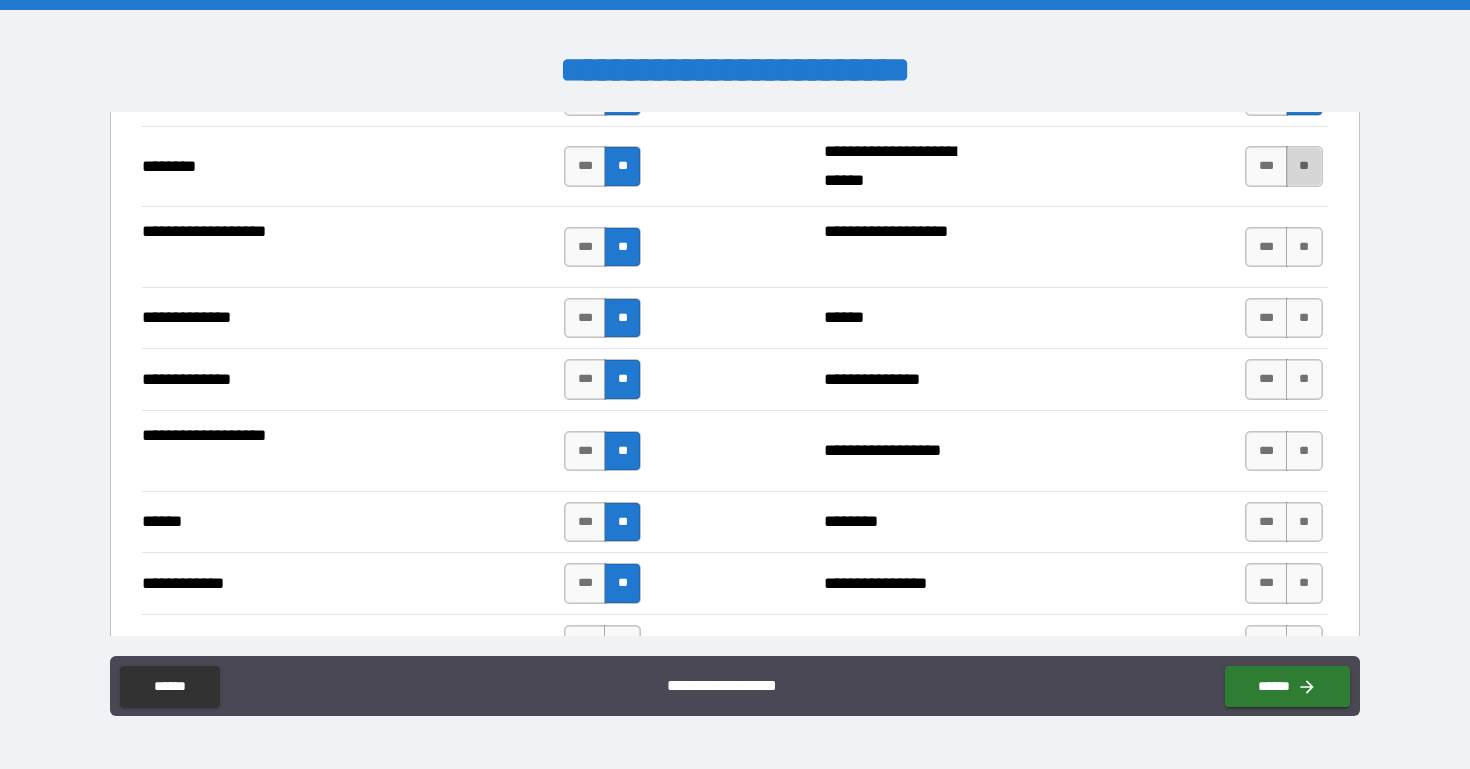 click on "**" at bounding box center [1304, 166] 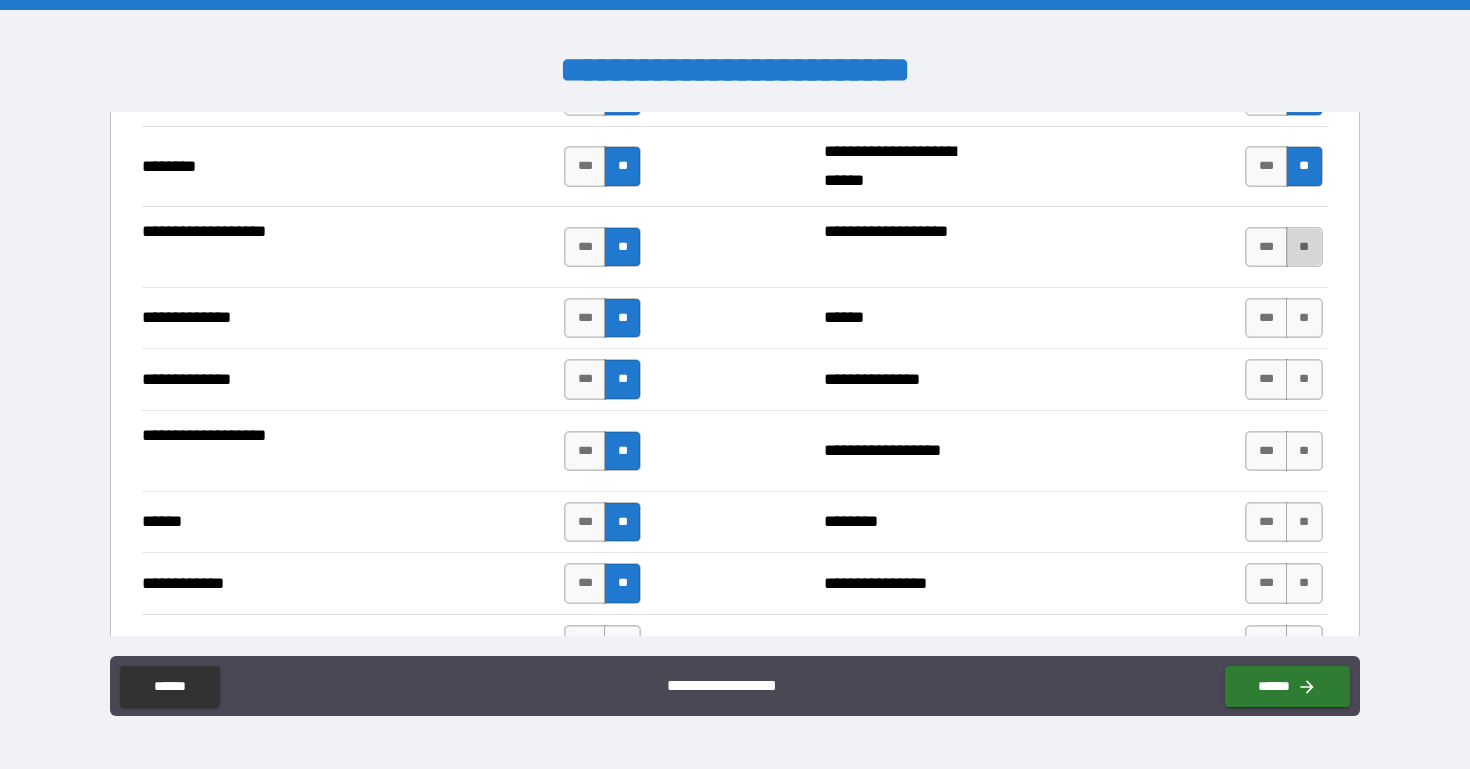 click on "**" at bounding box center (1304, 247) 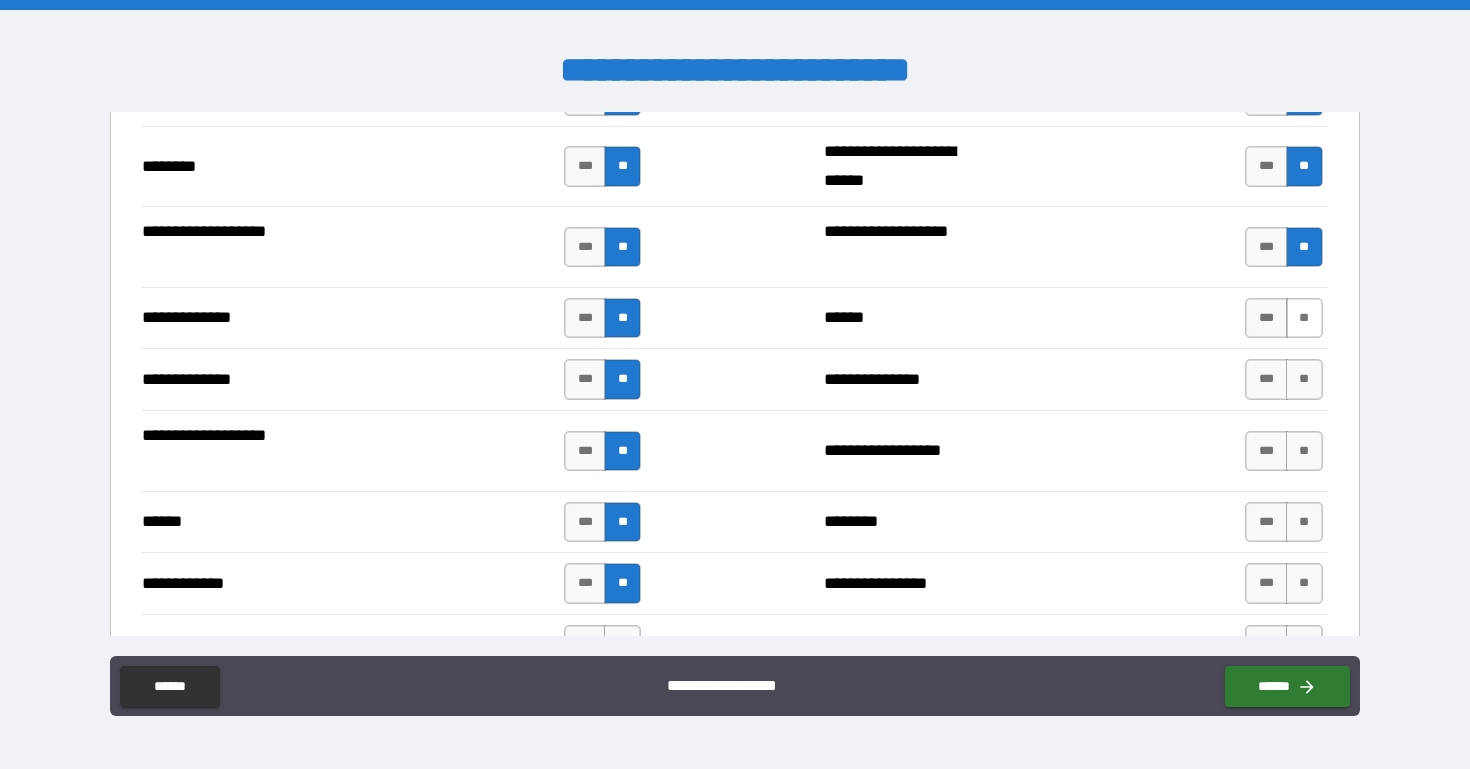 click on "**" at bounding box center [1304, 318] 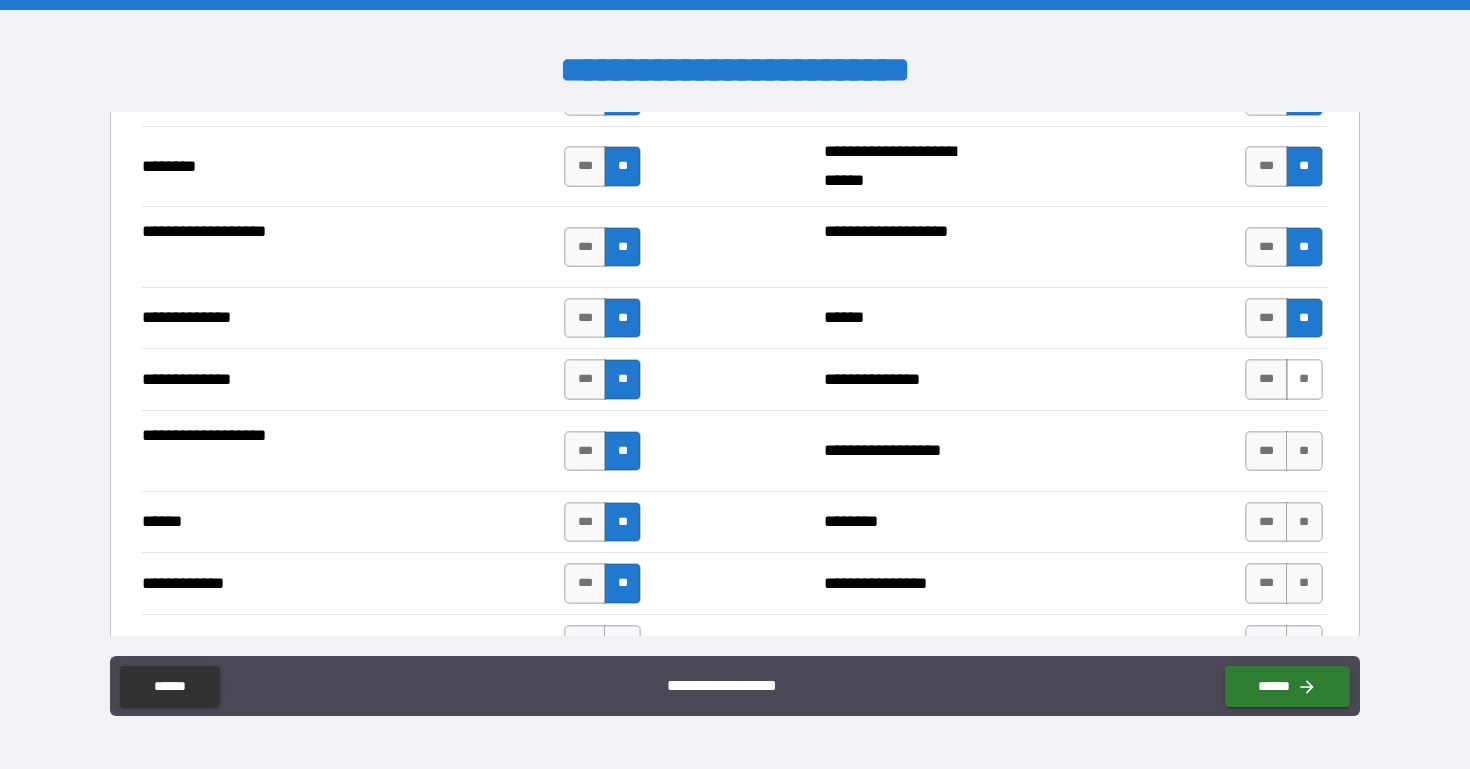click on "**" at bounding box center [1304, 379] 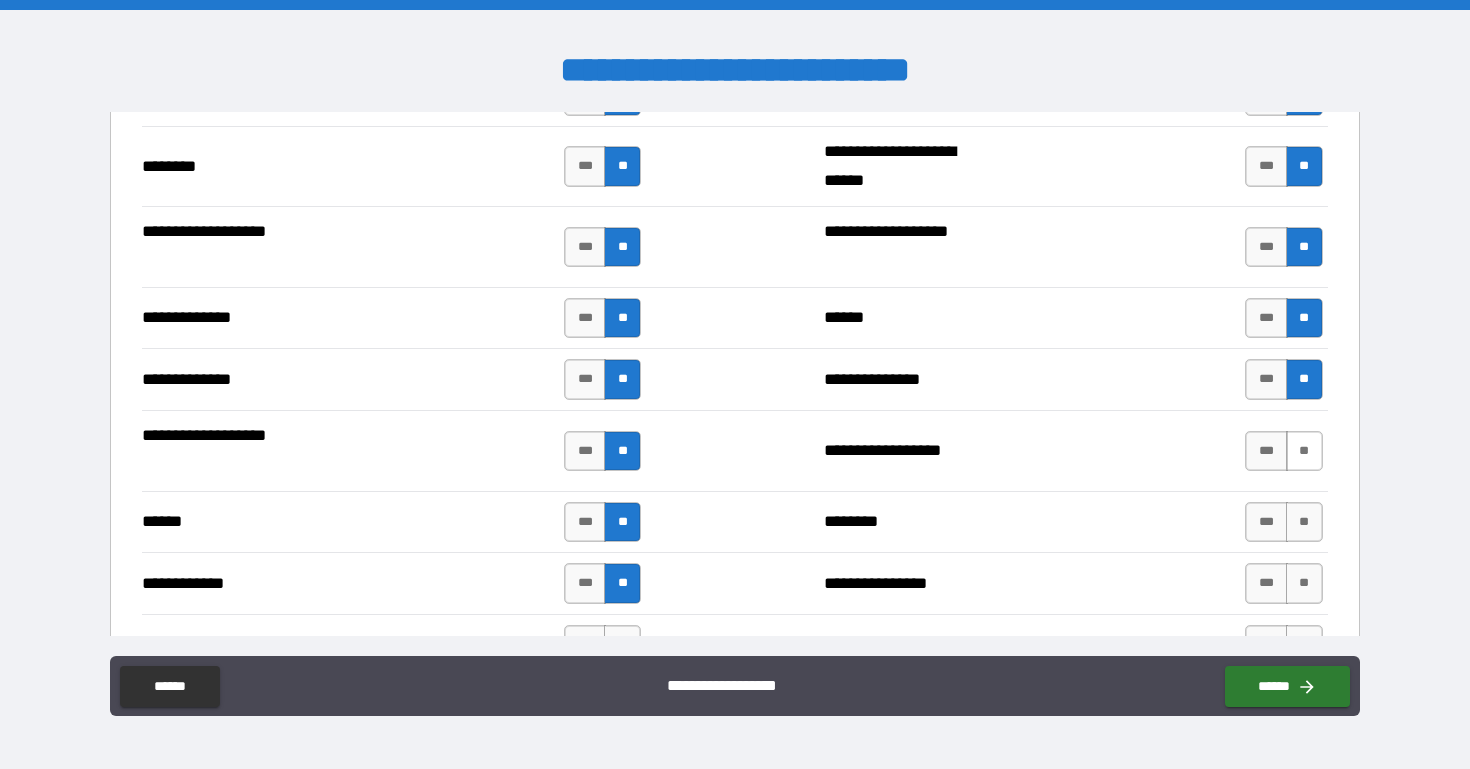 click on "**" at bounding box center (1304, 451) 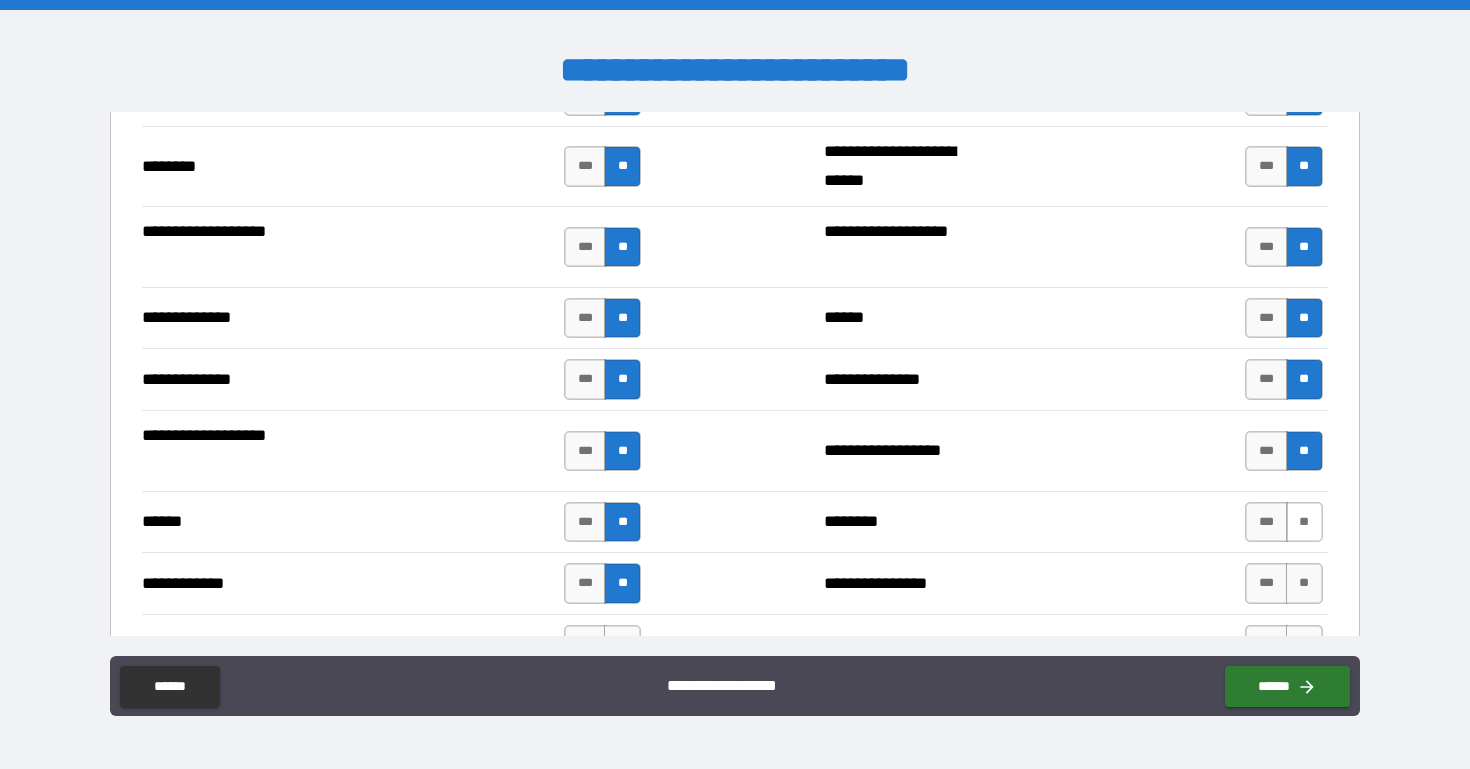 click on "**" at bounding box center [1304, 522] 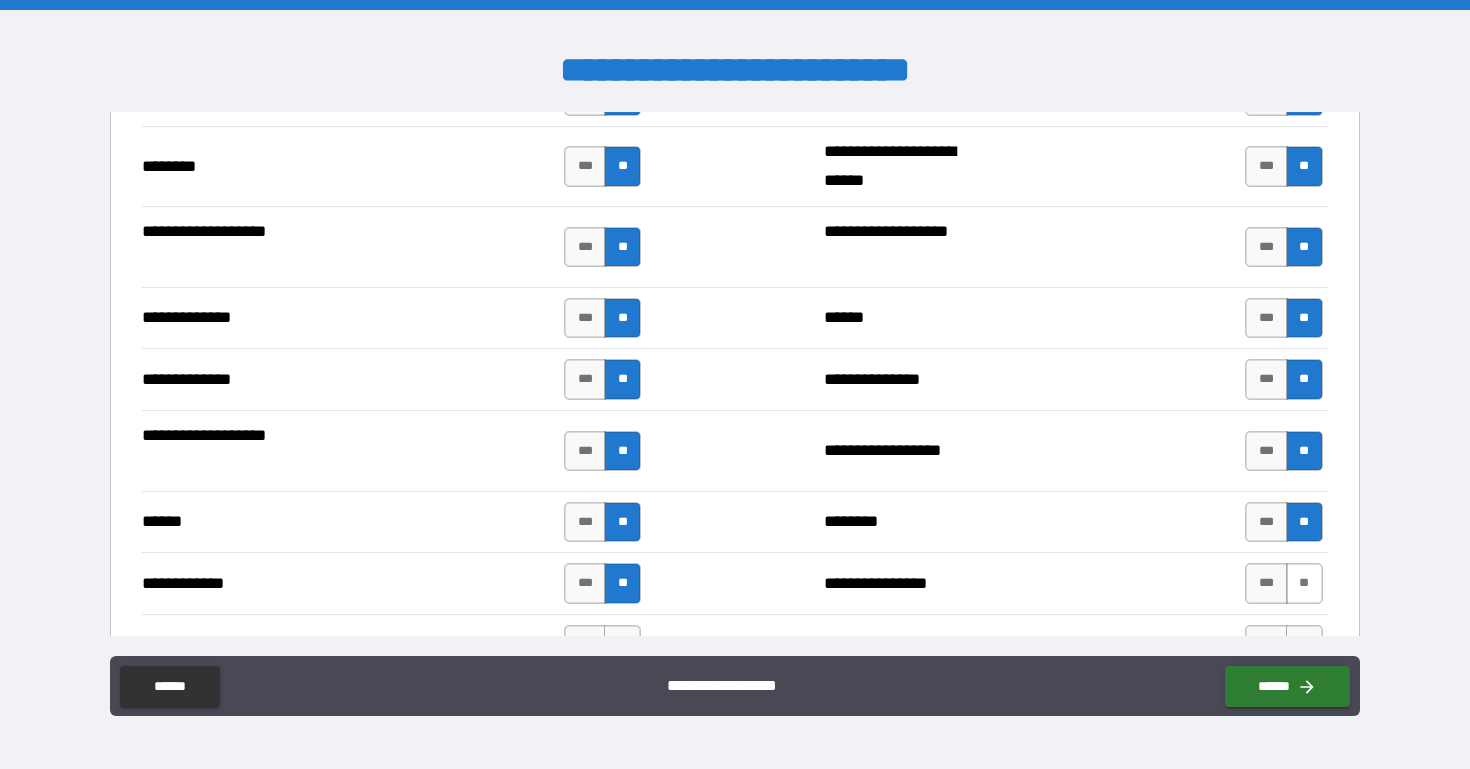 click on "**" at bounding box center [1304, 583] 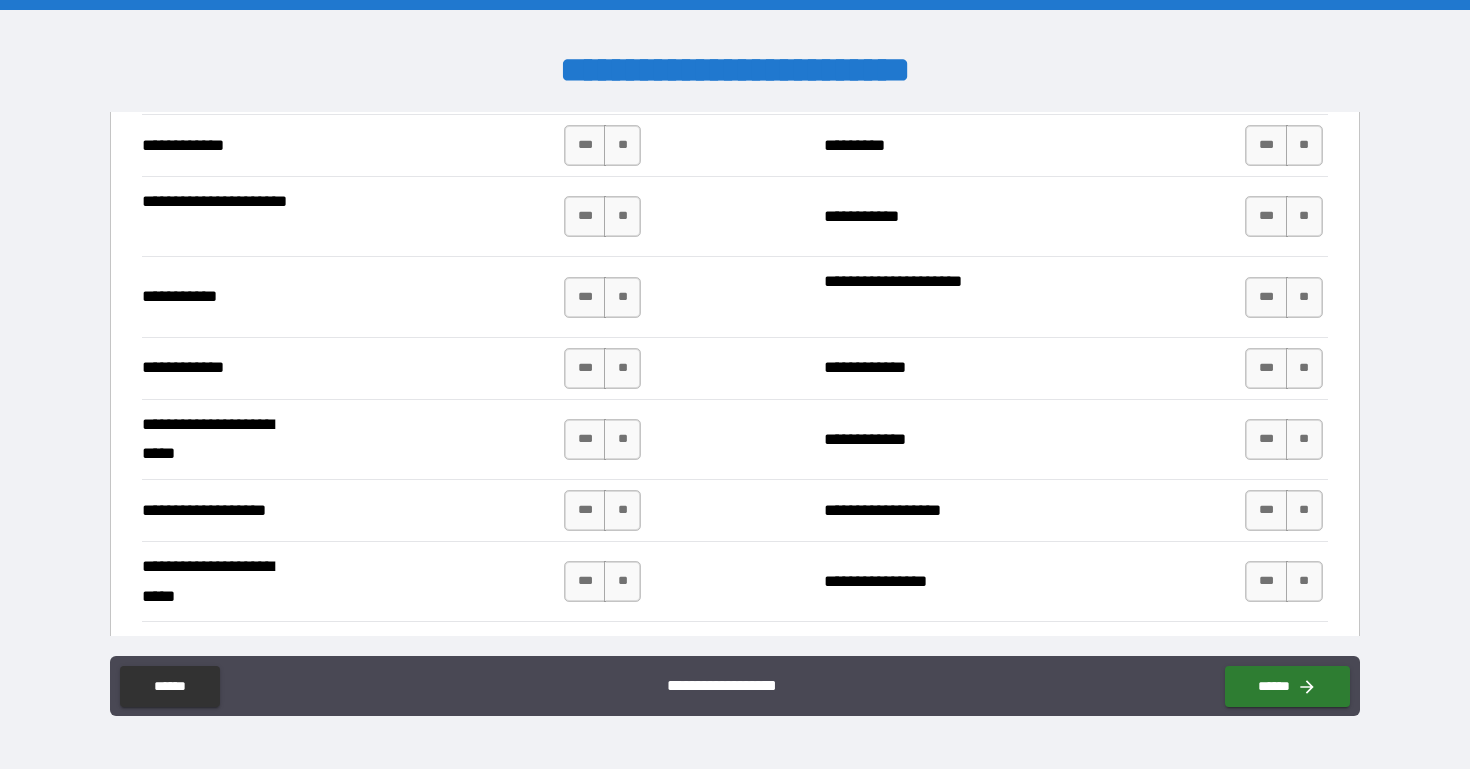 scroll, scrollTop: 3905, scrollLeft: 0, axis: vertical 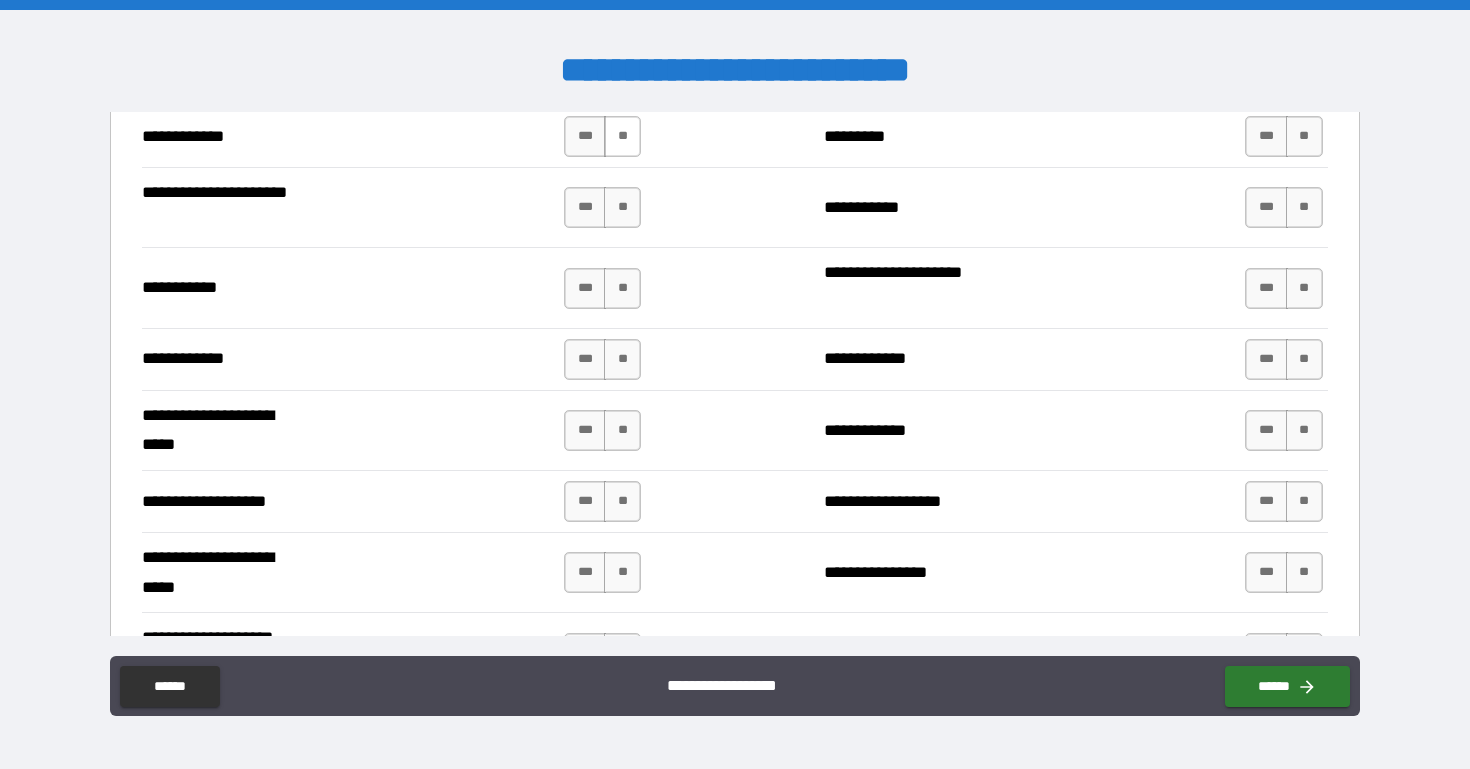 click on "**" at bounding box center (622, 136) 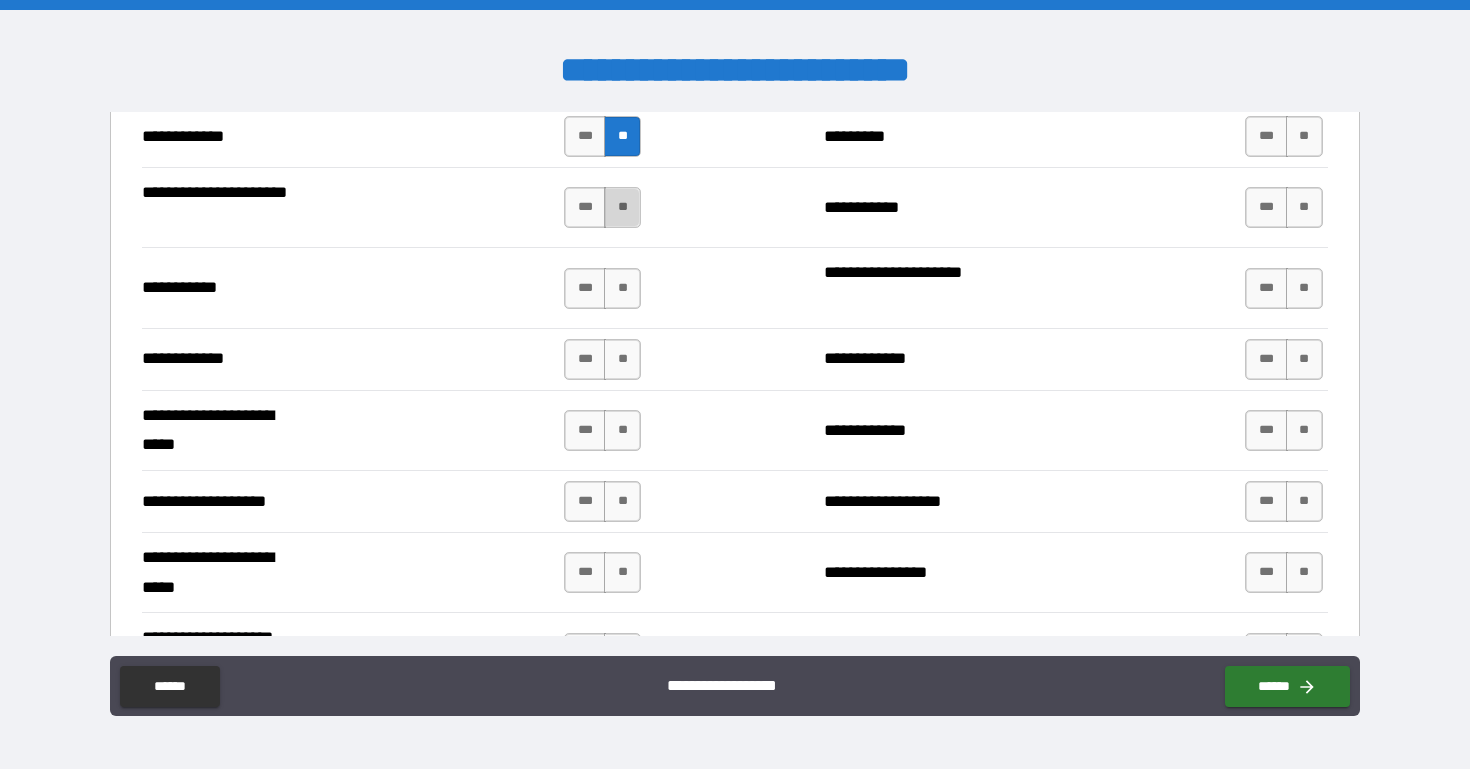 click on "**" at bounding box center [622, 207] 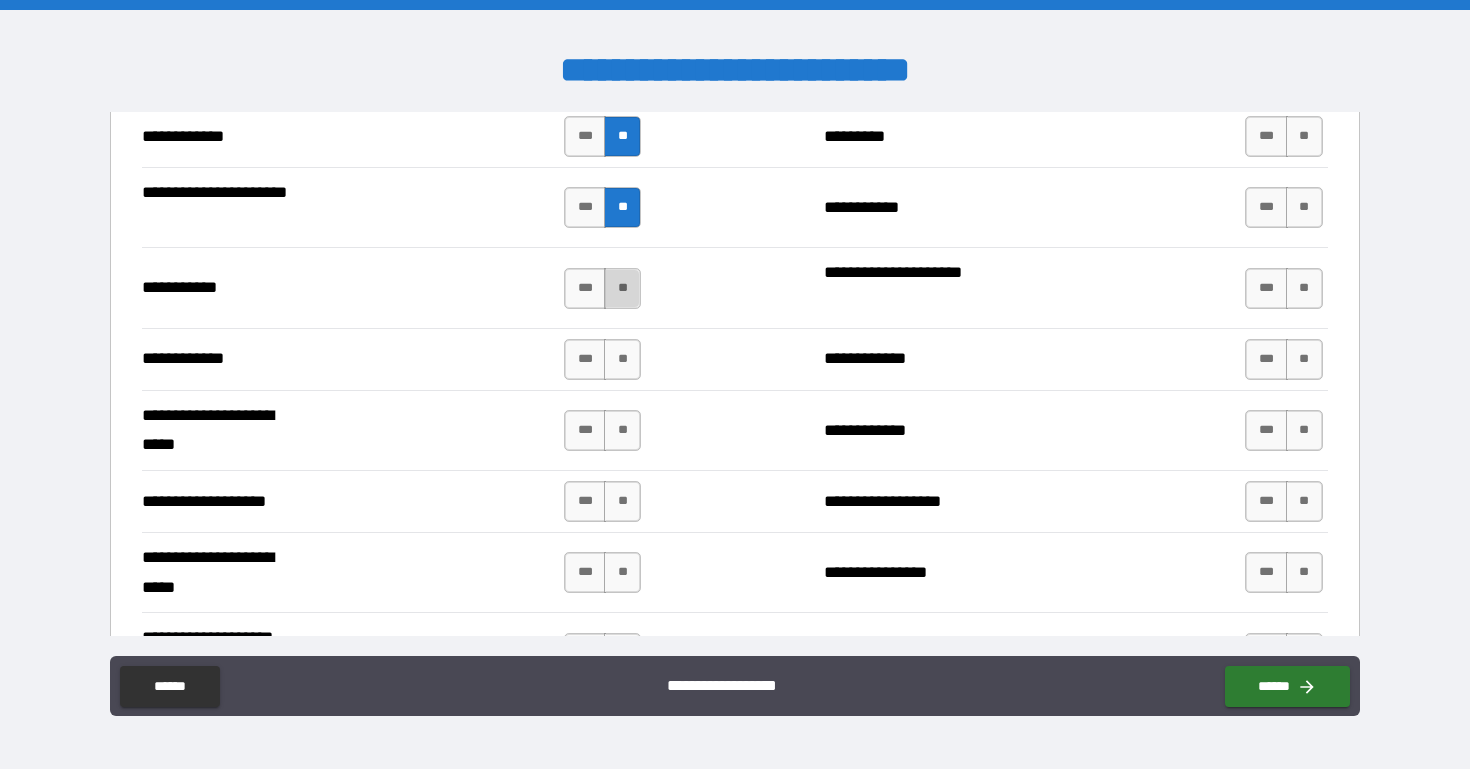 click on "**" at bounding box center (622, 288) 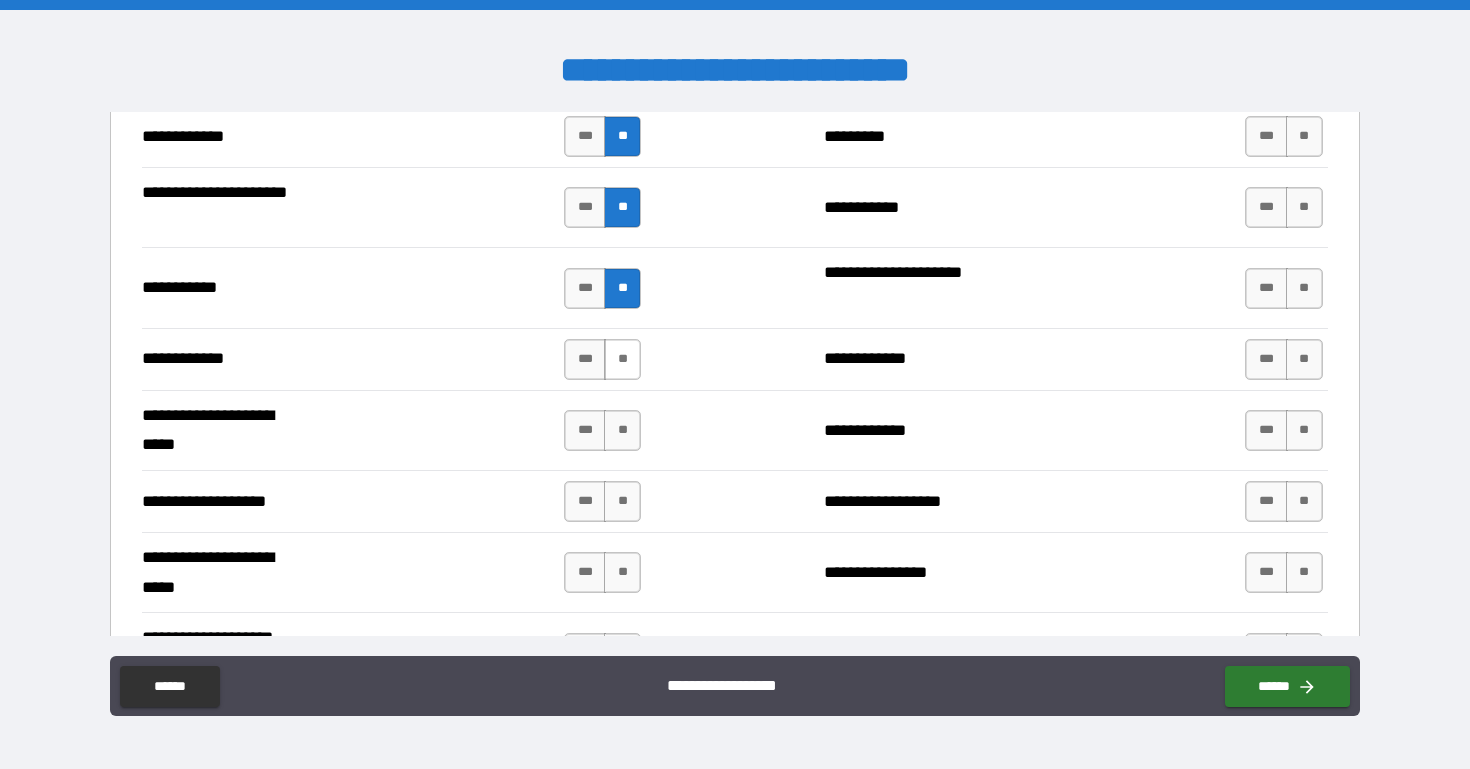 click on "**" at bounding box center (622, 359) 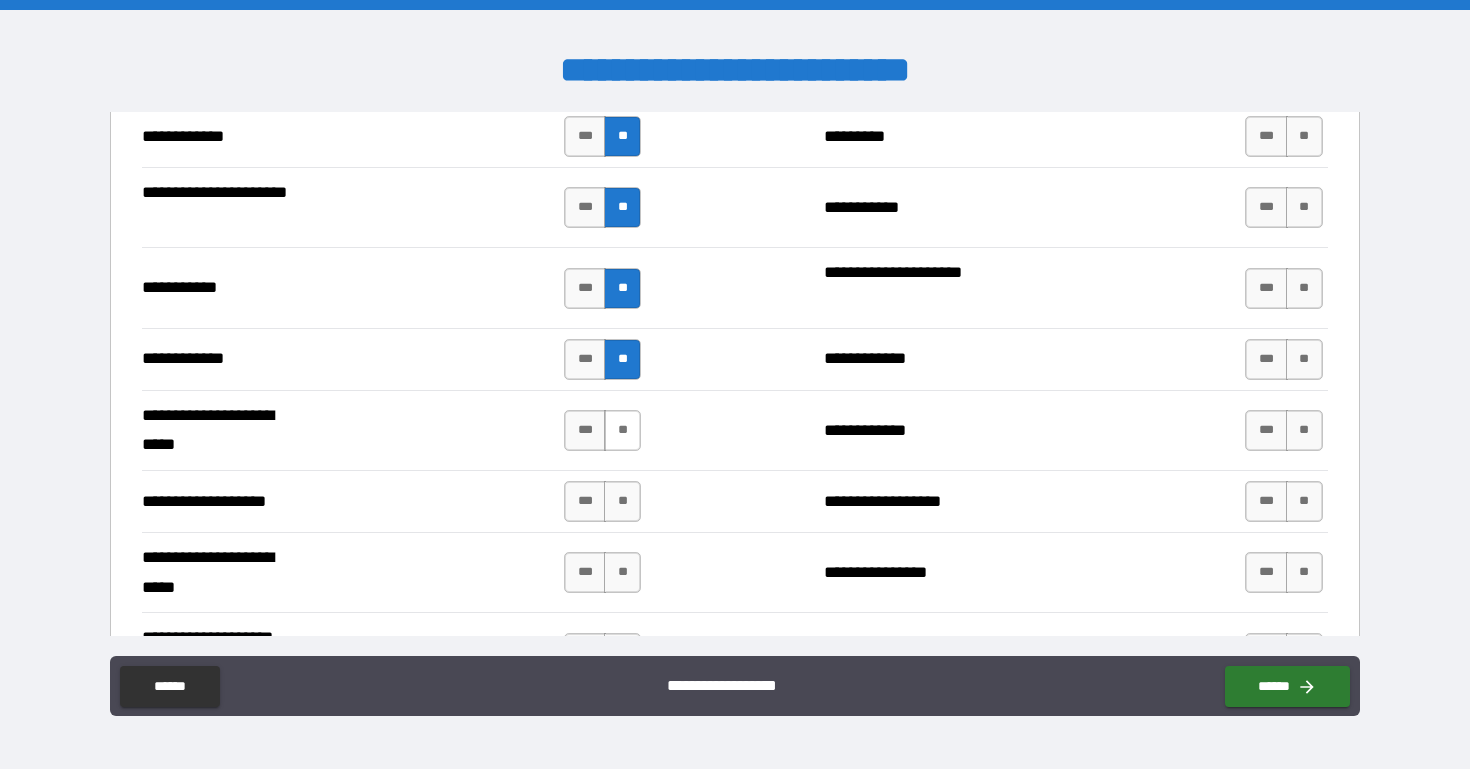 click on "**" at bounding box center [622, 430] 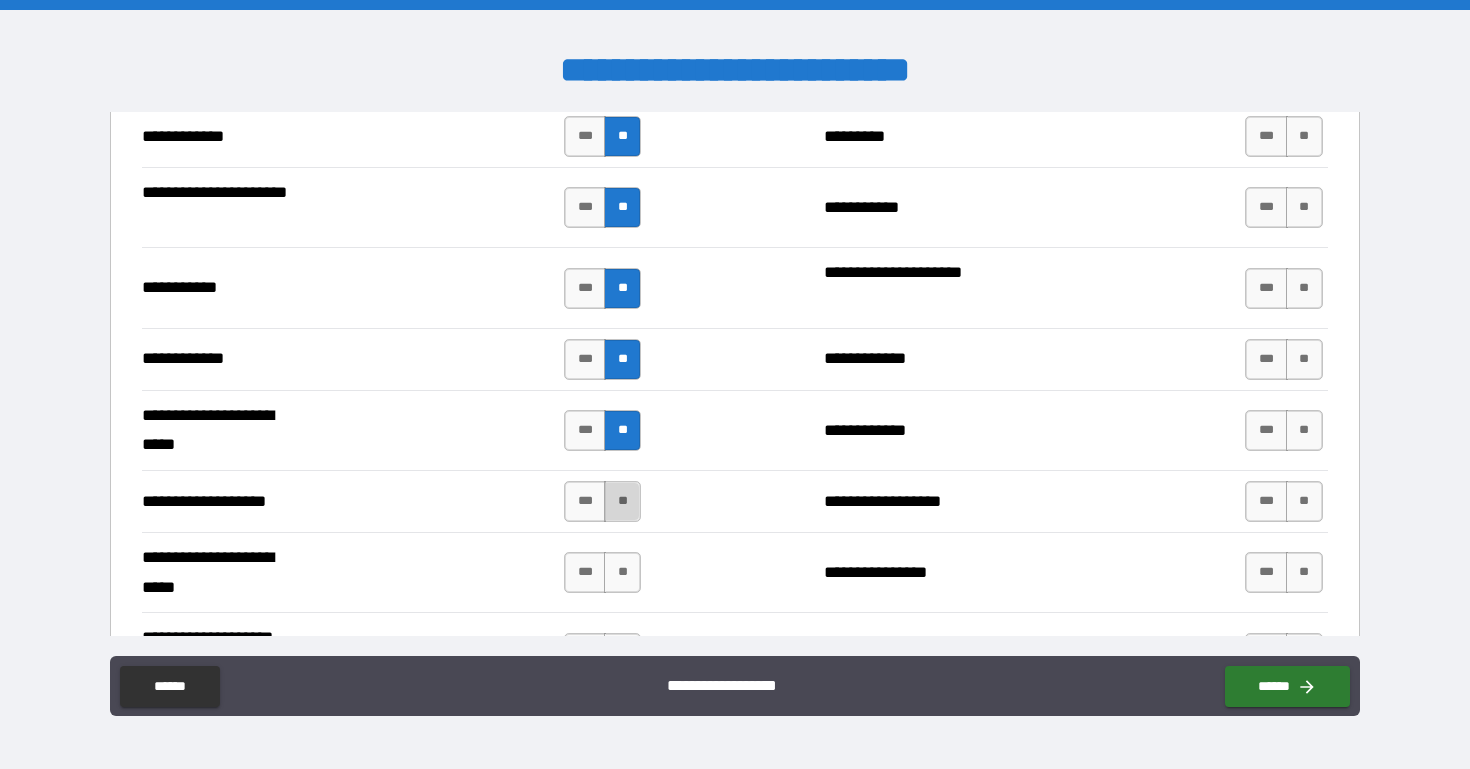 click on "**" at bounding box center [622, 501] 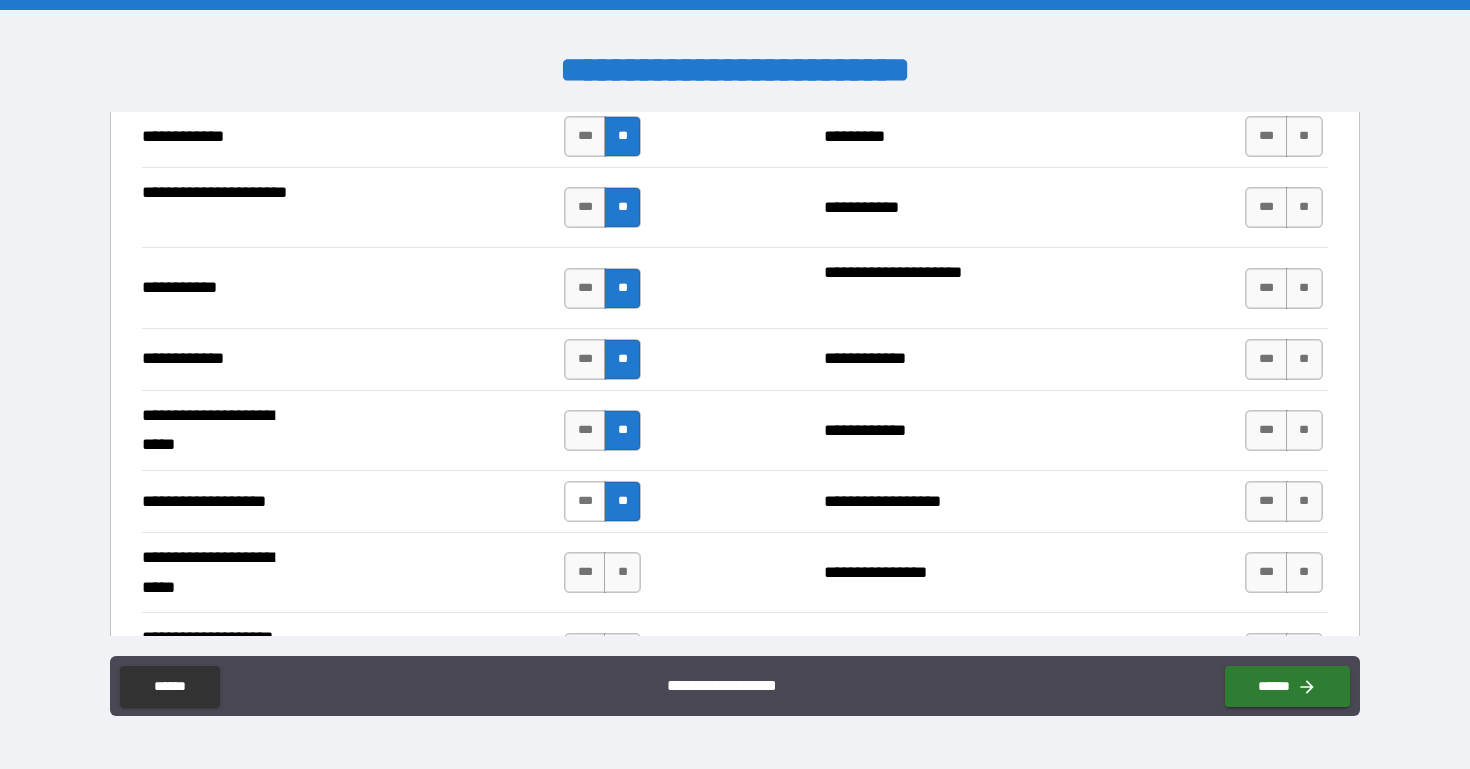 click on "***" at bounding box center [585, 501] 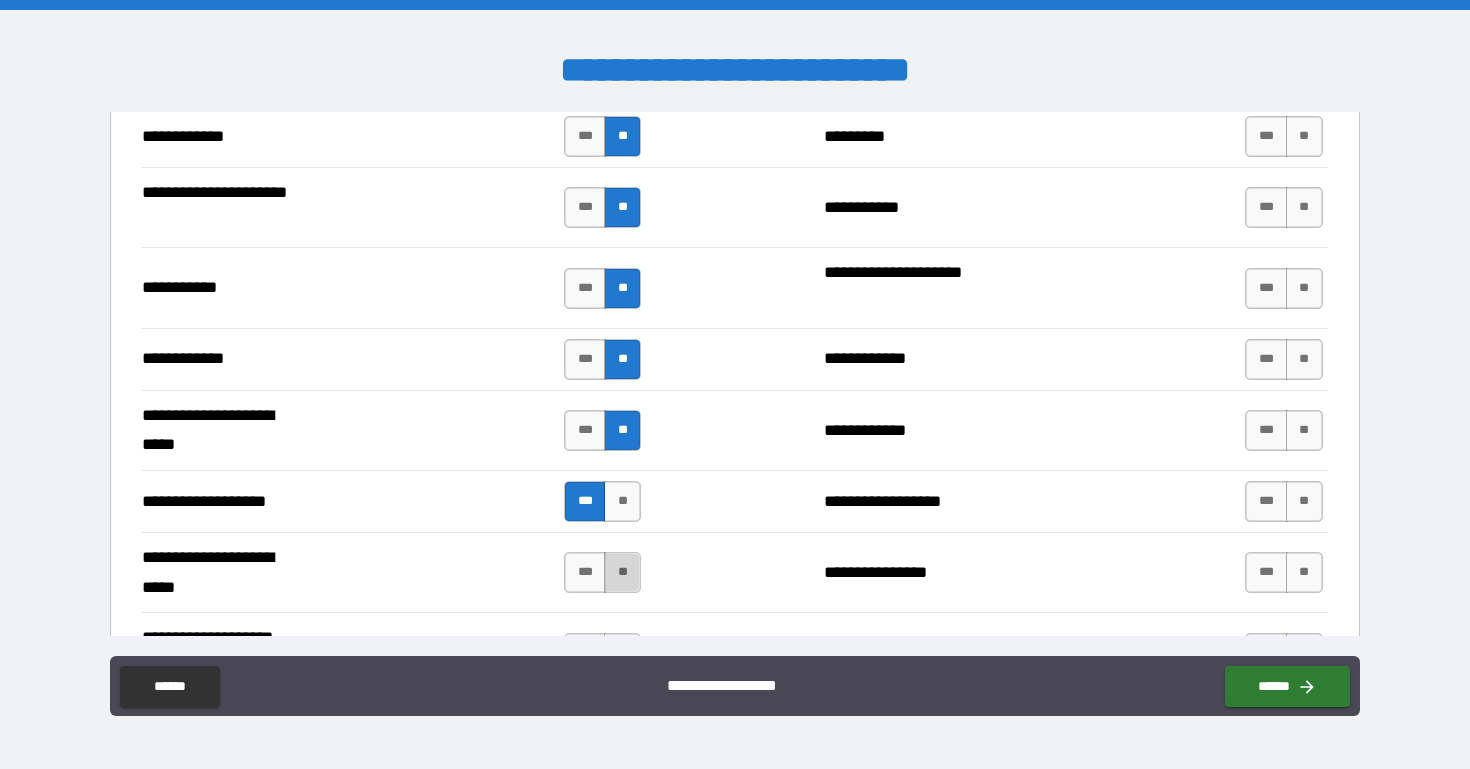 click on "**" at bounding box center (622, 572) 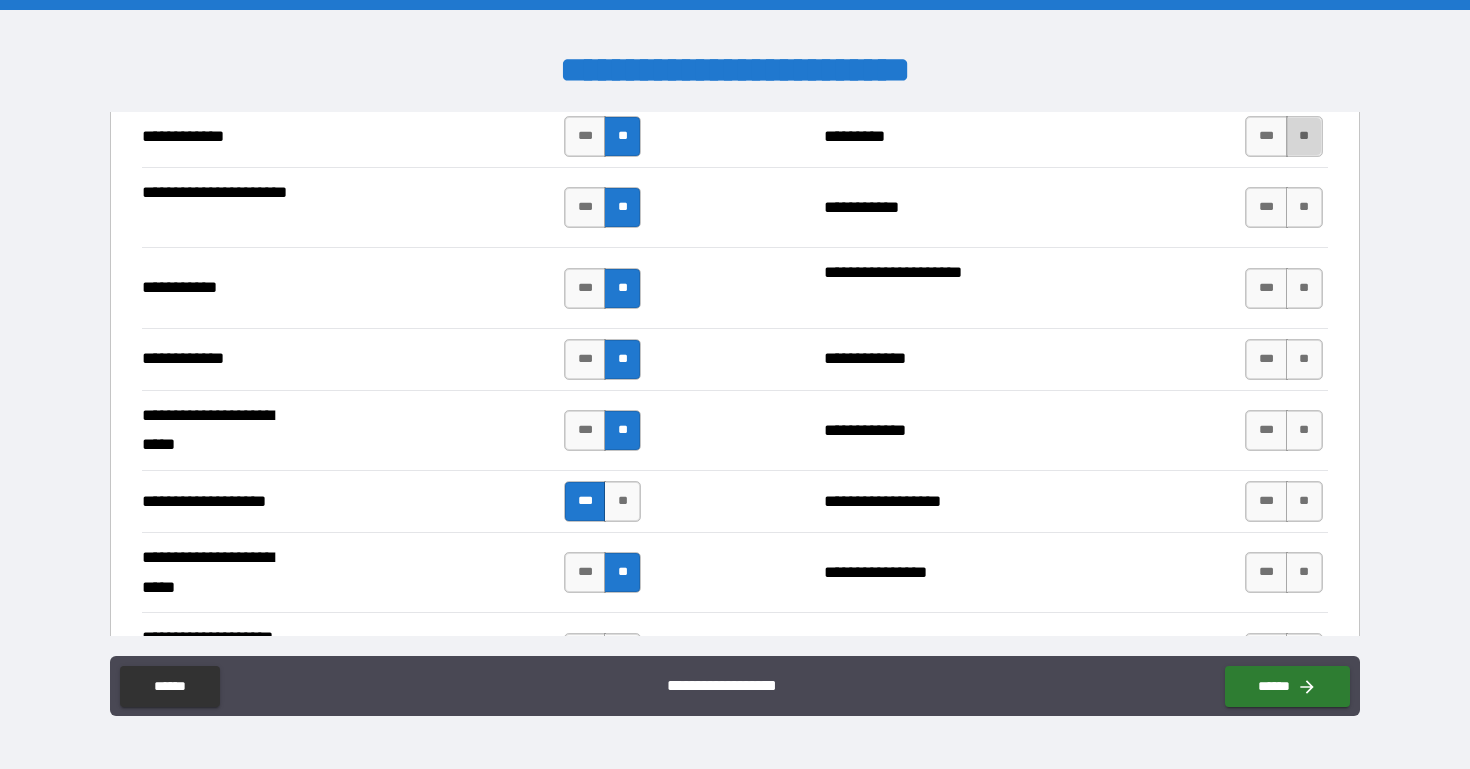 click on "**" at bounding box center [1304, 136] 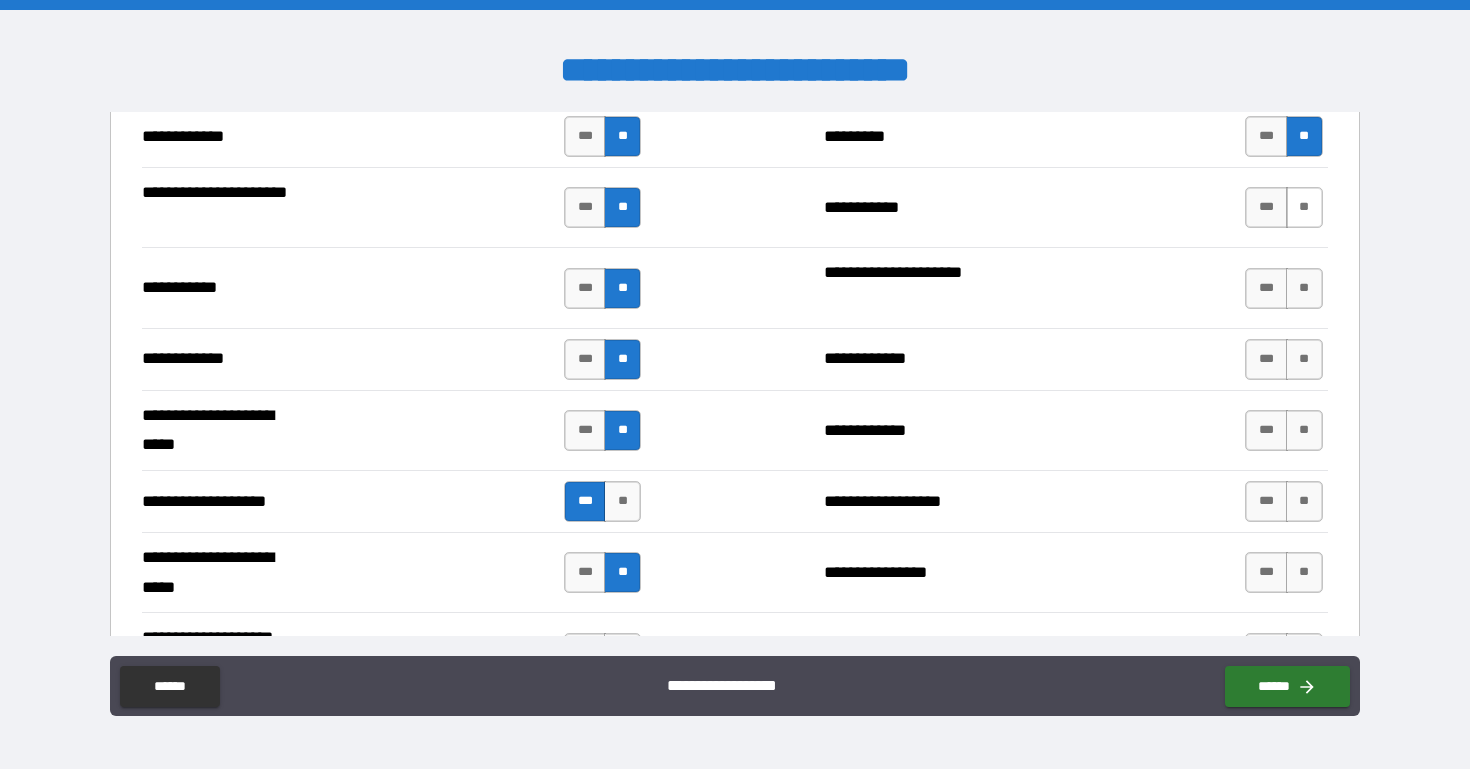 click on "**" at bounding box center (1304, 207) 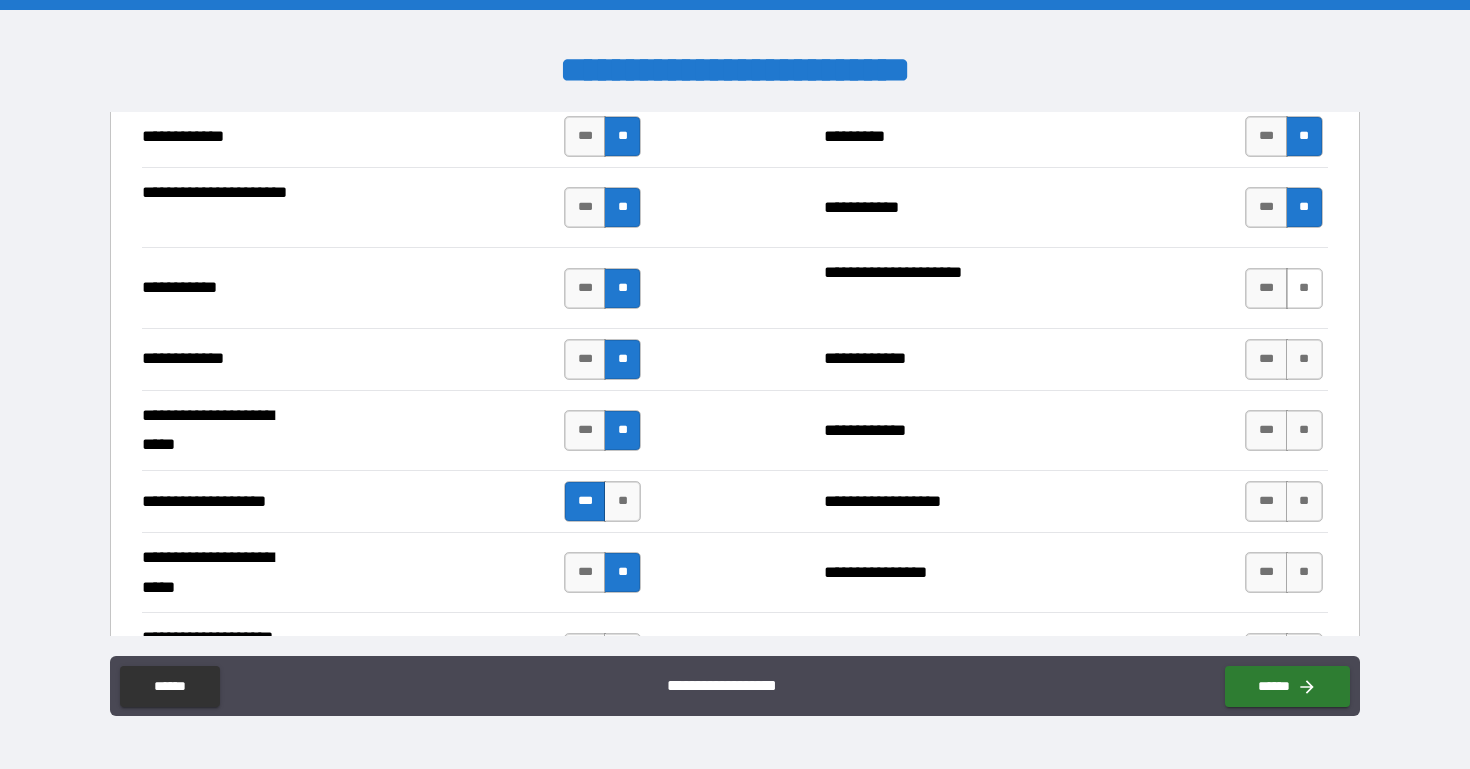click on "**" at bounding box center [1304, 288] 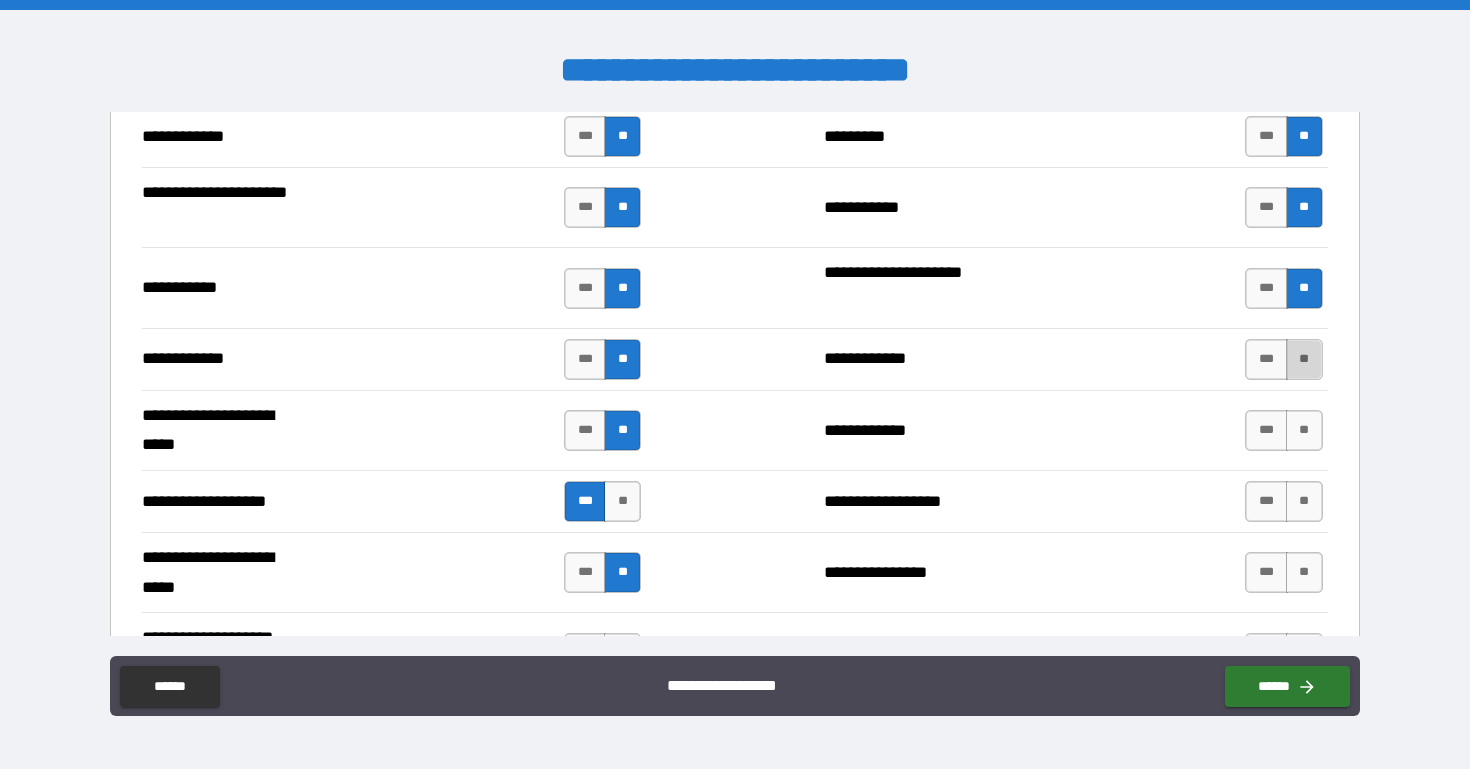 click on "**" at bounding box center (1304, 359) 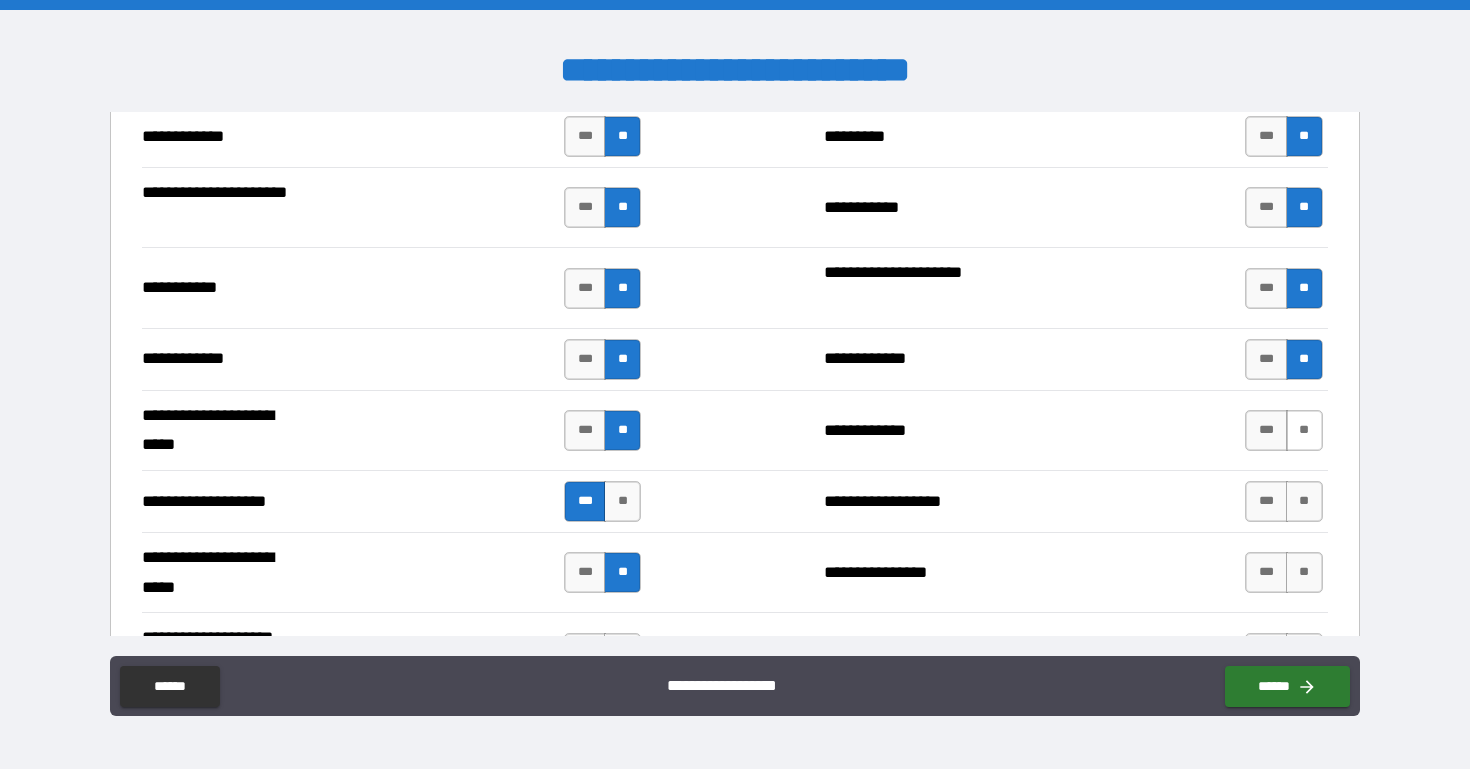 click on "**" at bounding box center [1304, 430] 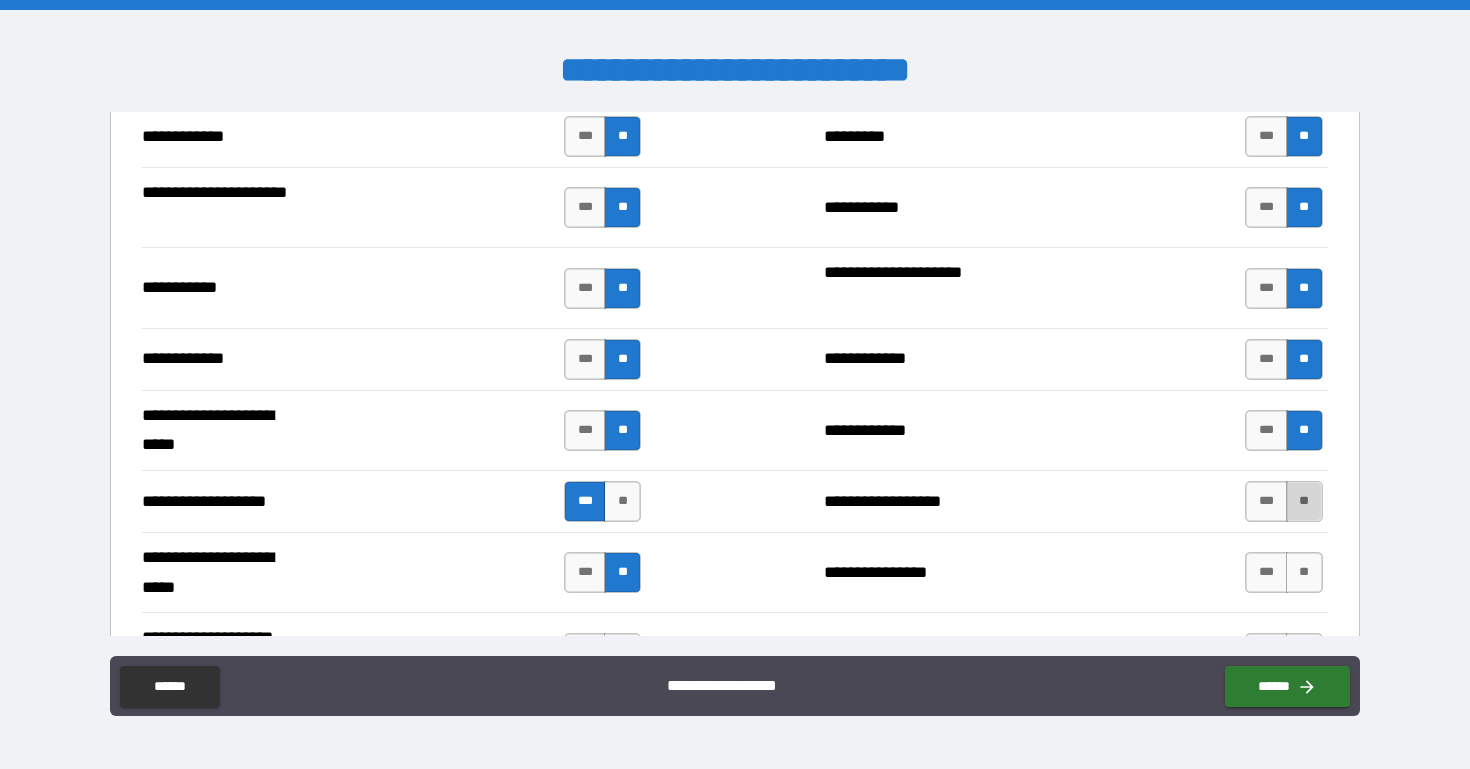 click on "**" at bounding box center [1304, 501] 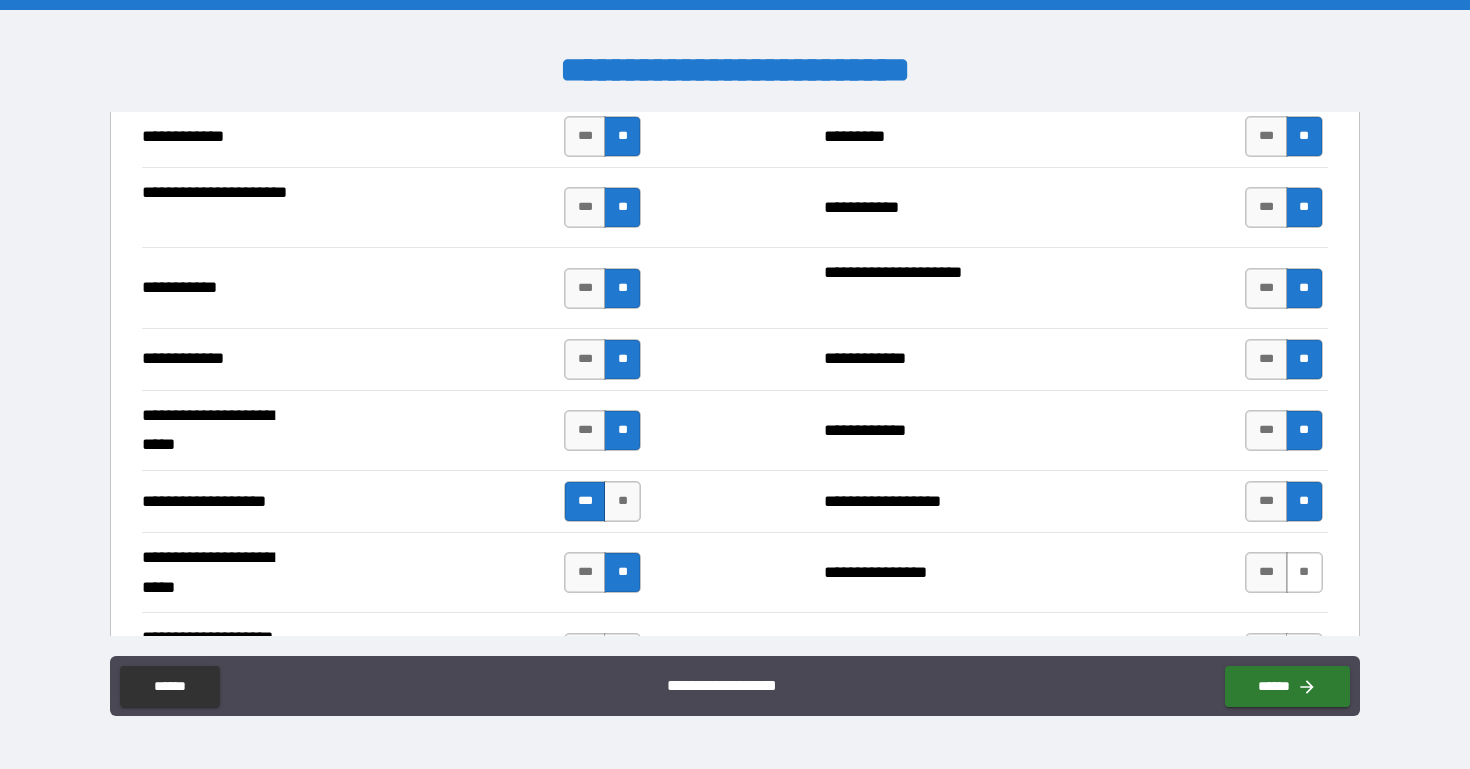 click on "**" at bounding box center [1304, 572] 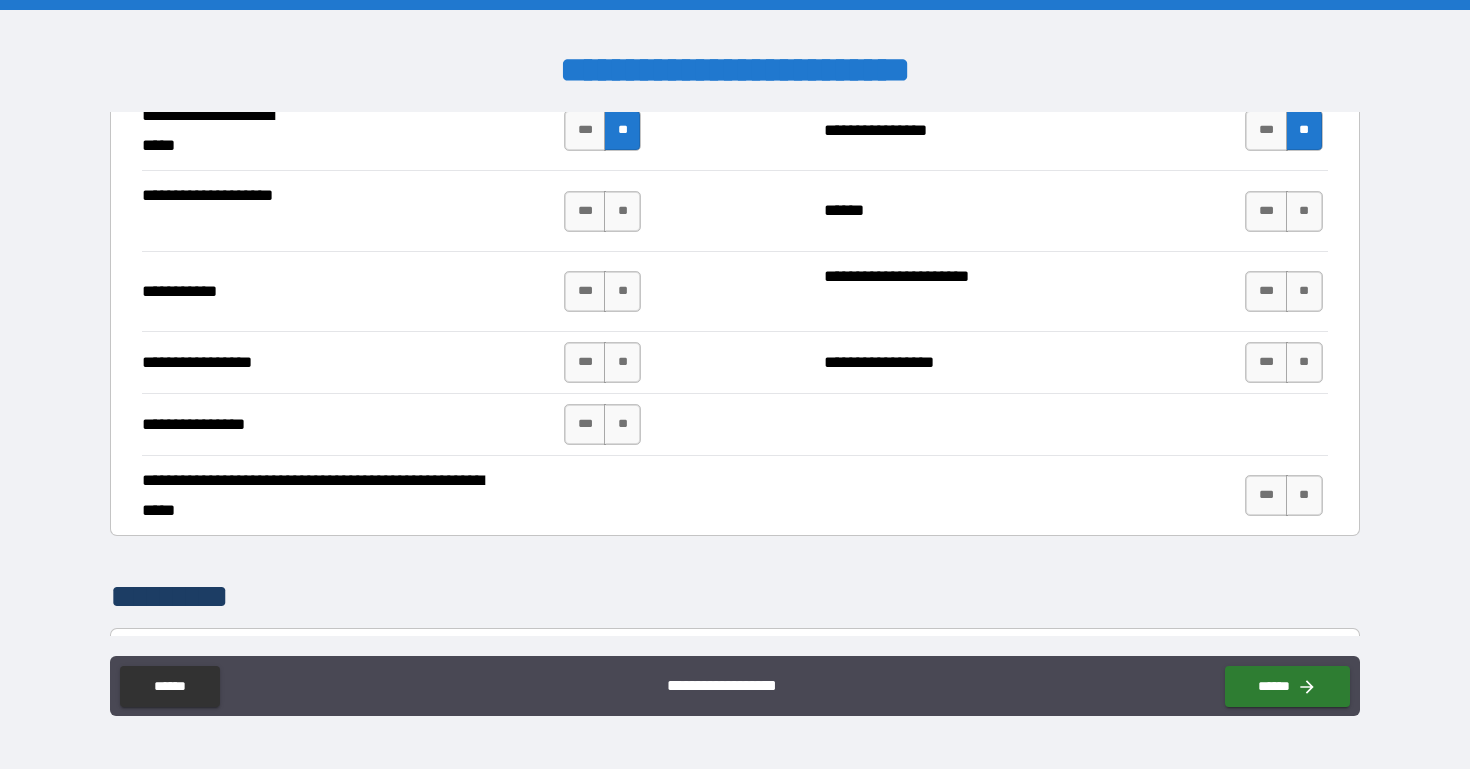 scroll, scrollTop: 4361, scrollLeft: 0, axis: vertical 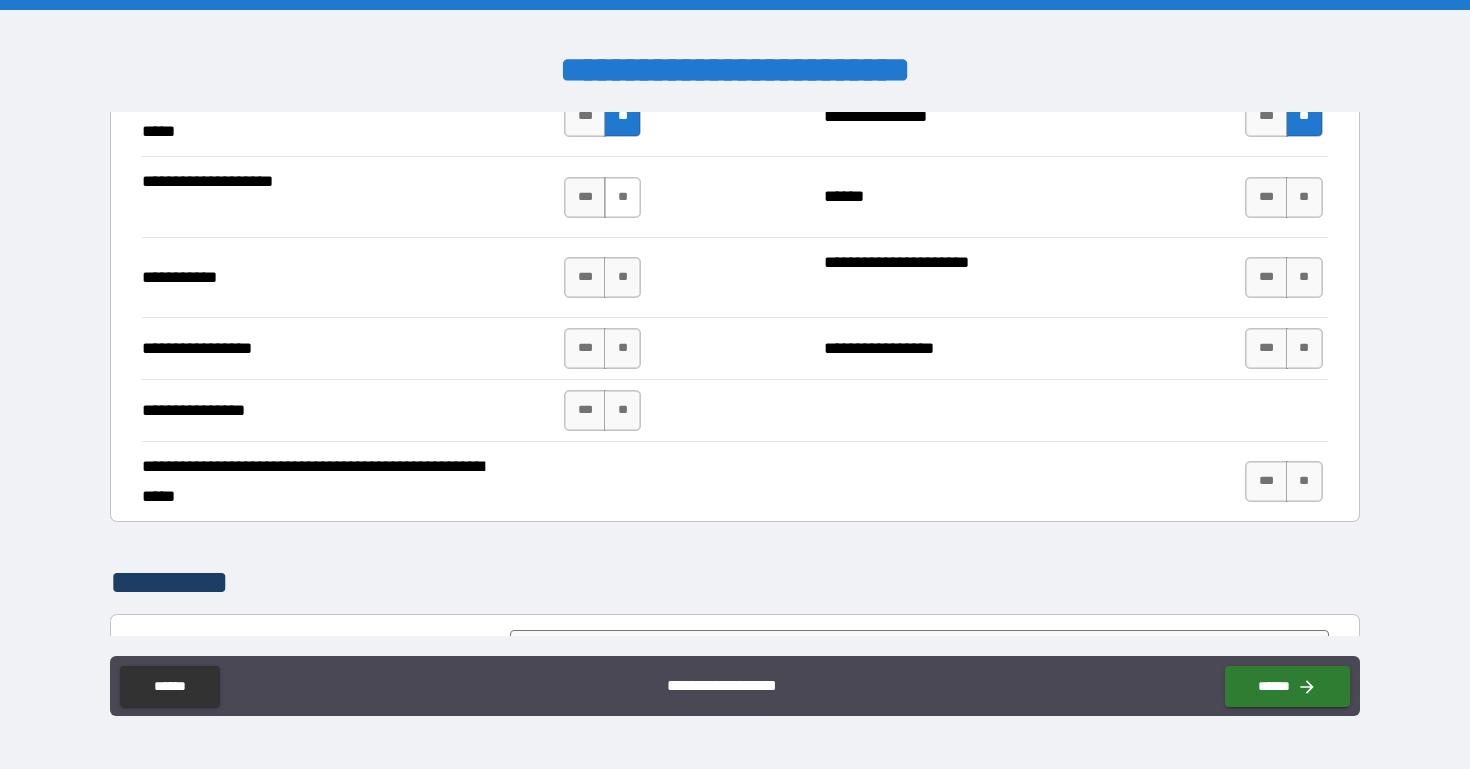 click on "**" at bounding box center (622, 197) 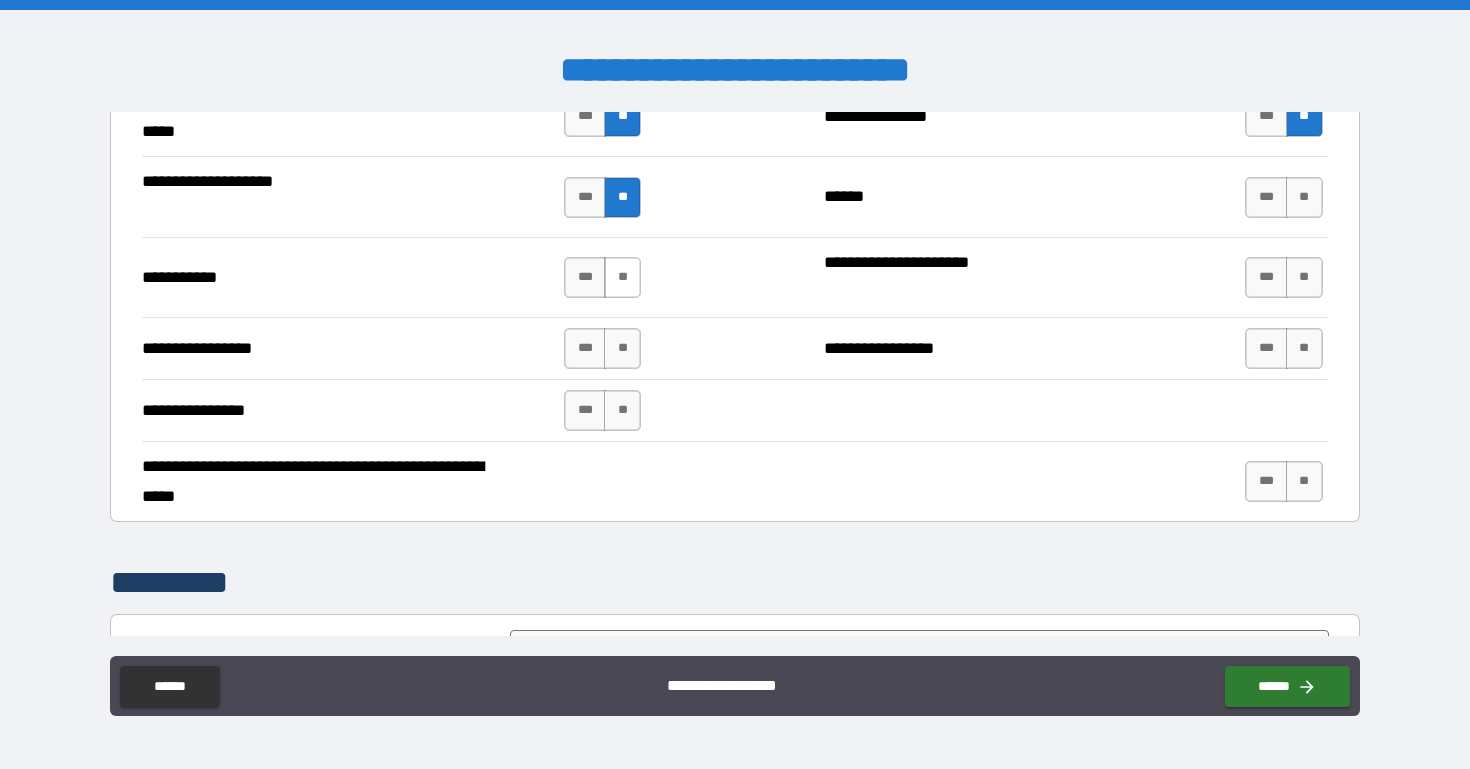 click on "**" at bounding box center [622, 277] 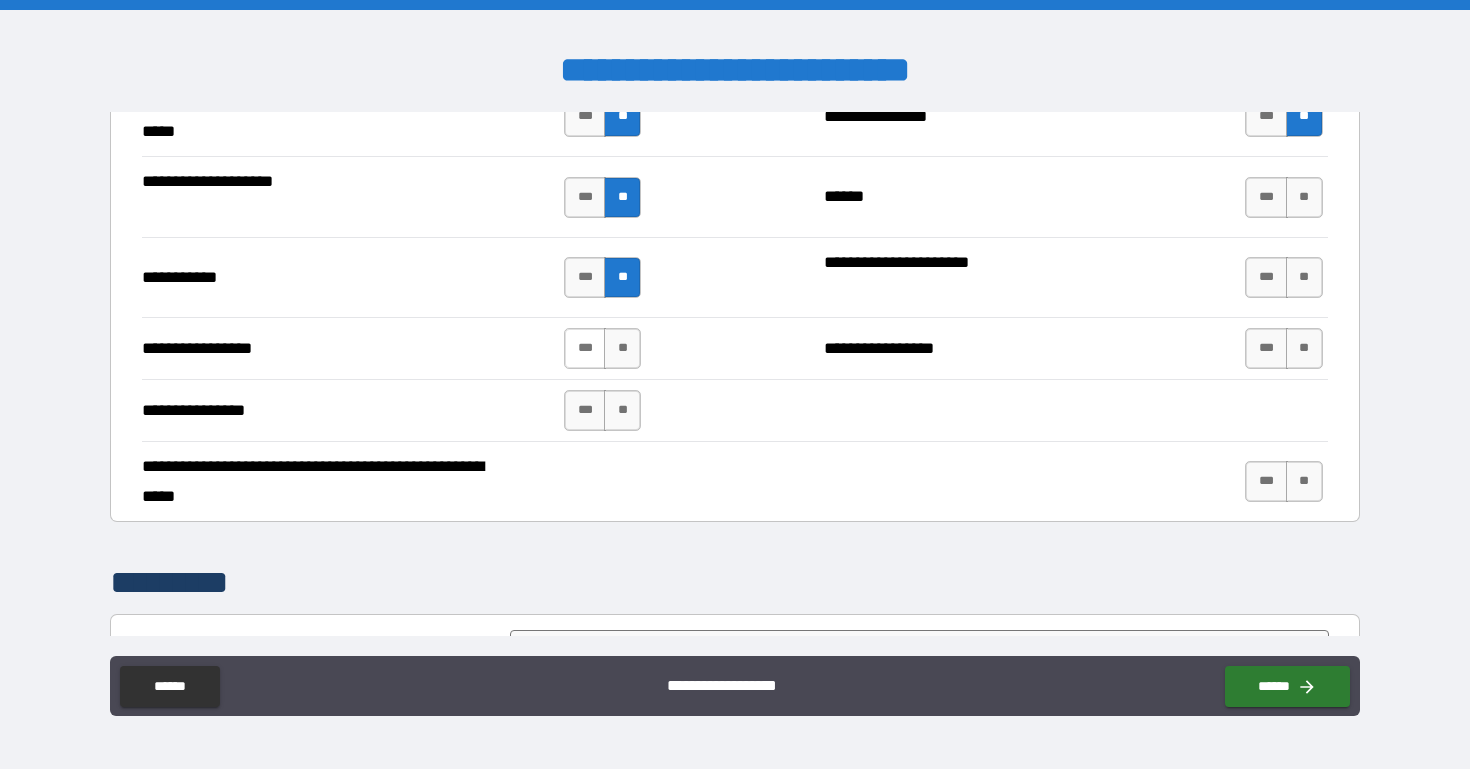 click on "***" at bounding box center [585, 348] 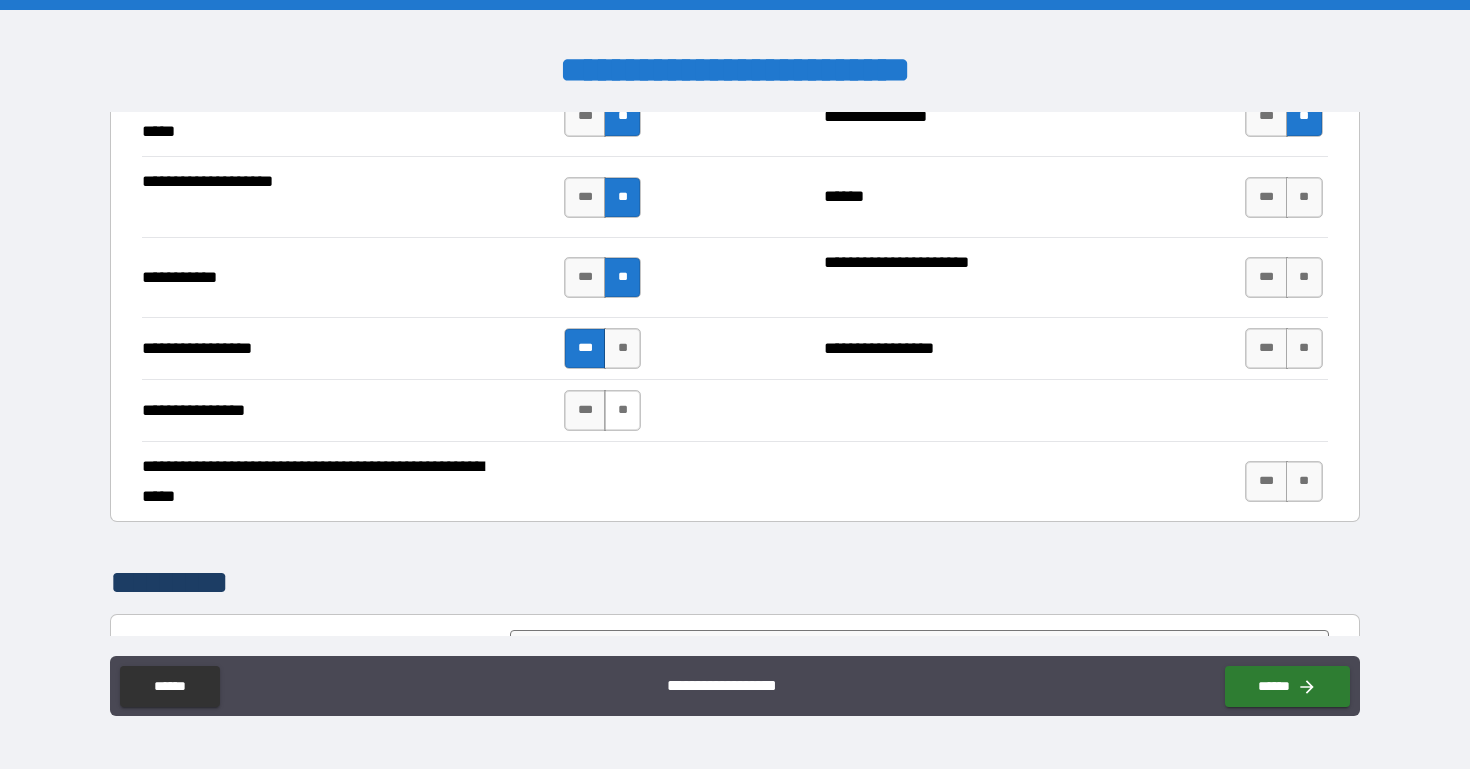click on "**" at bounding box center (622, 410) 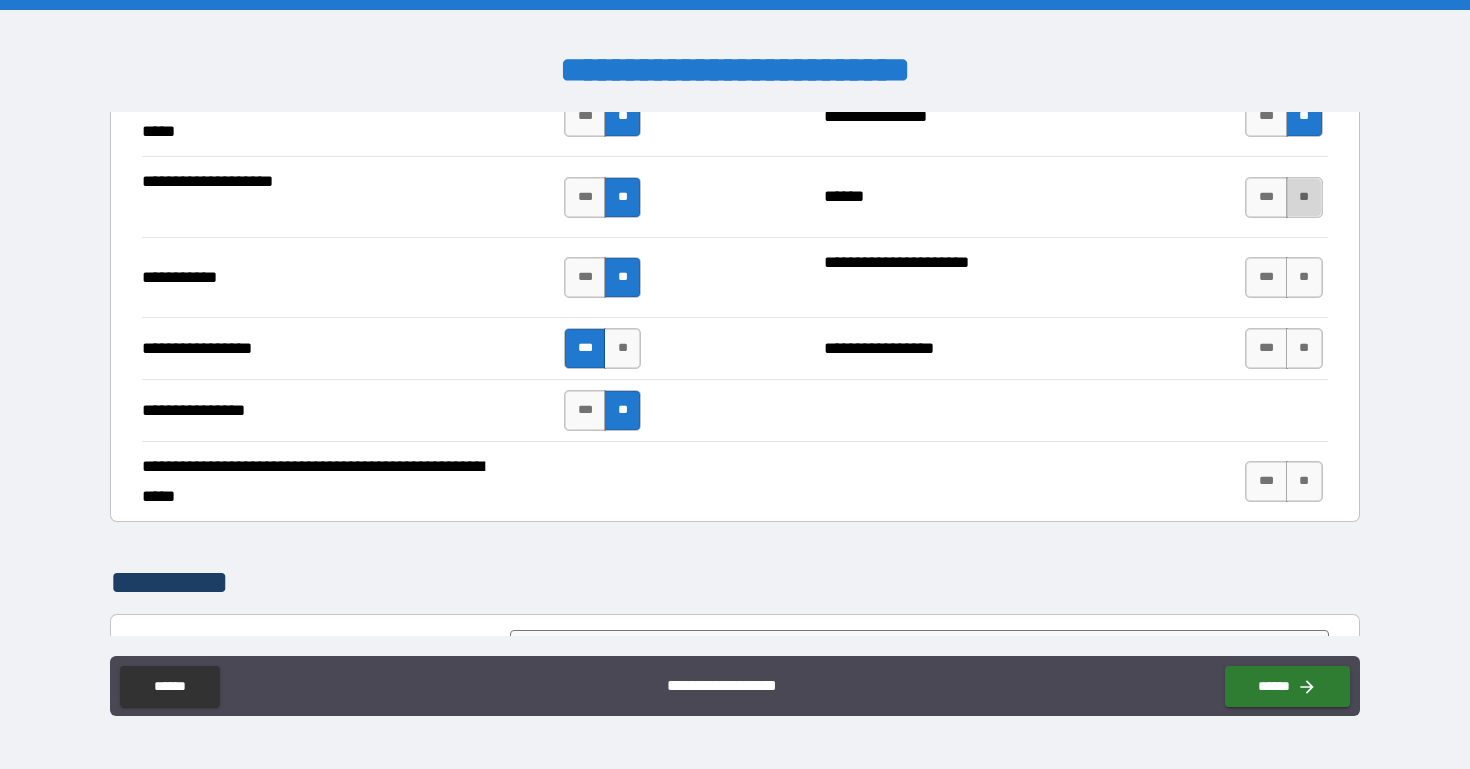 click on "**" at bounding box center [1304, 197] 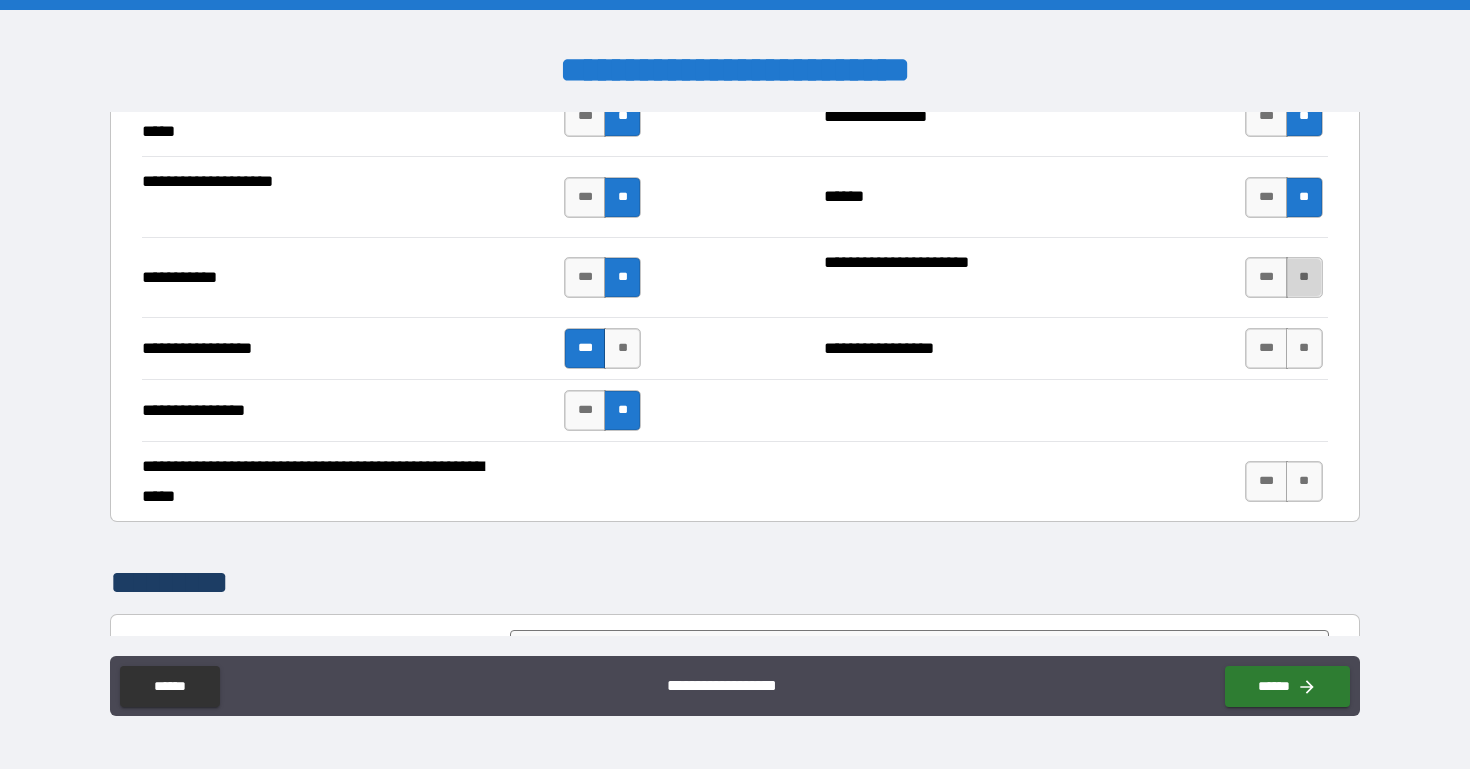 click on "**" at bounding box center [1304, 277] 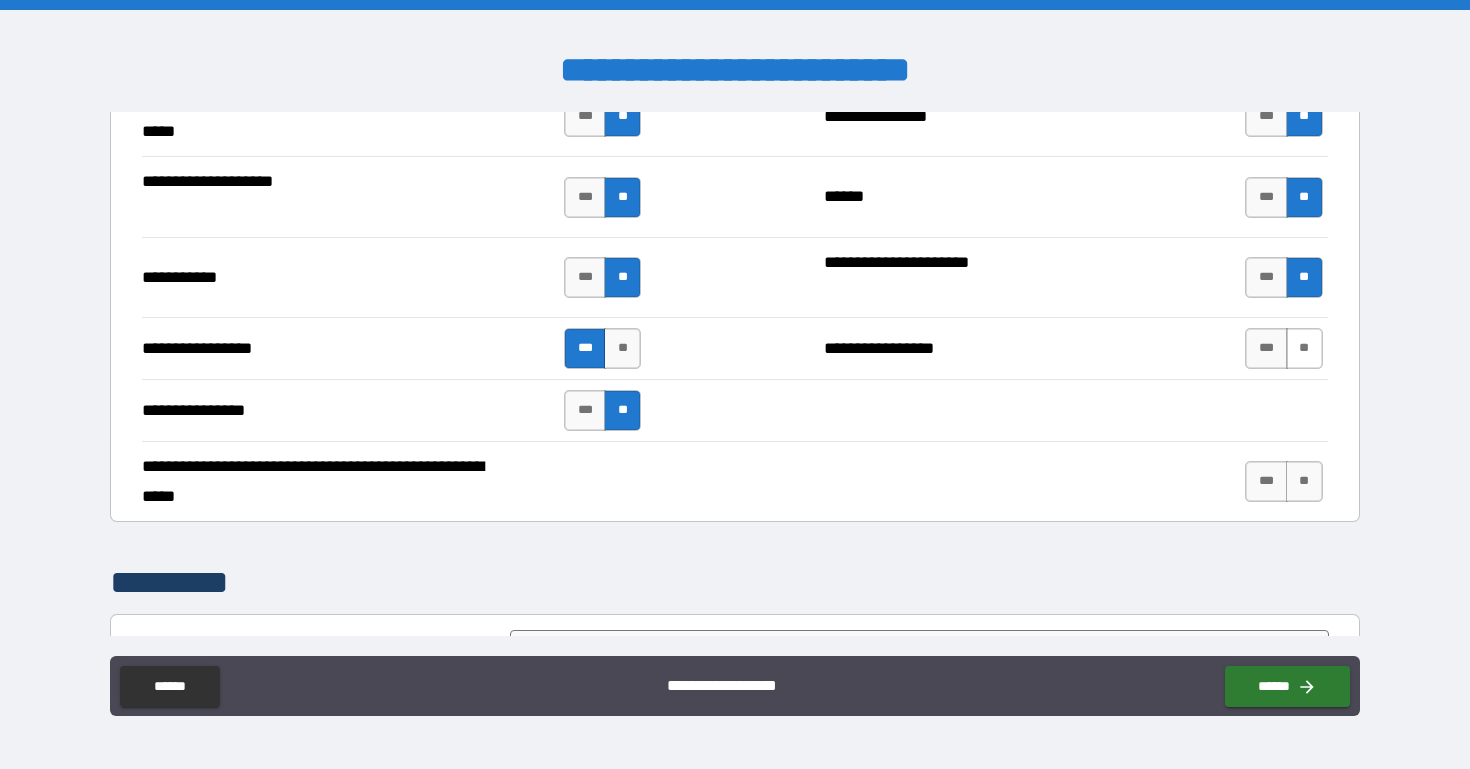 click on "**" at bounding box center [1304, 348] 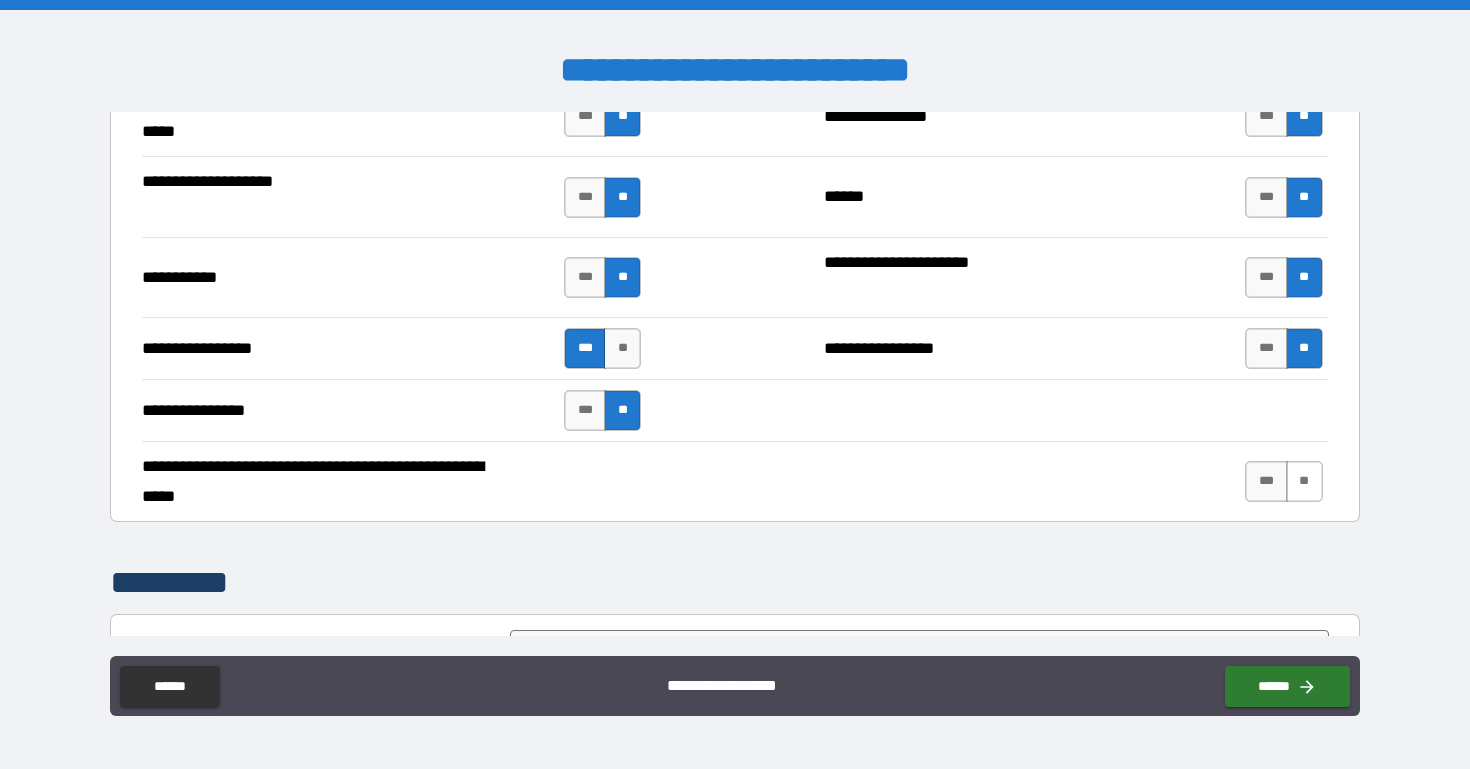 click on "**" at bounding box center (1304, 481) 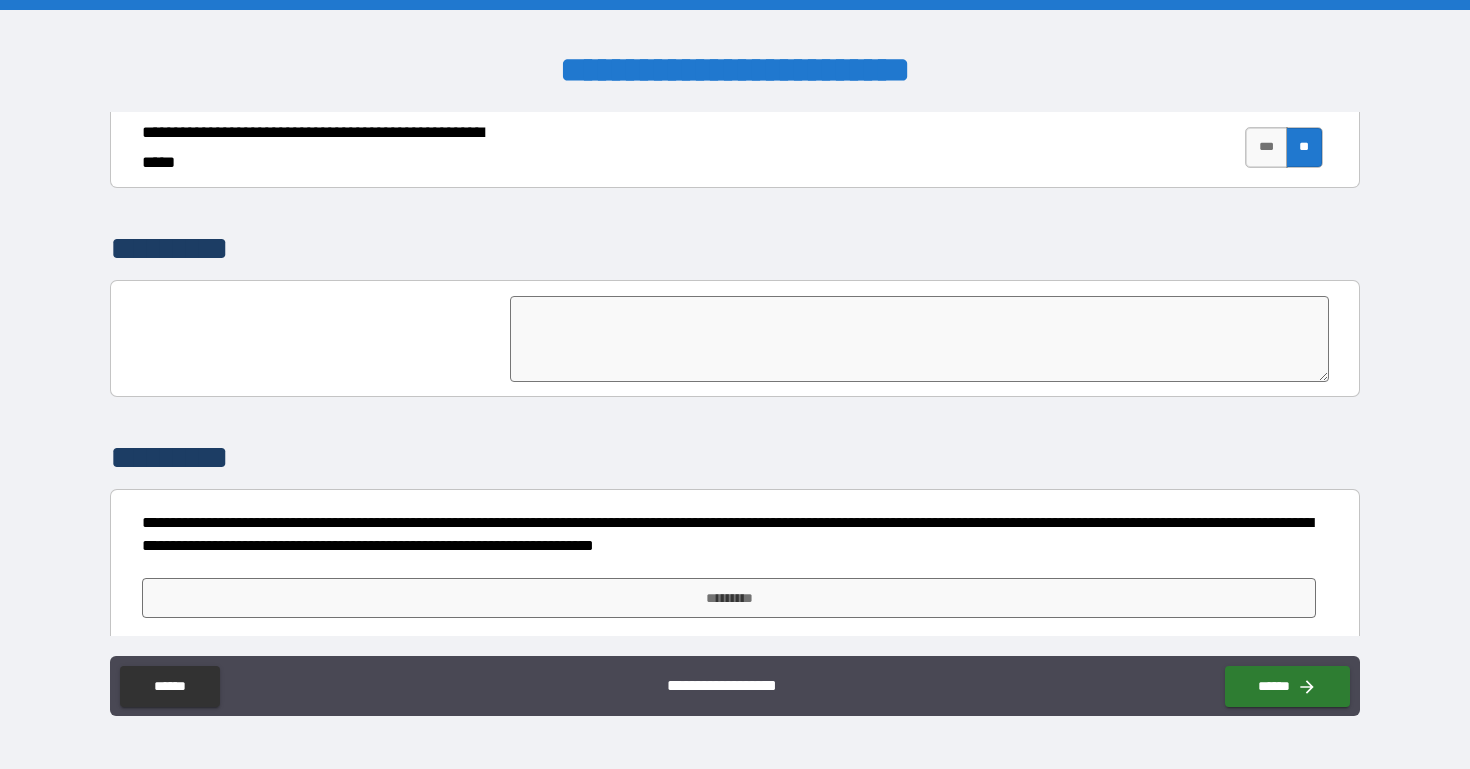 scroll, scrollTop: 4707, scrollLeft: 0, axis: vertical 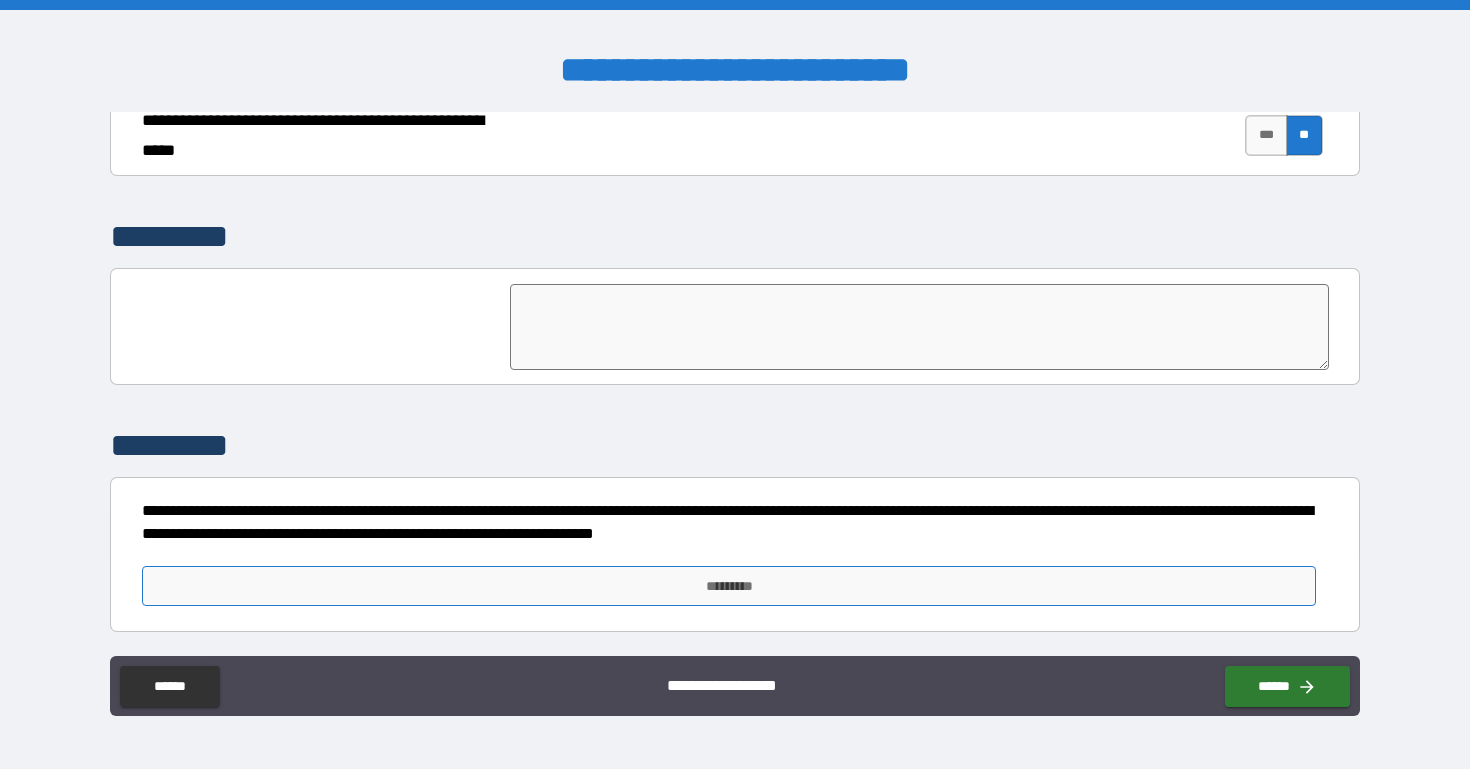 click on "*********" at bounding box center (728, 586) 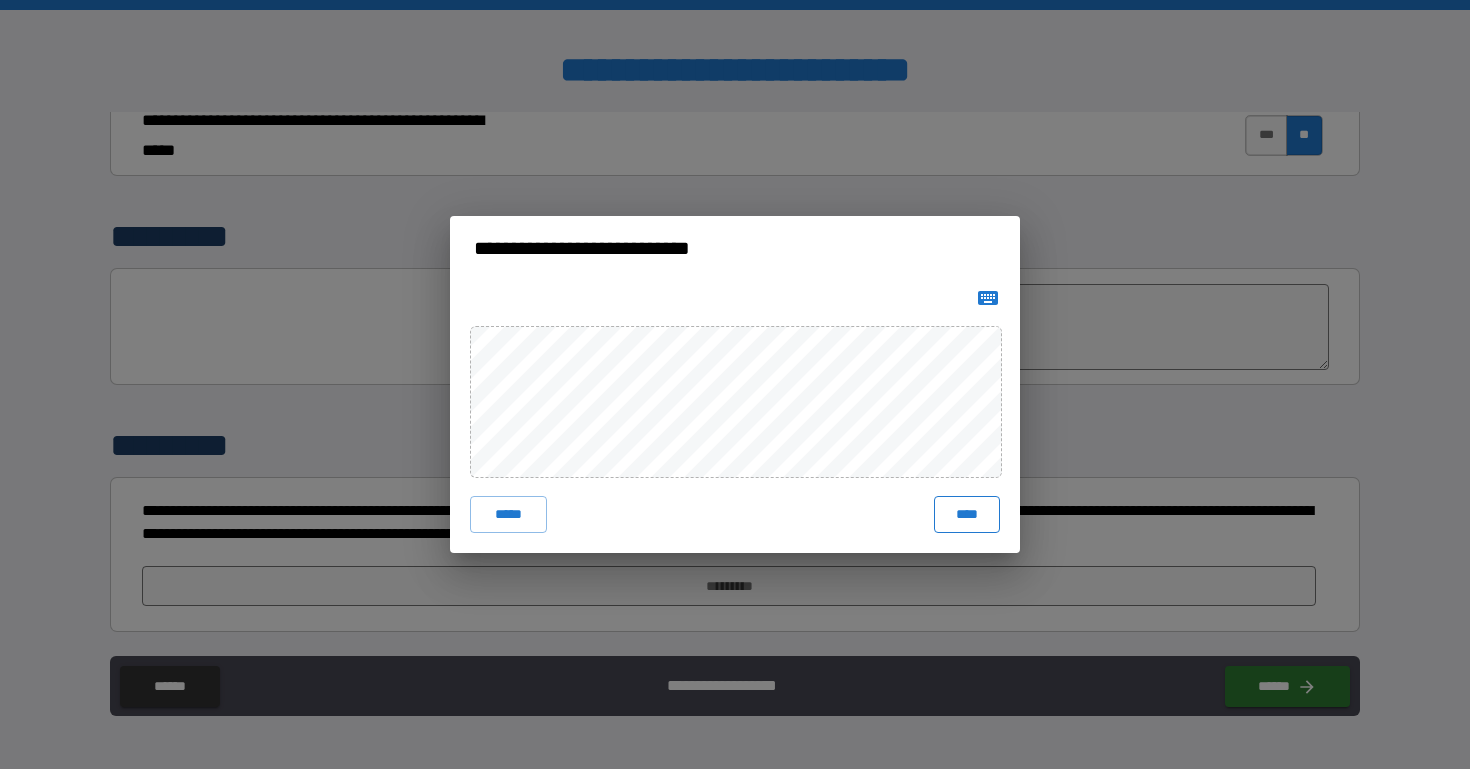 click on "****" at bounding box center [967, 514] 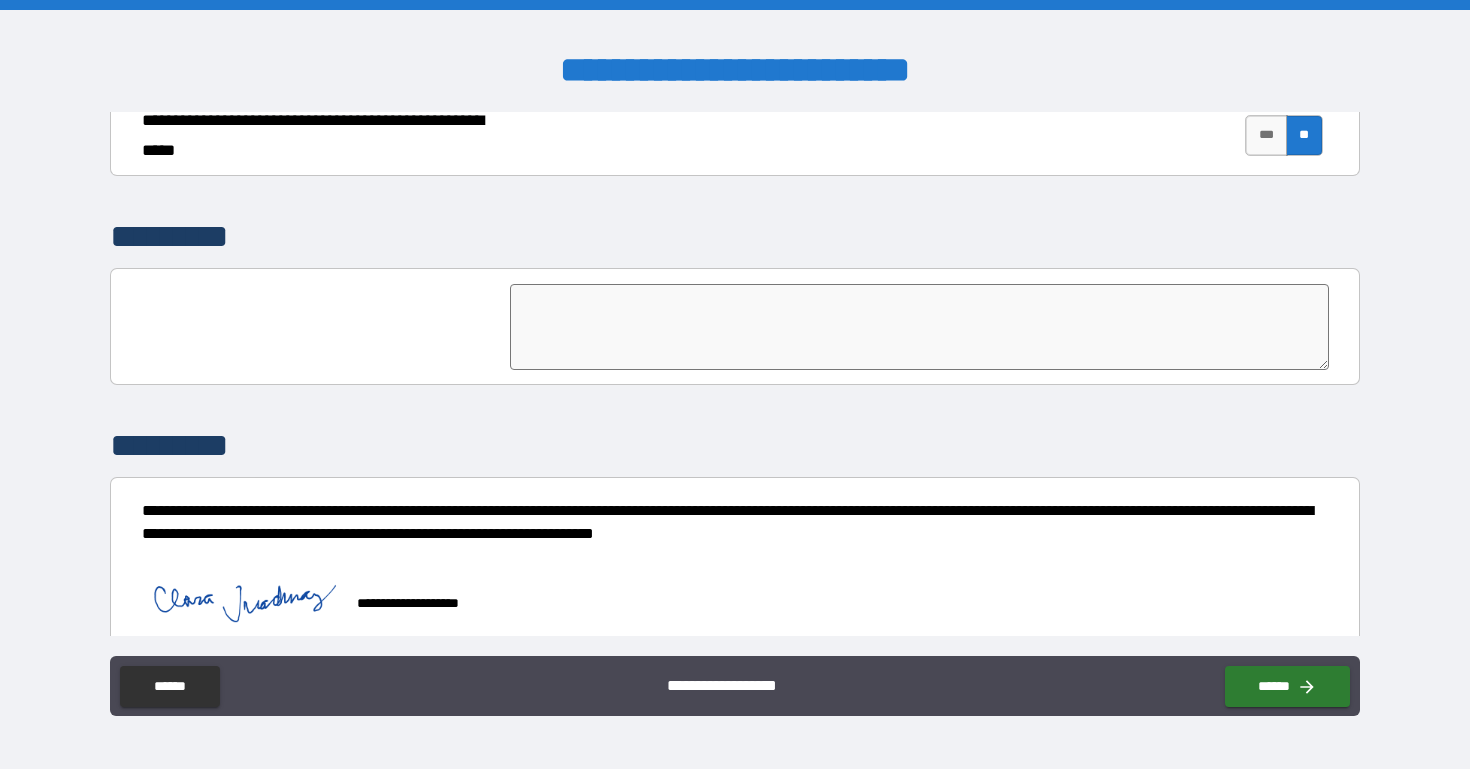 scroll, scrollTop: 4724, scrollLeft: 0, axis: vertical 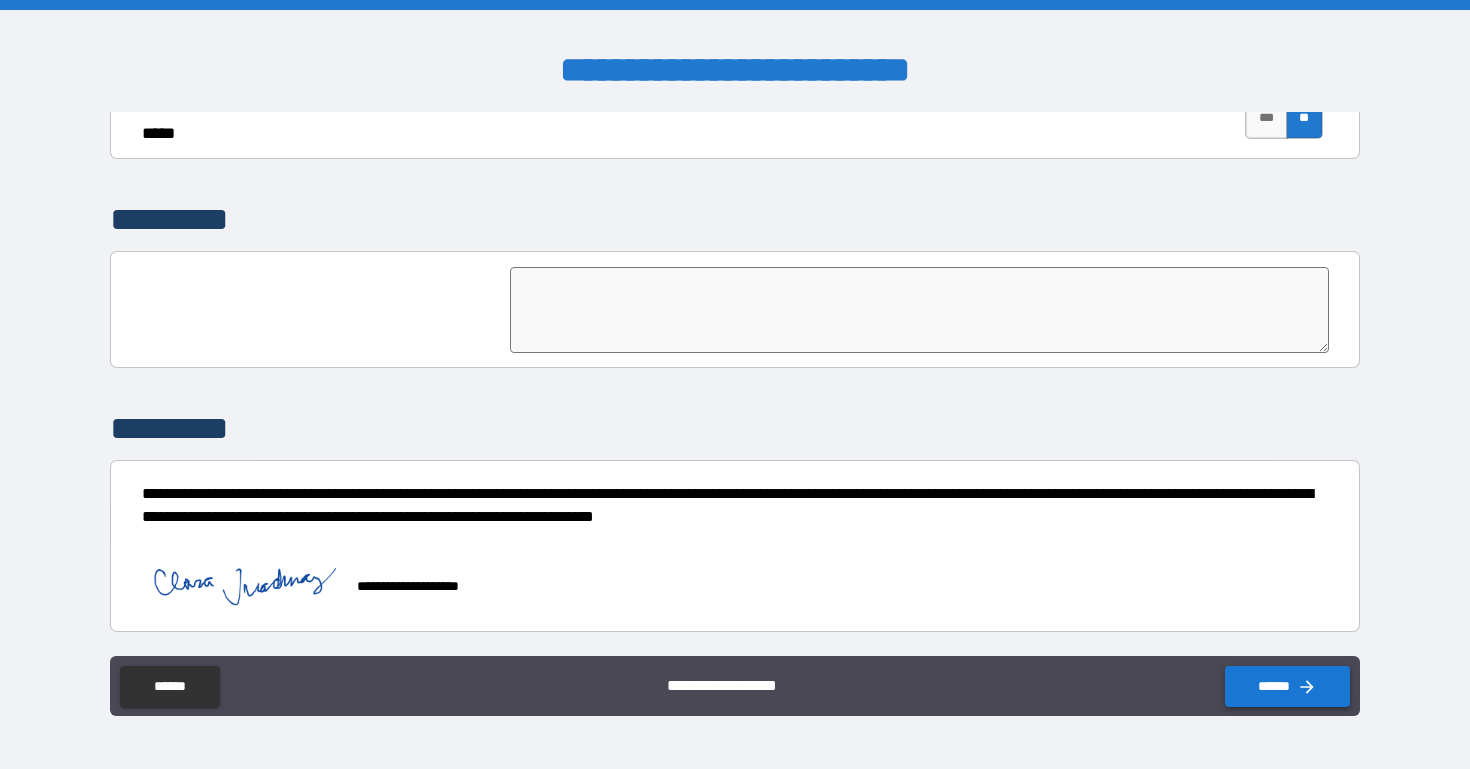 click on "******" at bounding box center [1287, 686] 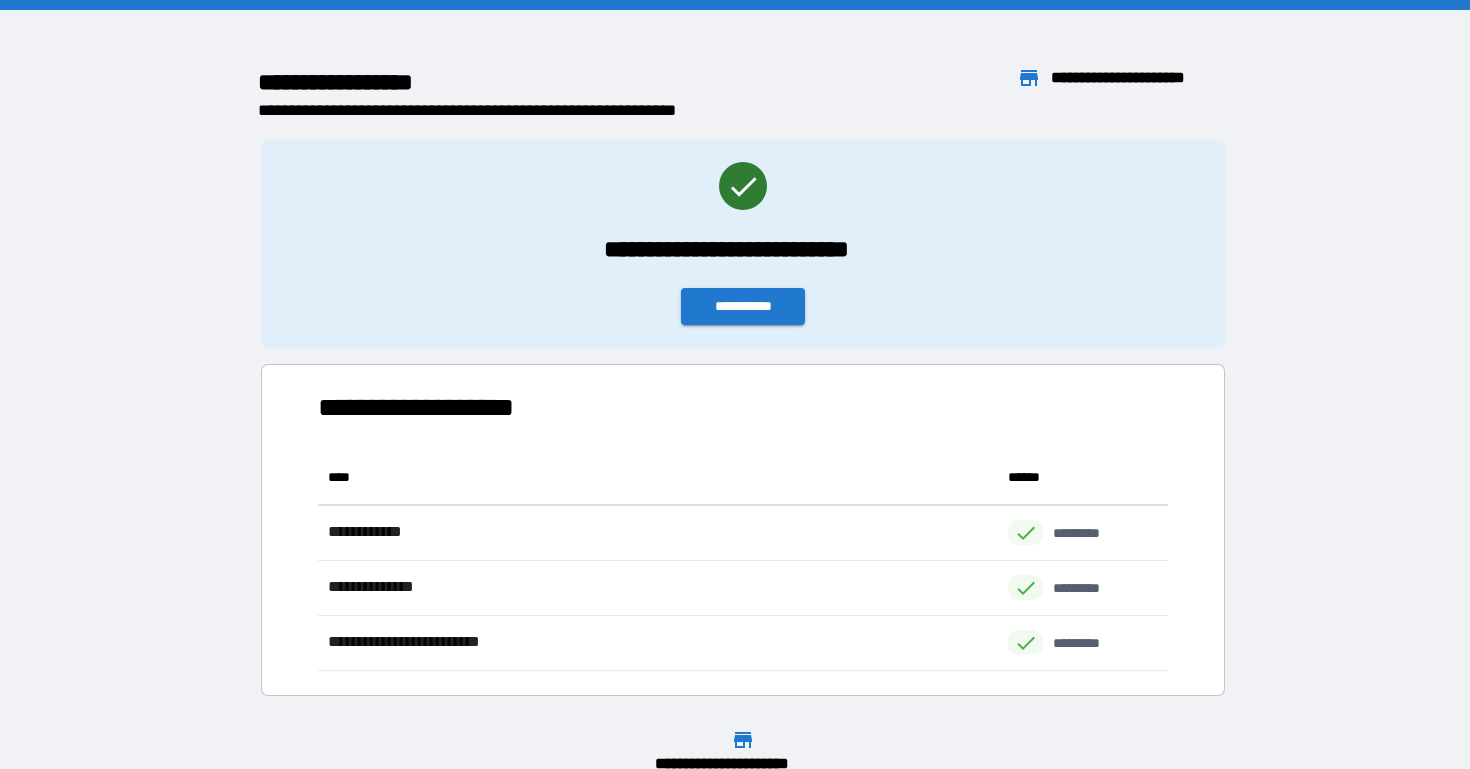 scroll, scrollTop: 1, scrollLeft: 1, axis: both 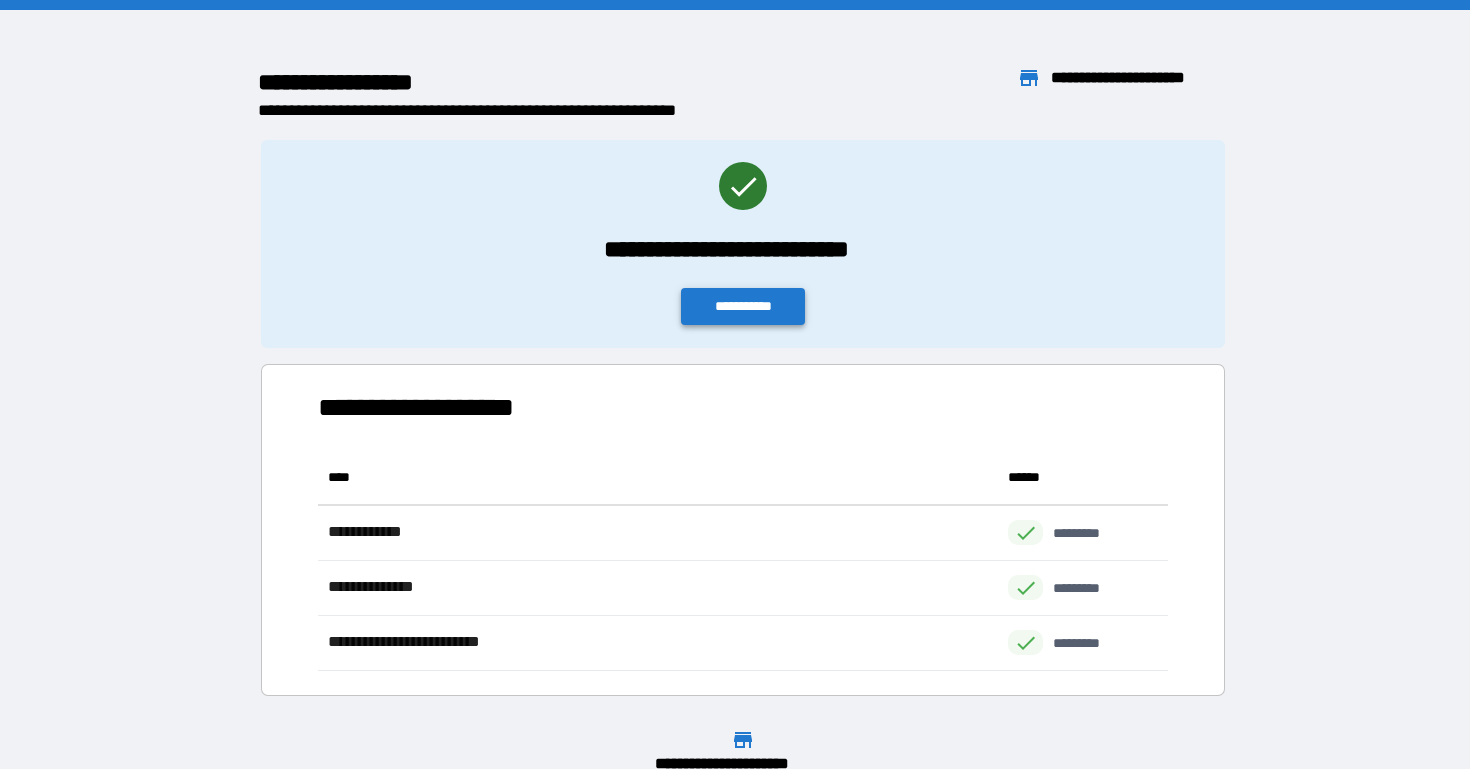 click on "**********" at bounding box center (743, 306) 